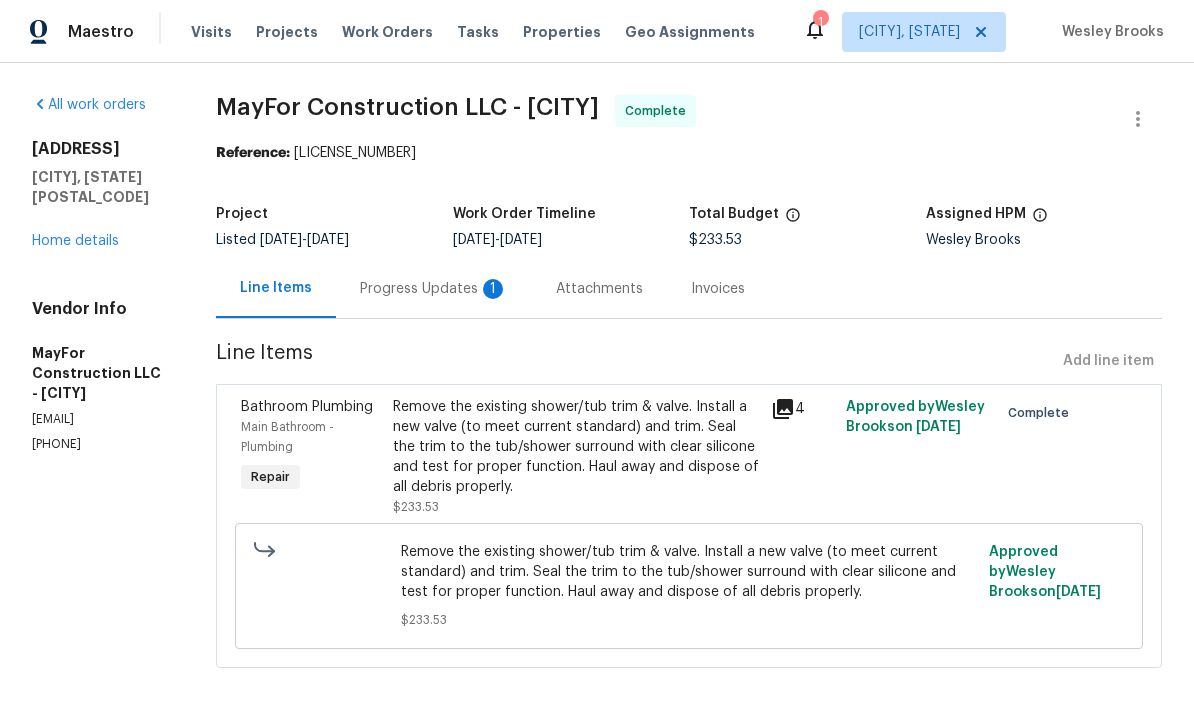 scroll, scrollTop: 0, scrollLeft: 0, axis: both 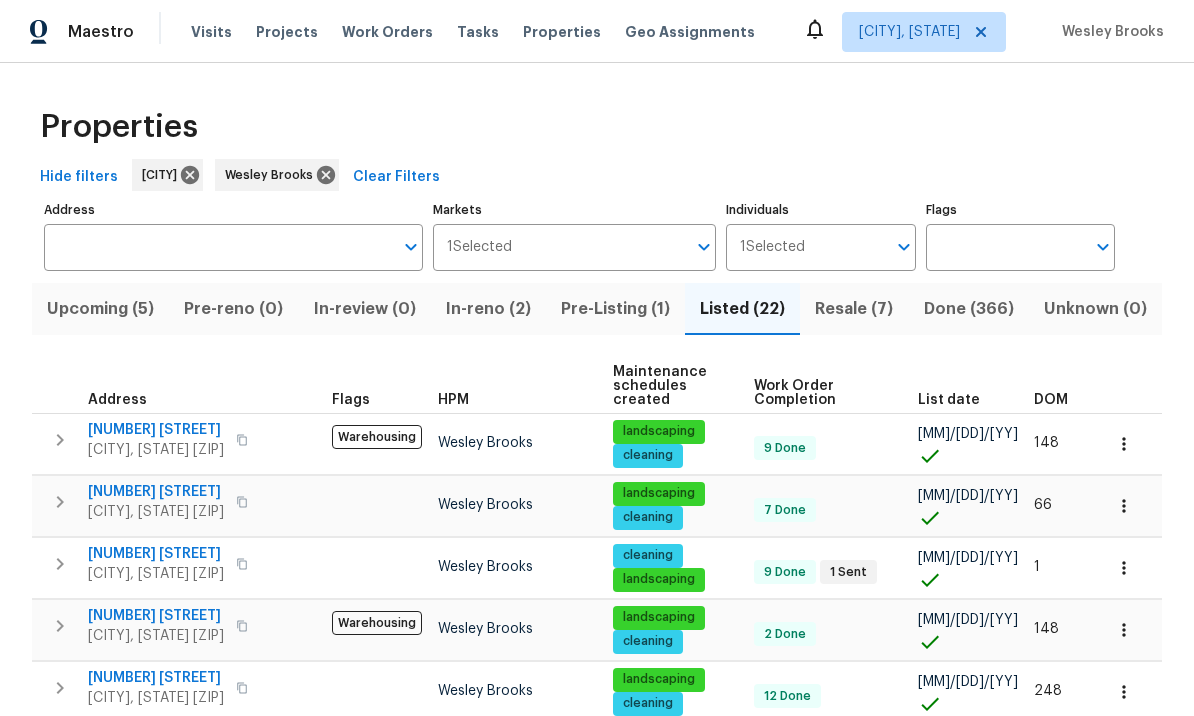 click on "[NUMBER] [STREET]" at bounding box center (156, 430) 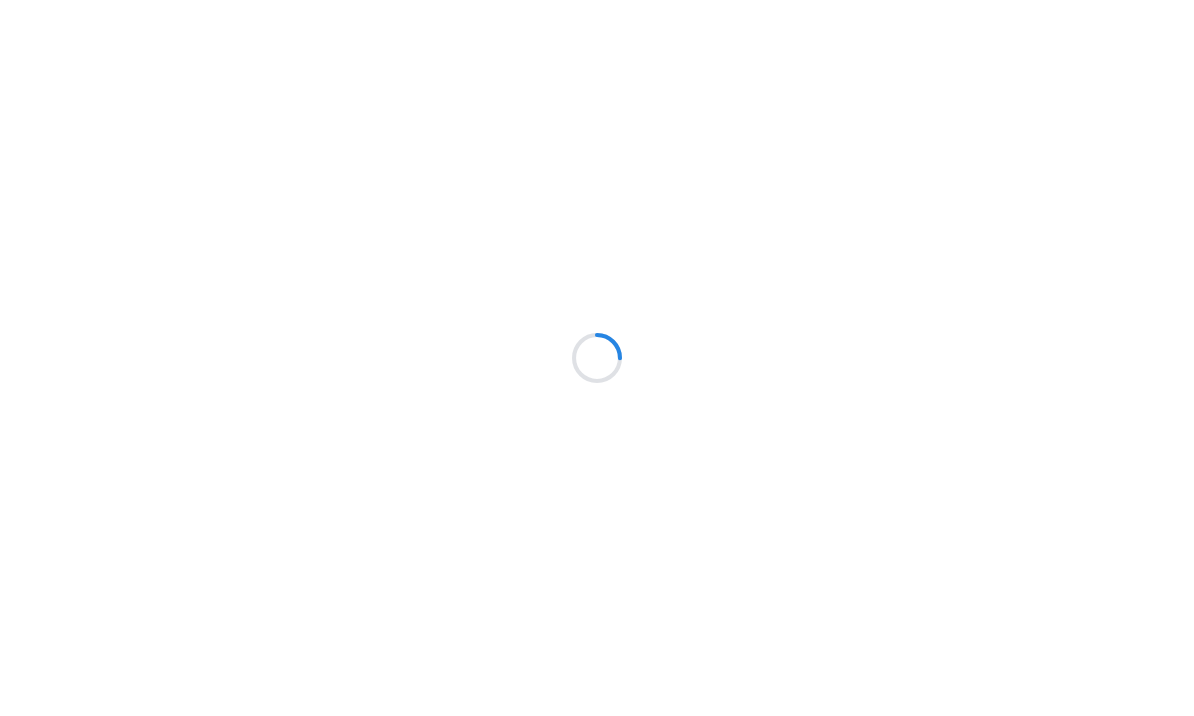 scroll, scrollTop: 0, scrollLeft: 0, axis: both 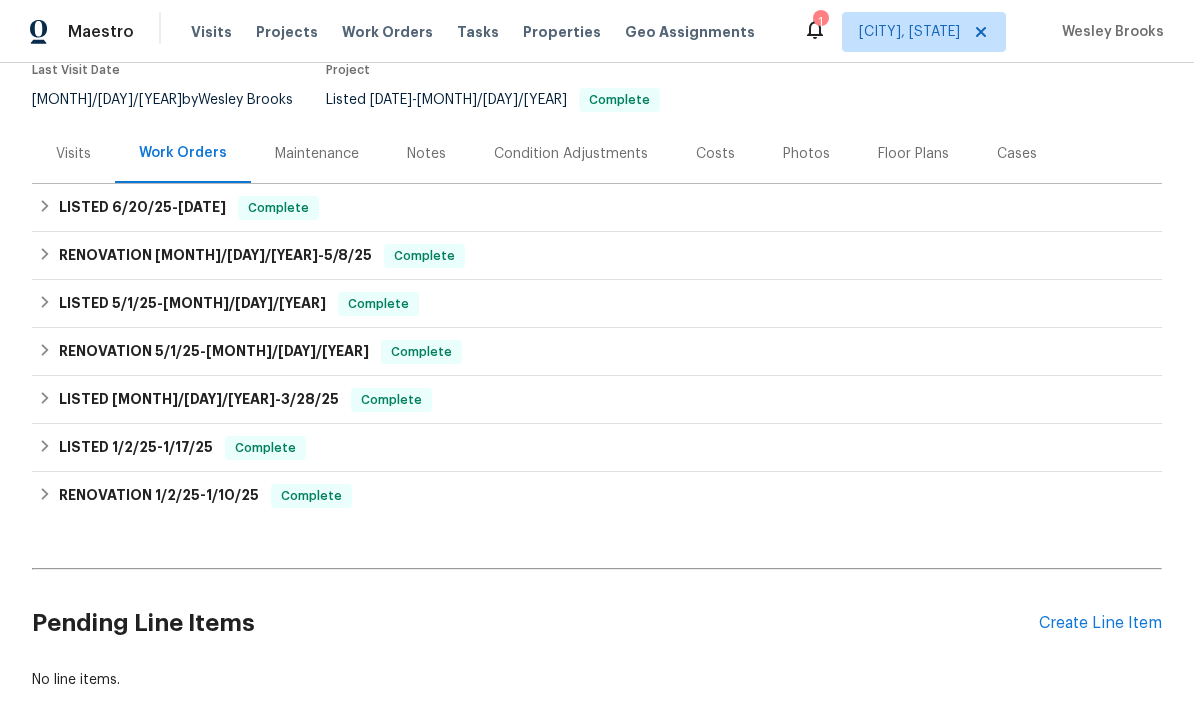 click on "Create Line Item" at bounding box center (1100, 623) 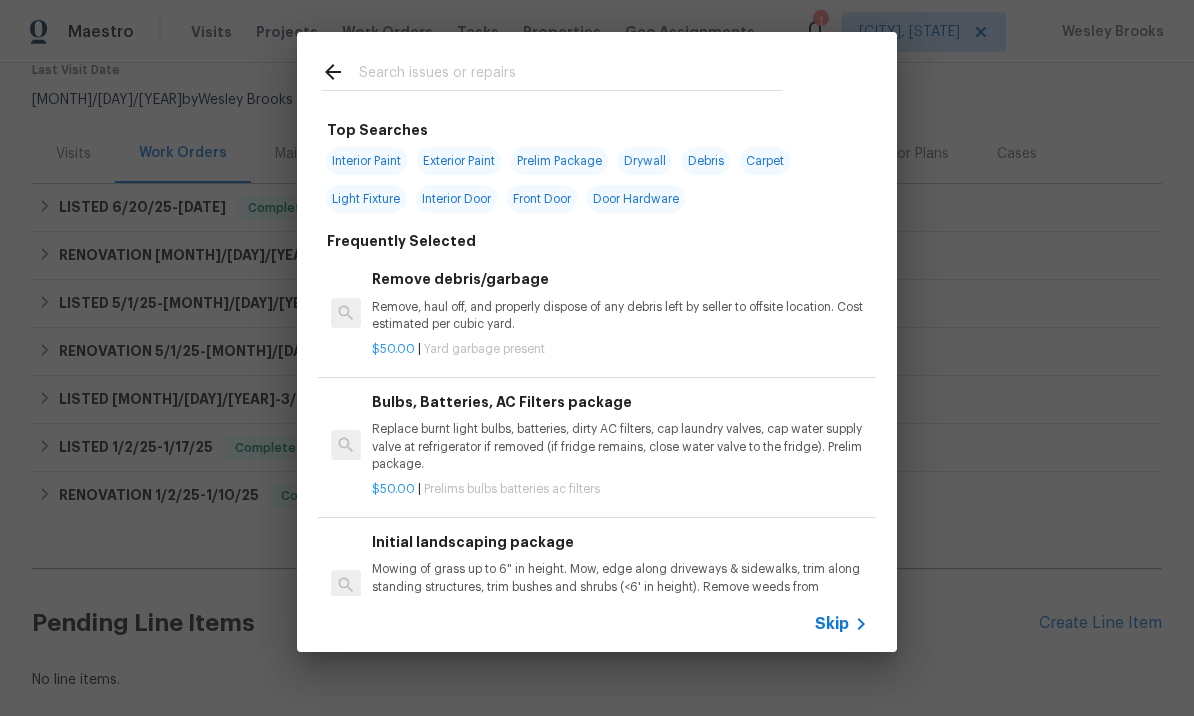click at bounding box center (571, 75) 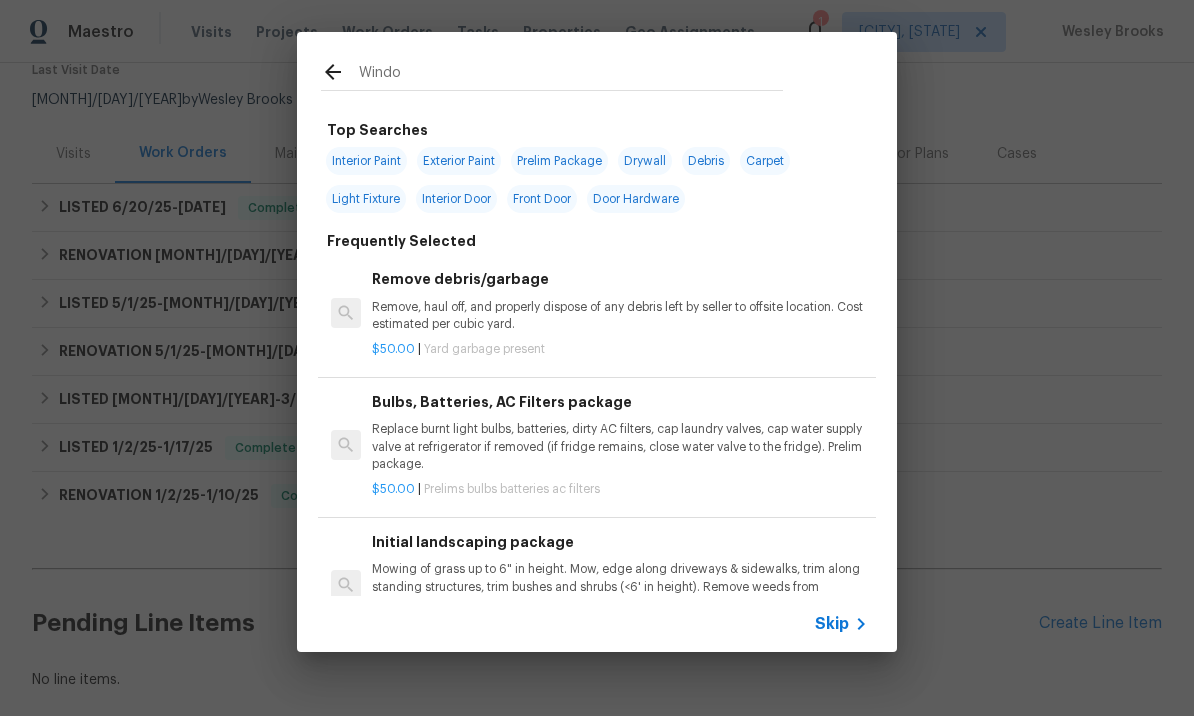 type on "Window" 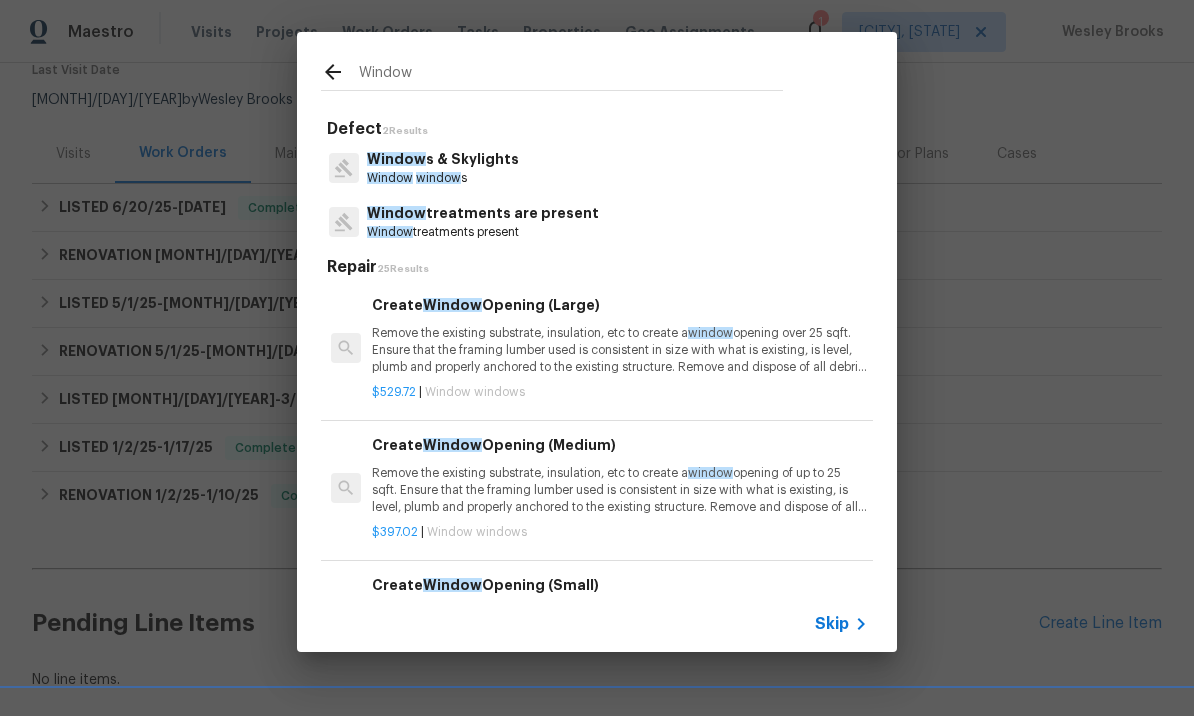 click on "Window s & Skylights" at bounding box center [443, 159] 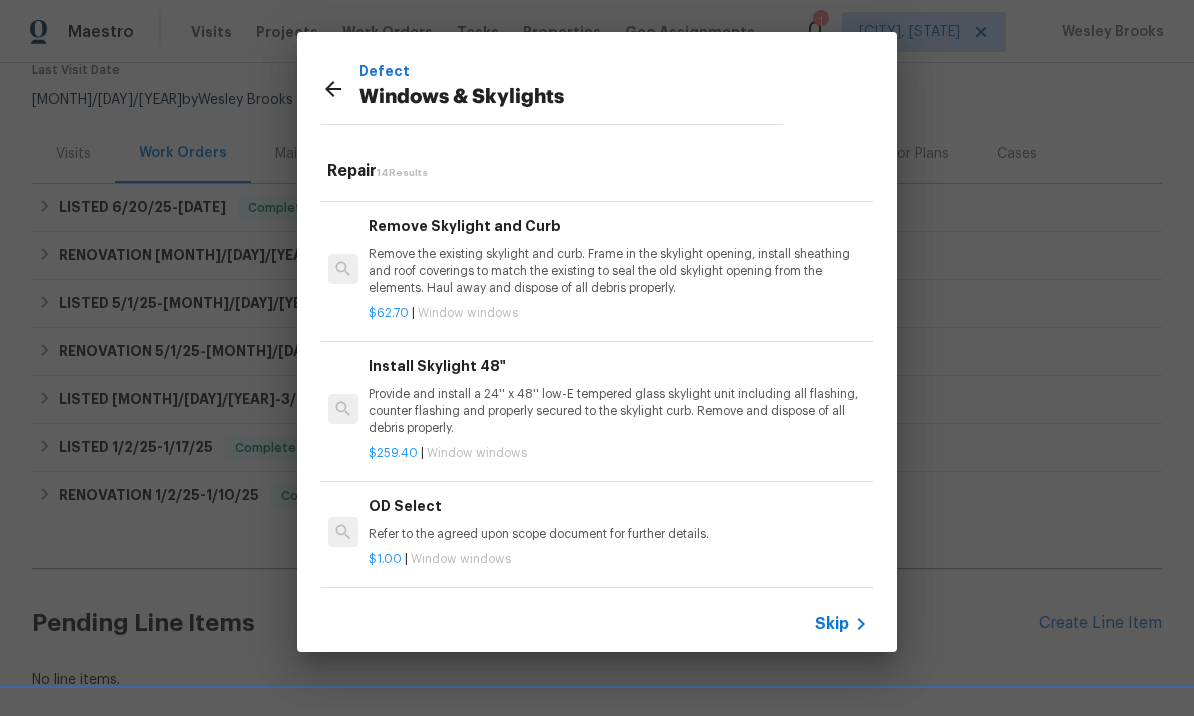 scroll, scrollTop: 1330, scrollLeft: 3, axis: both 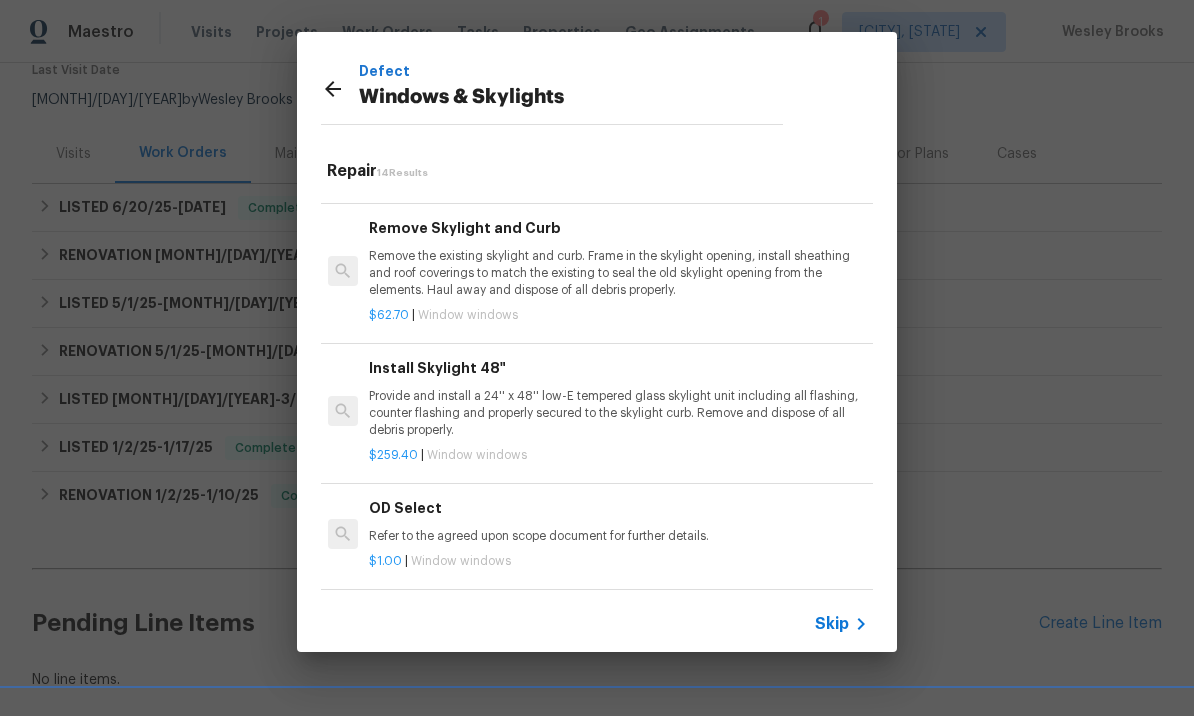 click 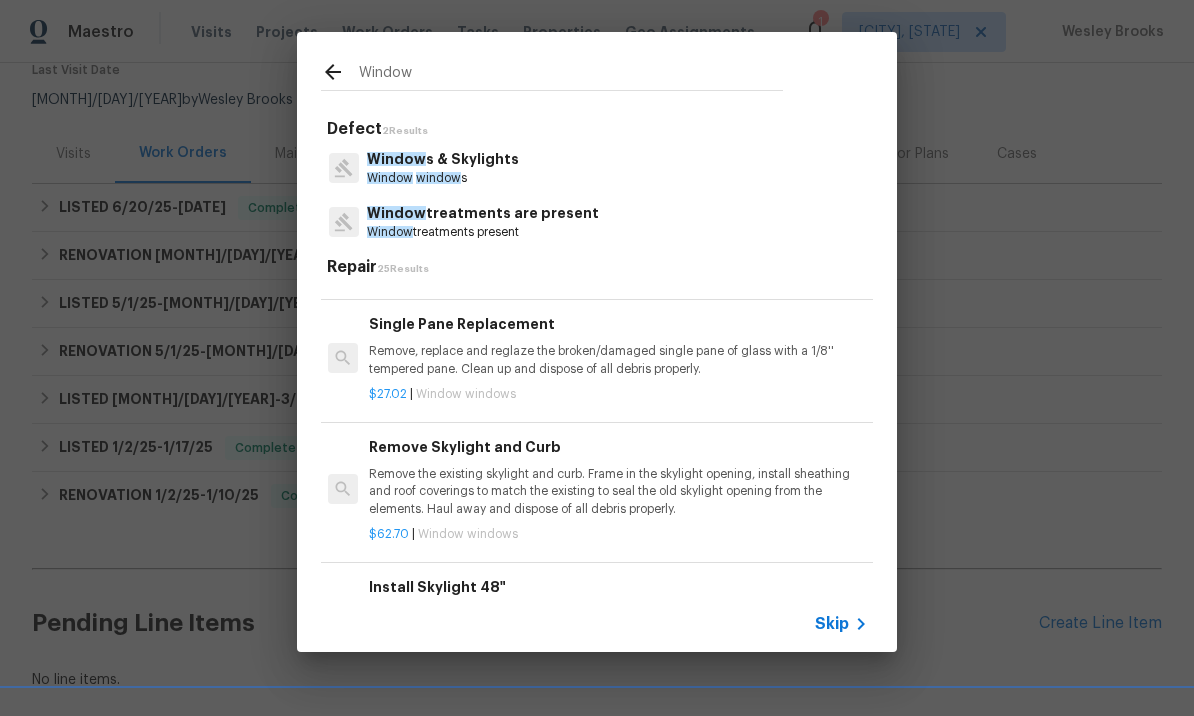 scroll, scrollTop: 219, scrollLeft: 0, axis: vertical 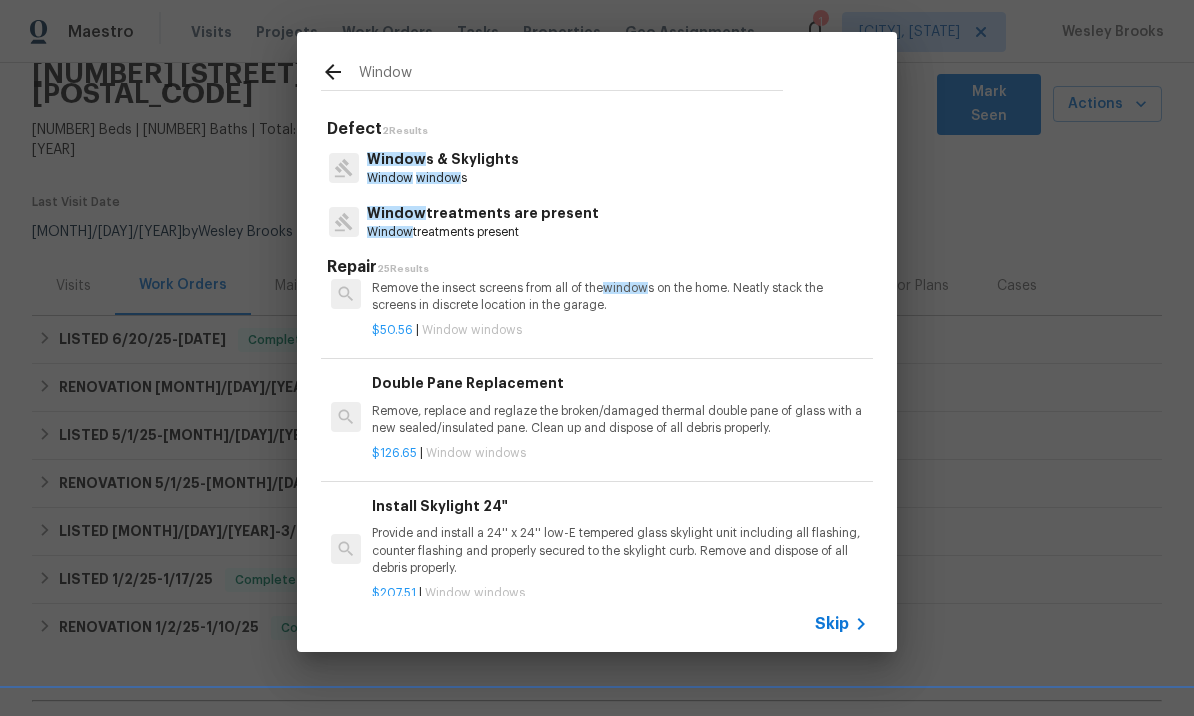 click 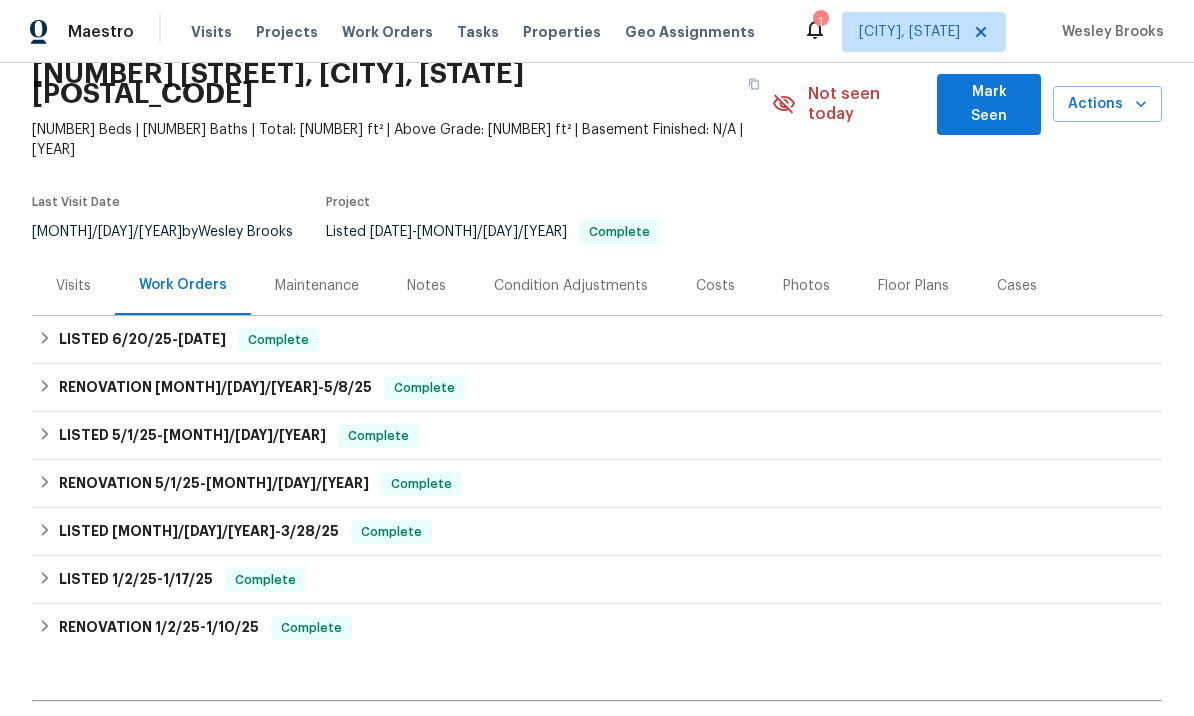 type 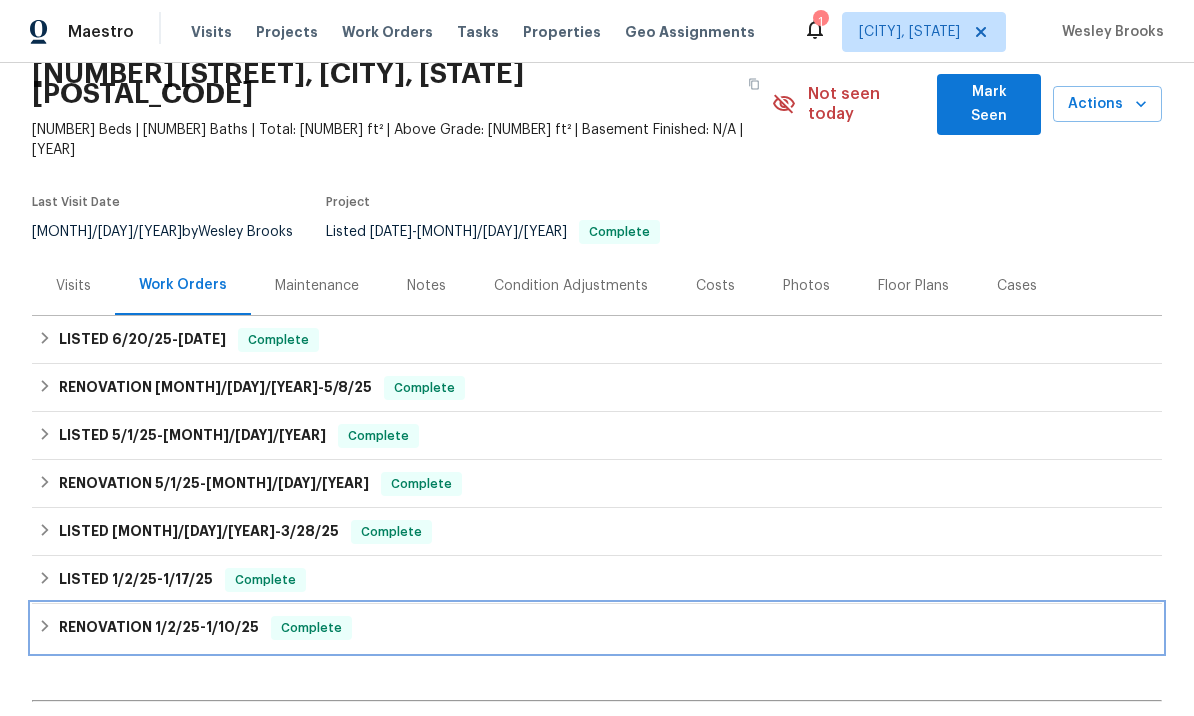 click on "RENOVATION   1/2/25  -  1/10/25 Complete" at bounding box center [597, 628] 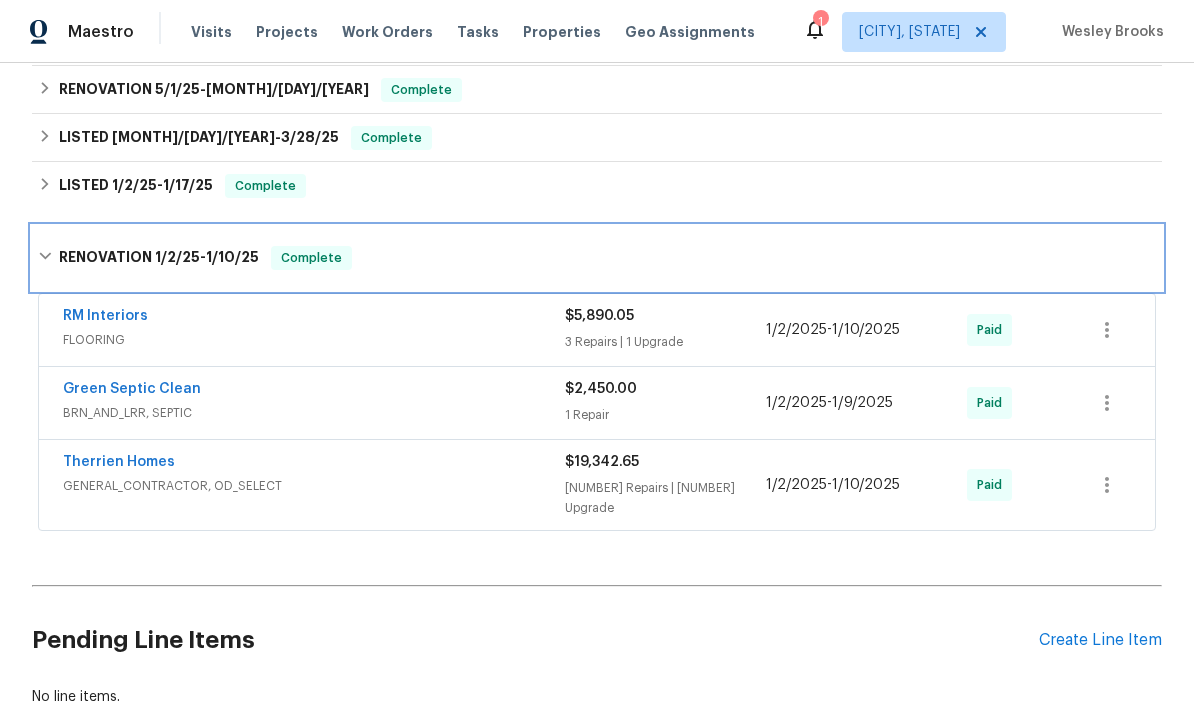 scroll, scrollTop: 480, scrollLeft: 0, axis: vertical 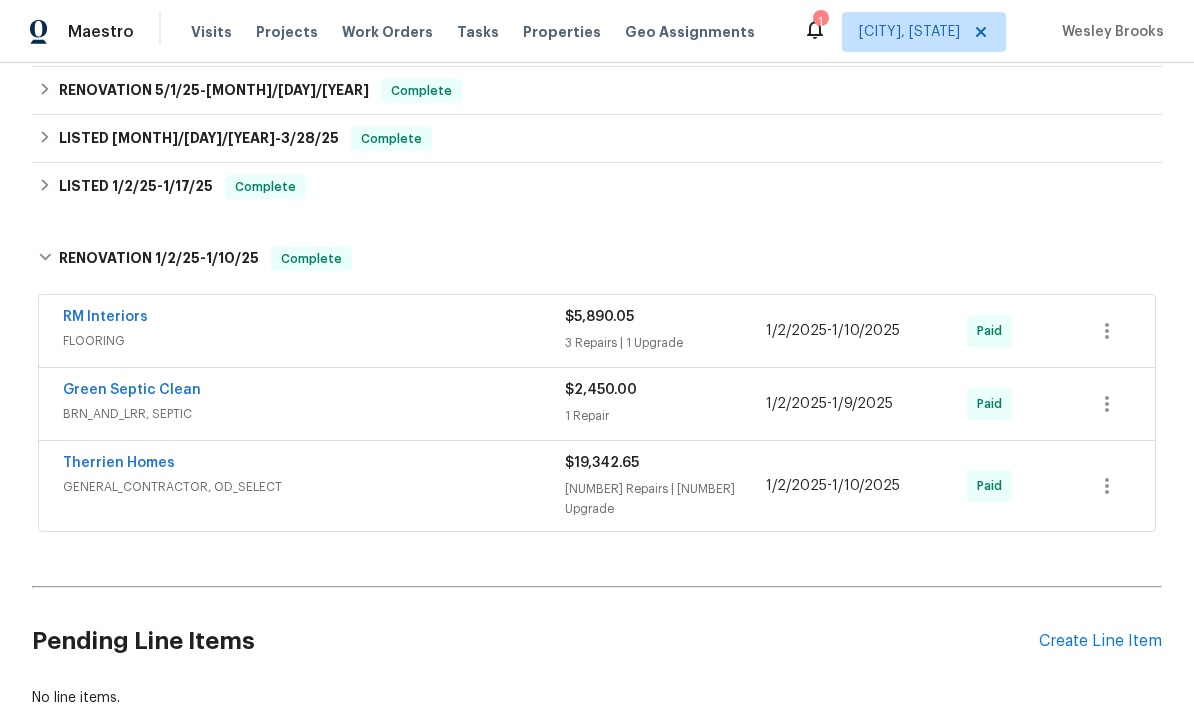 click on "Create Line Item" at bounding box center [1100, 641] 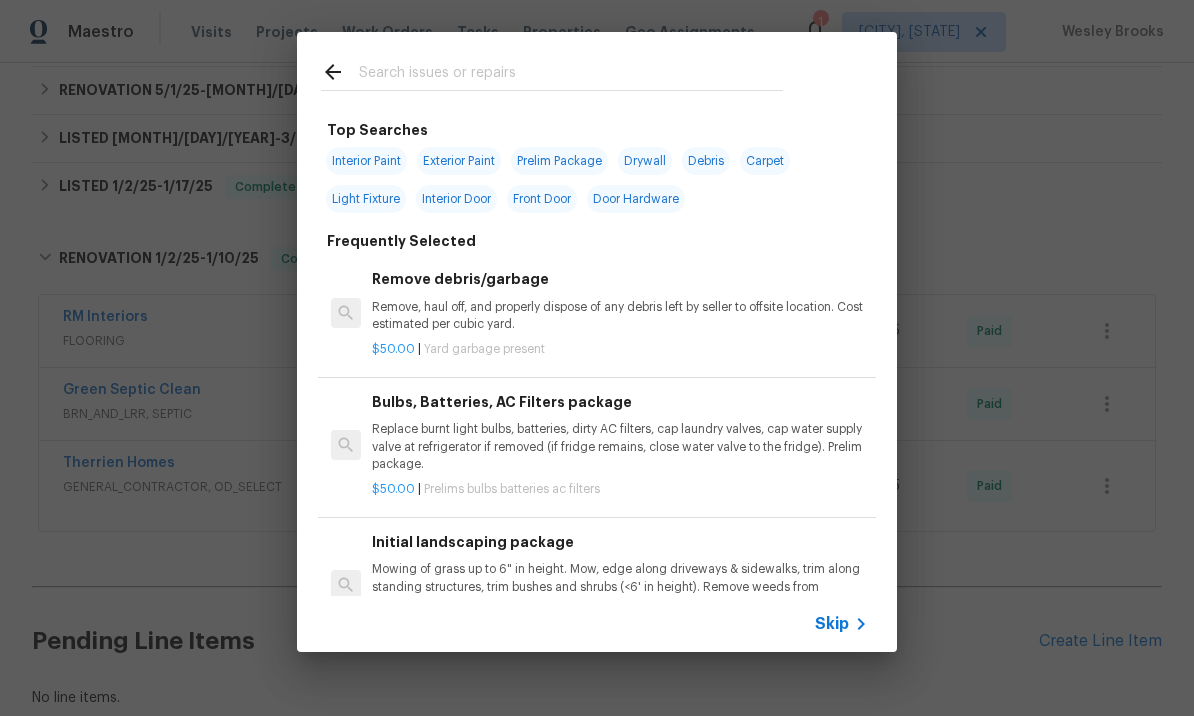 click at bounding box center [571, 75] 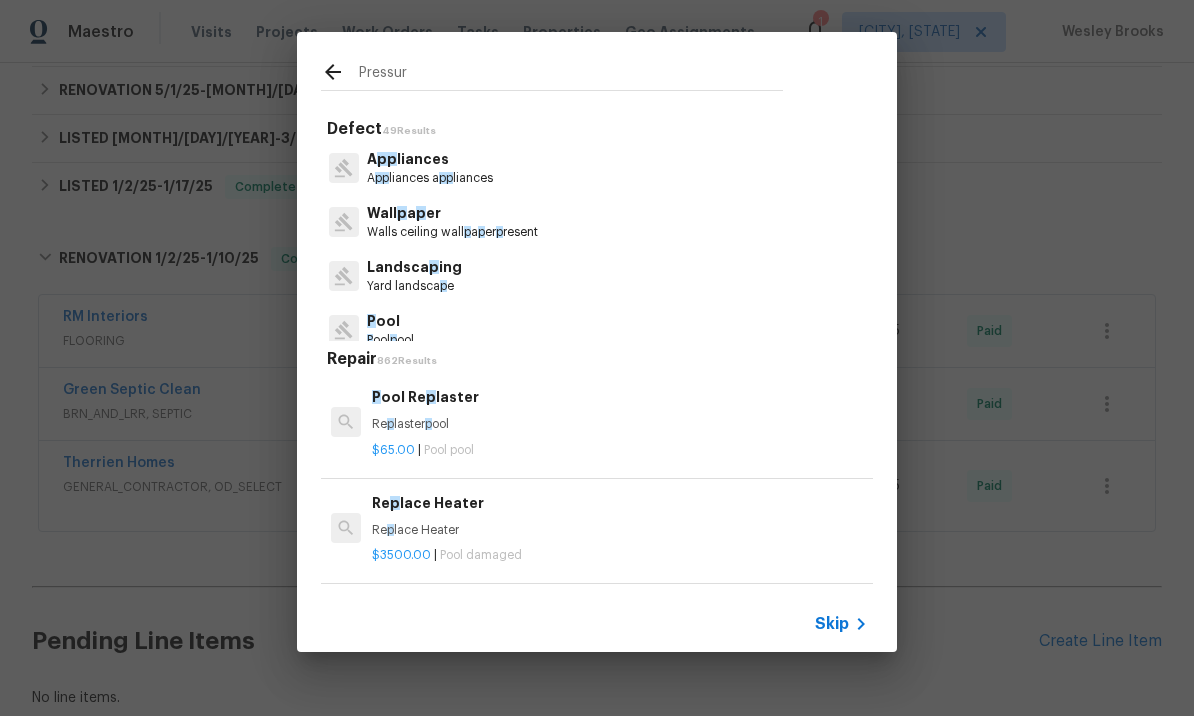 type on "Pressure" 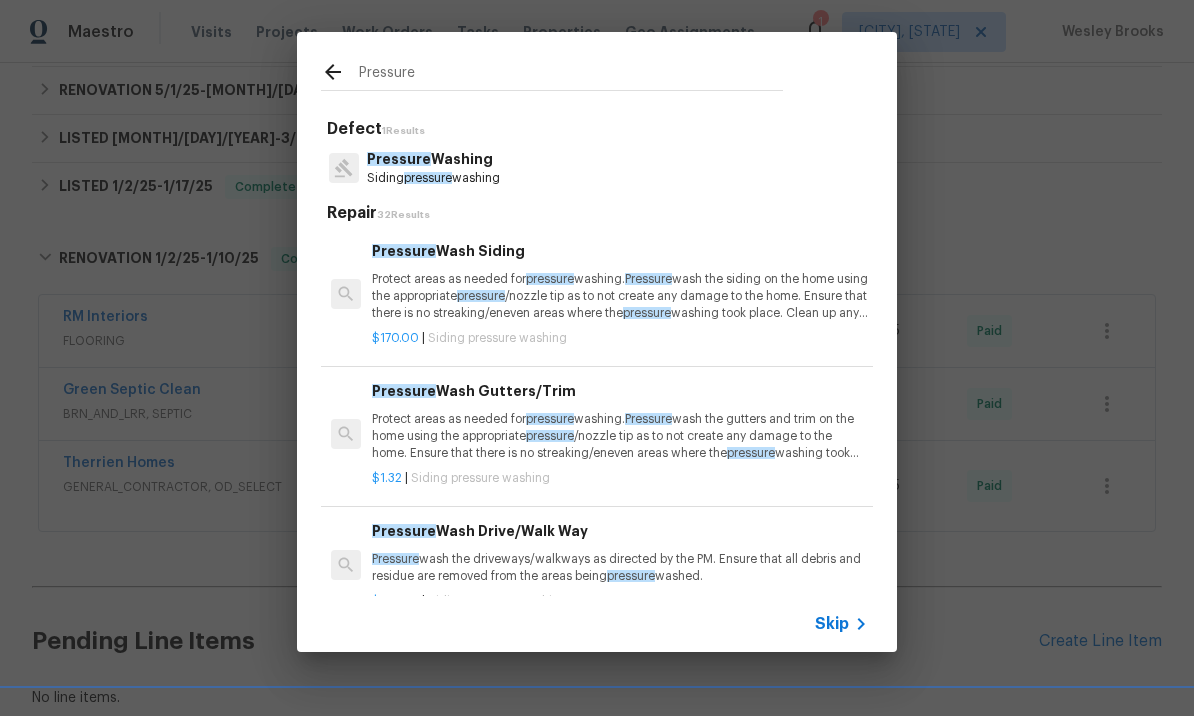 click on "Pressure  Washing" at bounding box center [433, 159] 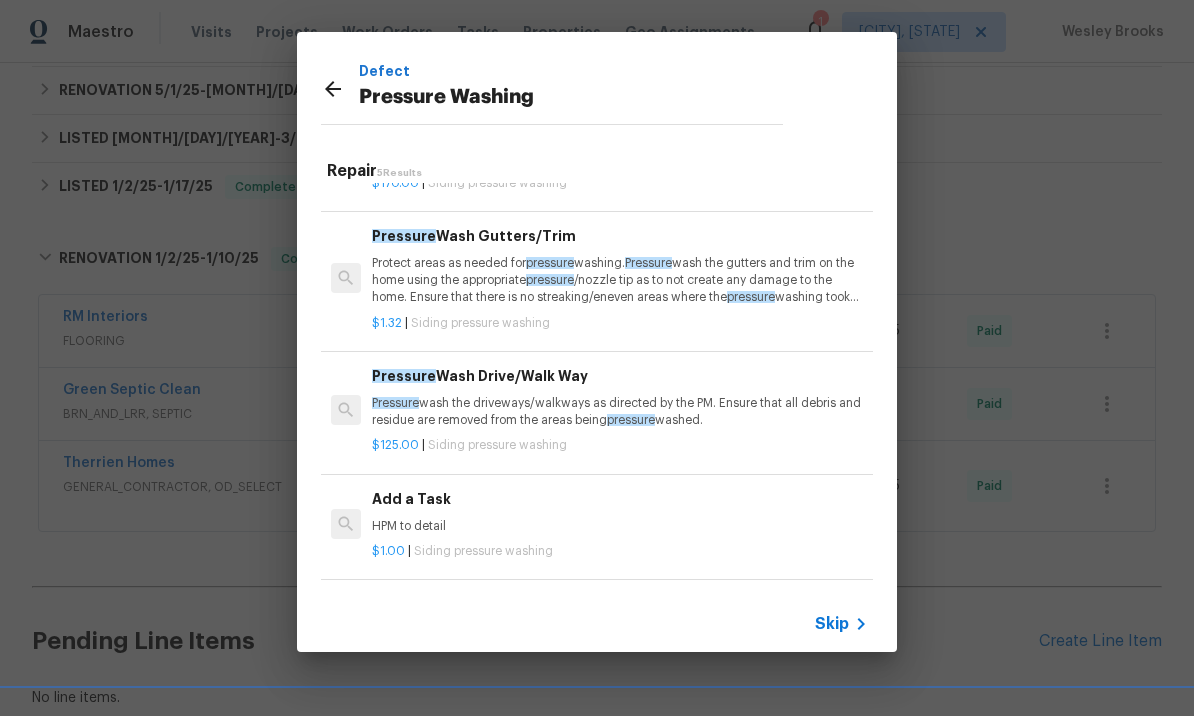 scroll, scrollTop: 113, scrollLeft: 0, axis: vertical 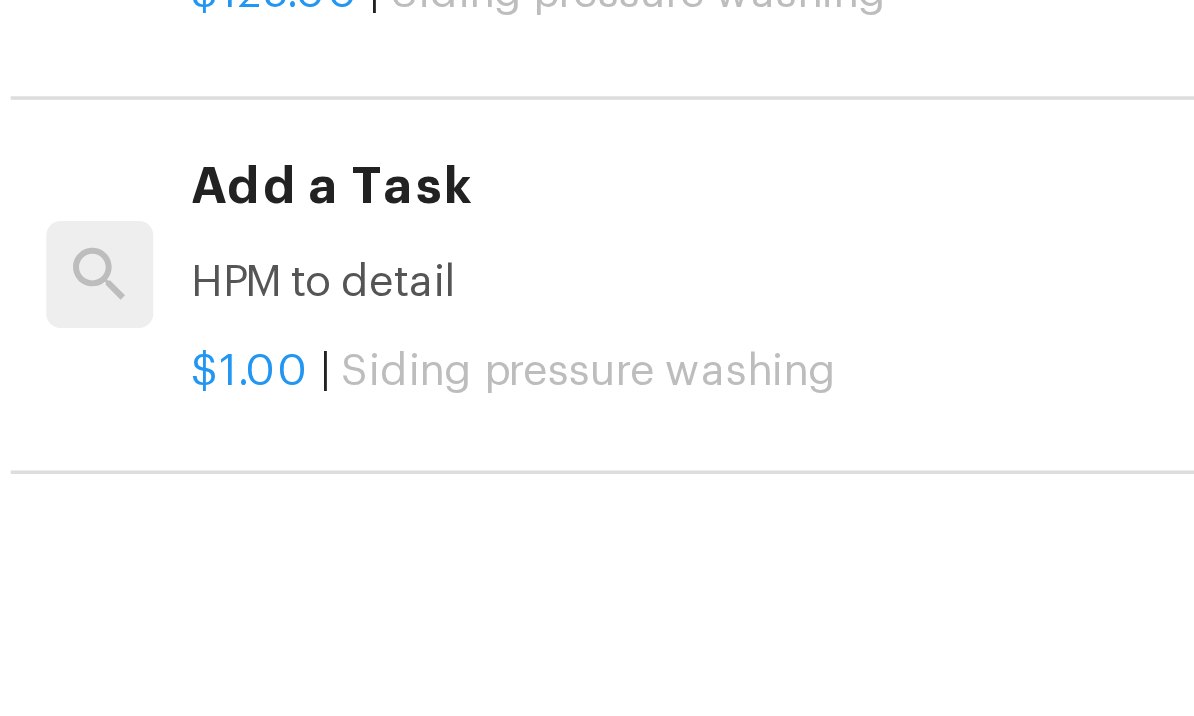 click on "Add a Task HPM to detail $1.00   |   Siding pressure washing" at bounding box center (597, 526) 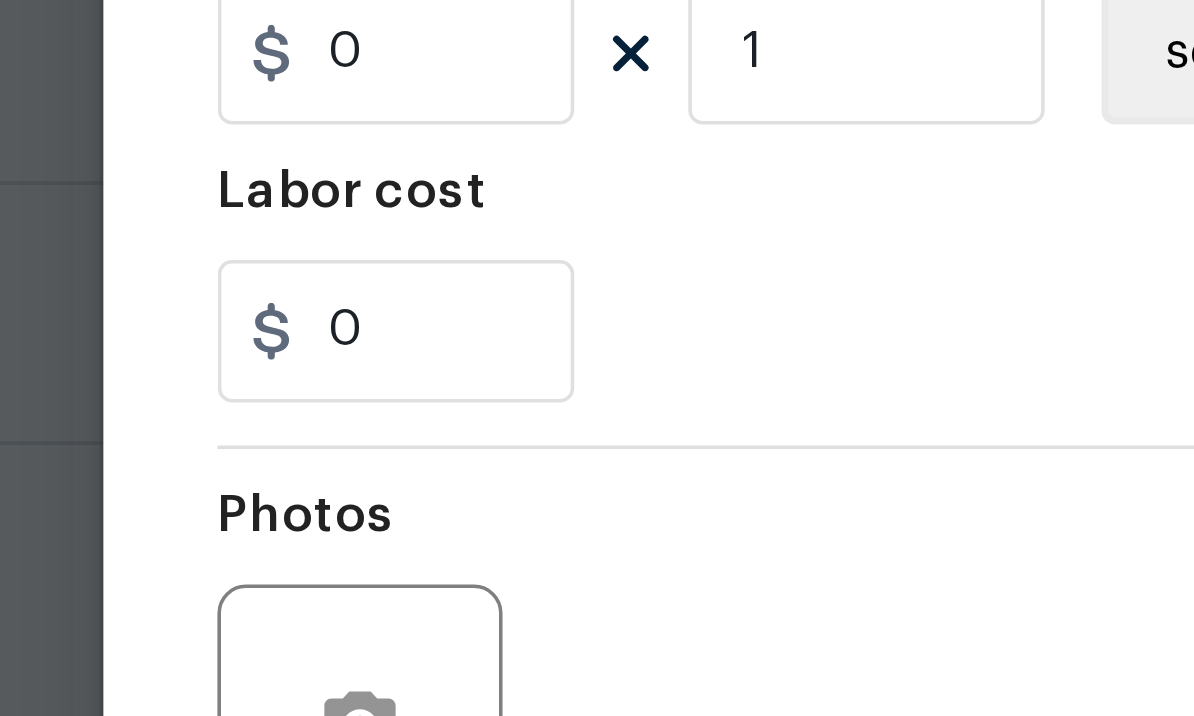 type on "Add a Task $1.00" 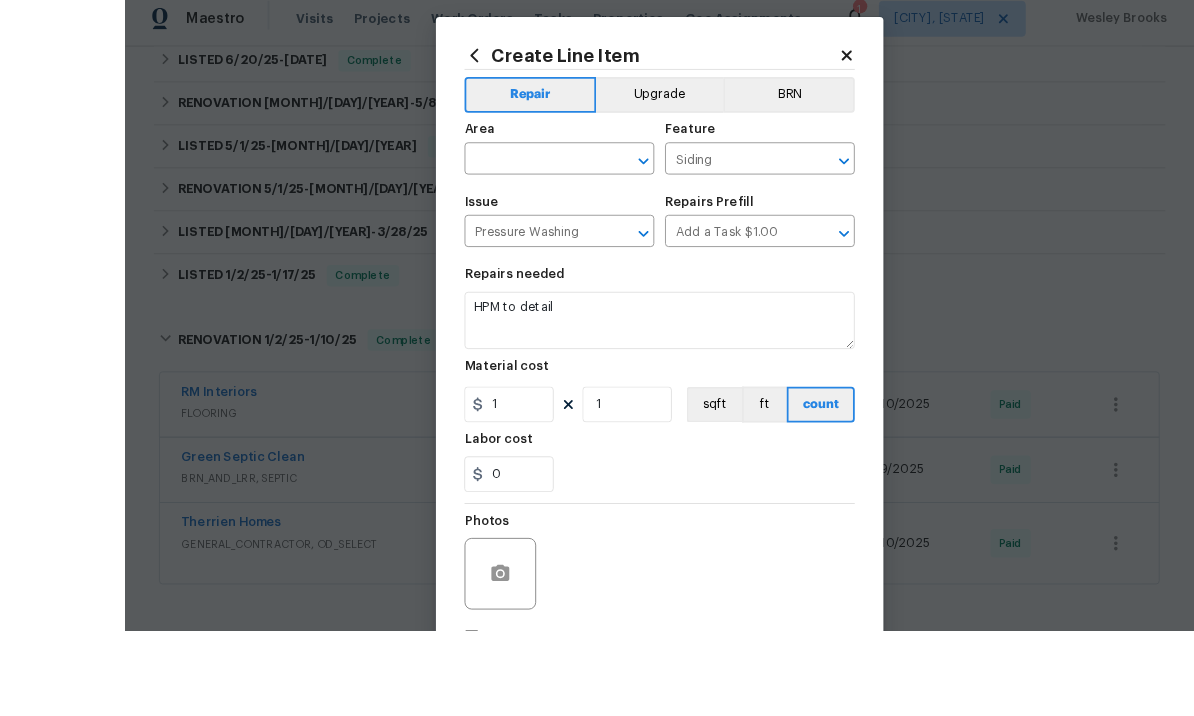 scroll, scrollTop: 69, scrollLeft: 0, axis: vertical 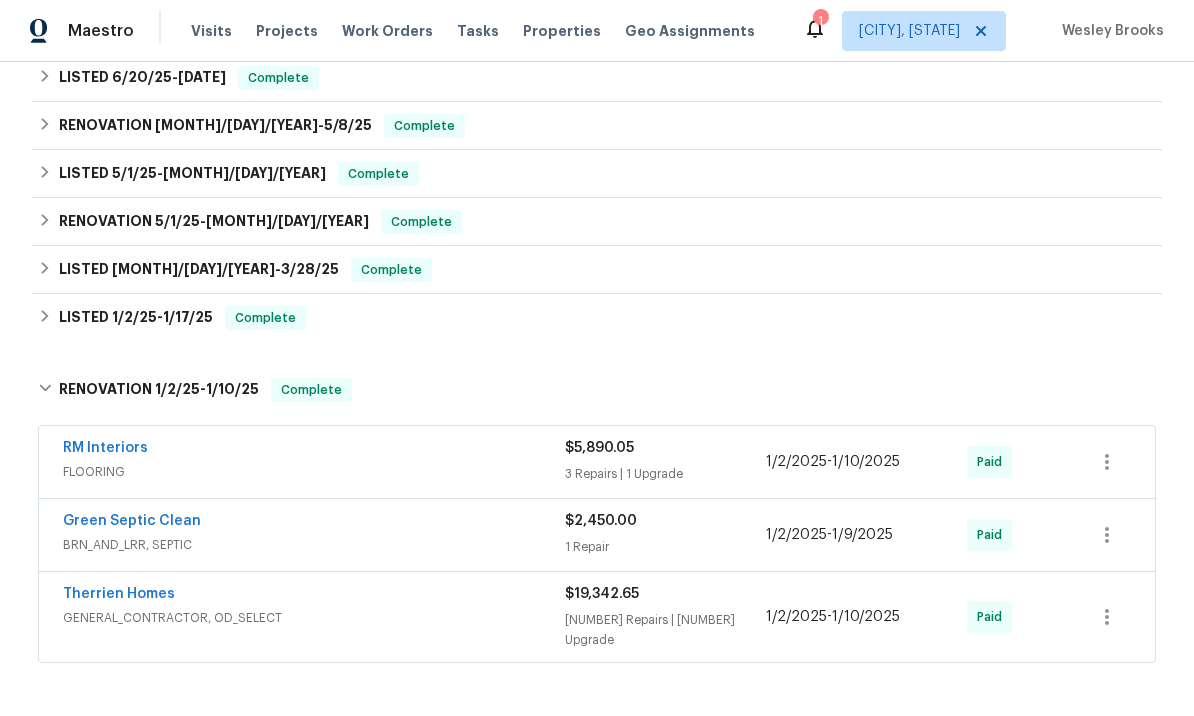 click on "Therrien Homes GENERAL_CONTRACTOR, OD_SELECT $19,342.65 26 Repairs | 10 Upgrade 1/2/2025  -  1/10/2025 Paid" at bounding box center (573, 618) 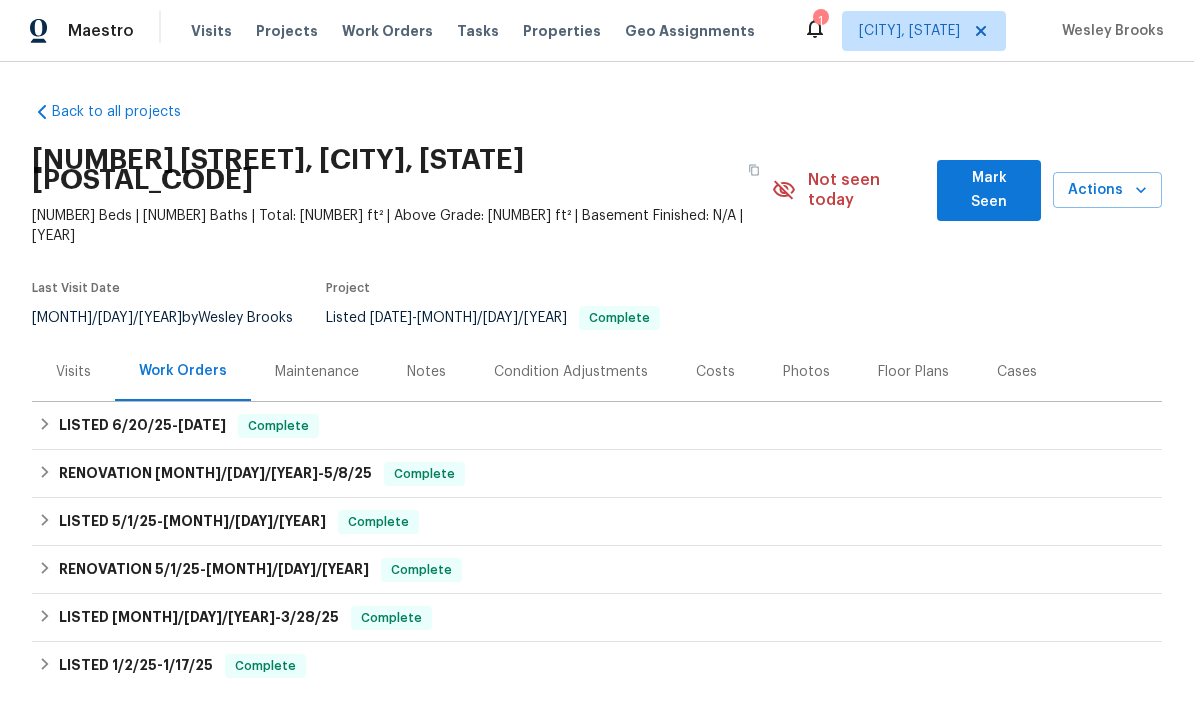 scroll, scrollTop: 0, scrollLeft: 0, axis: both 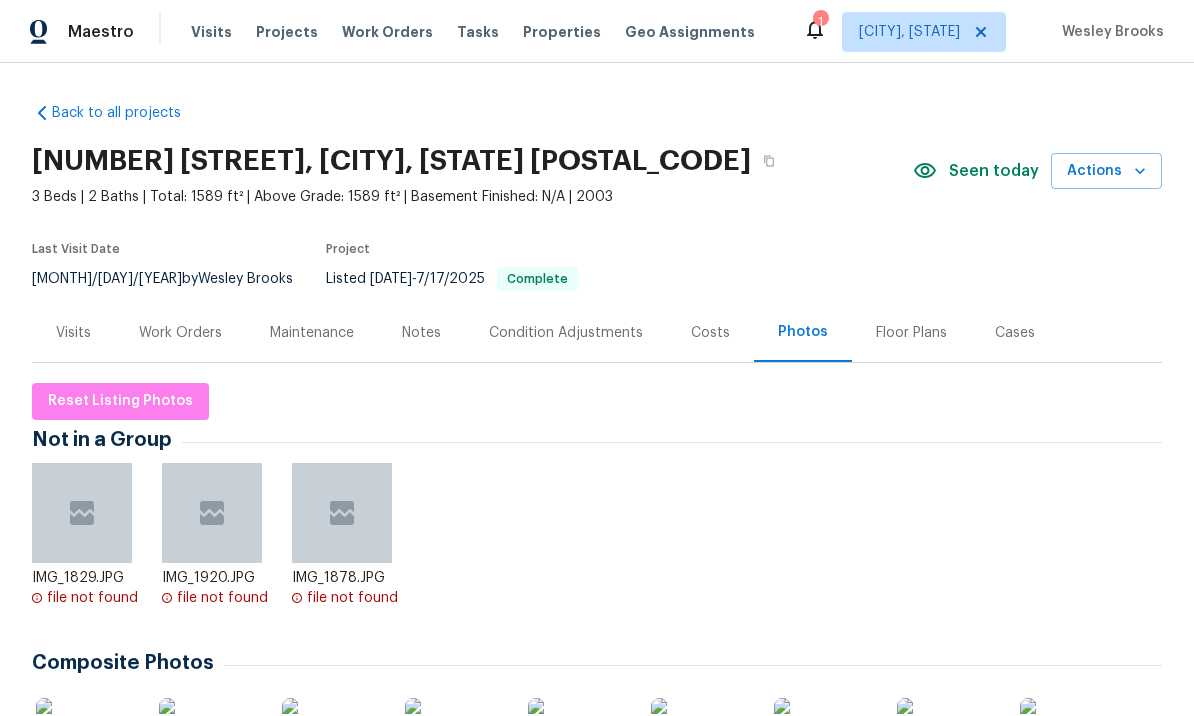 click on "Work Orders" at bounding box center [180, 333] 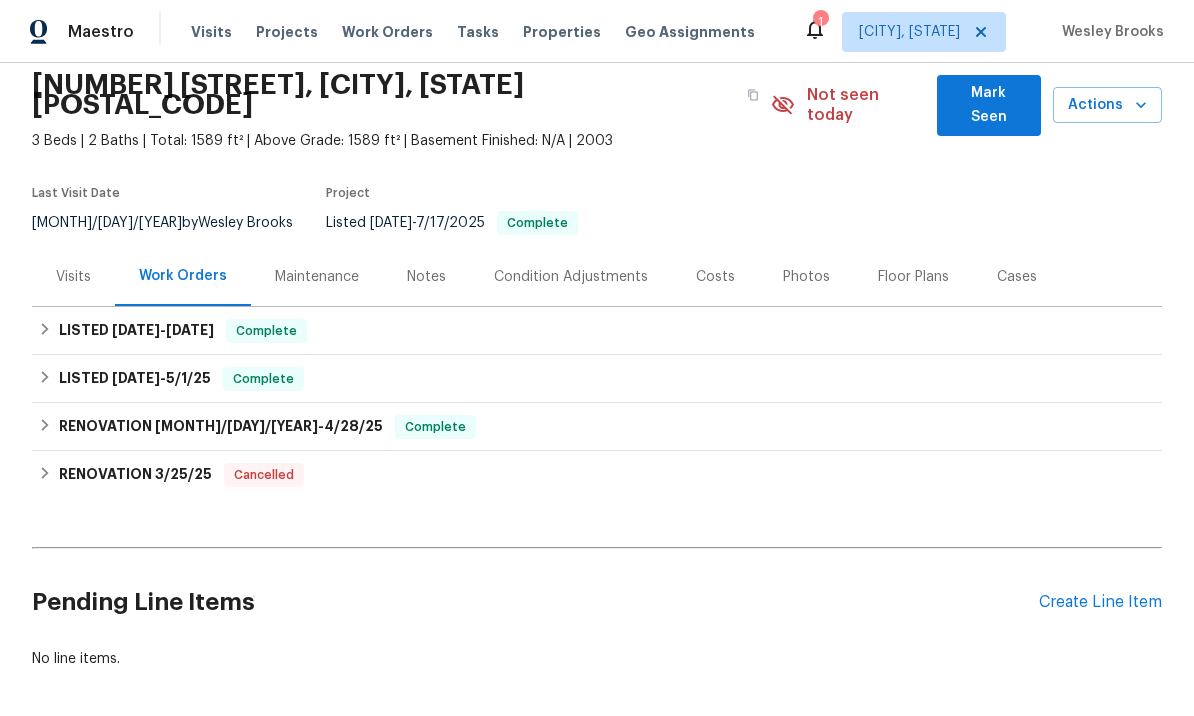 scroll, scrollTop: 75, scrollLeft: 0, axis: vertical 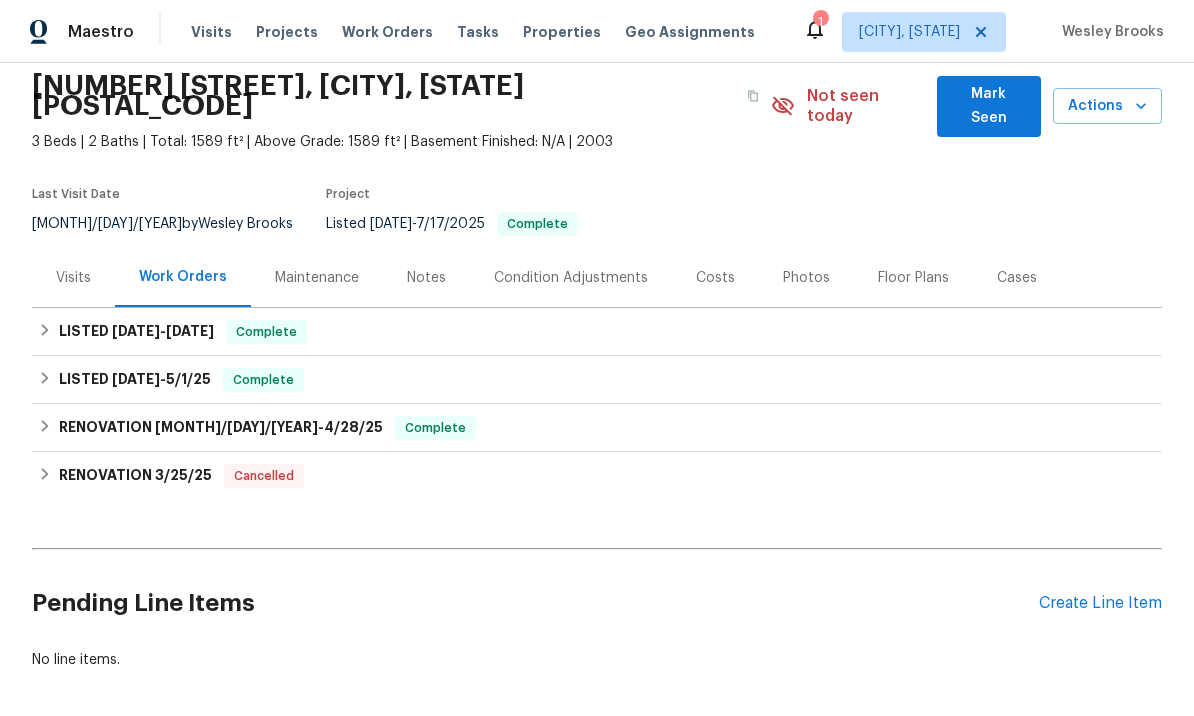 click on "Create Line Item" at bounding box center (1100, 603) 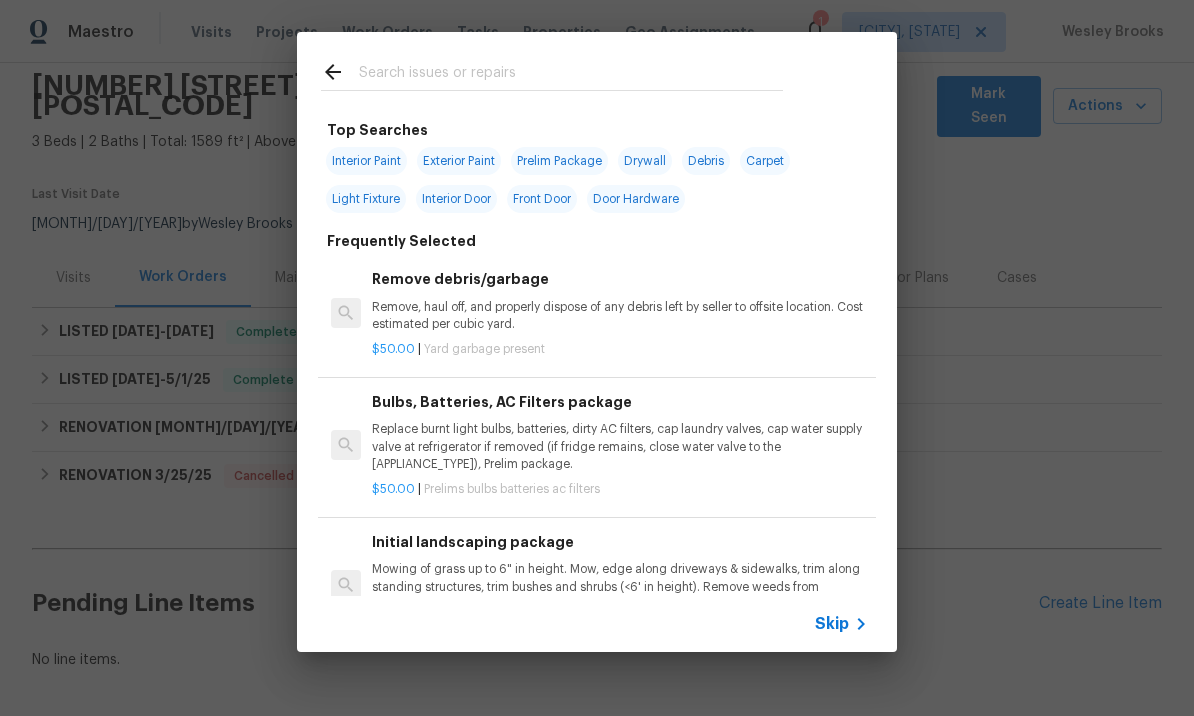 click at bounding box center (571, 75) 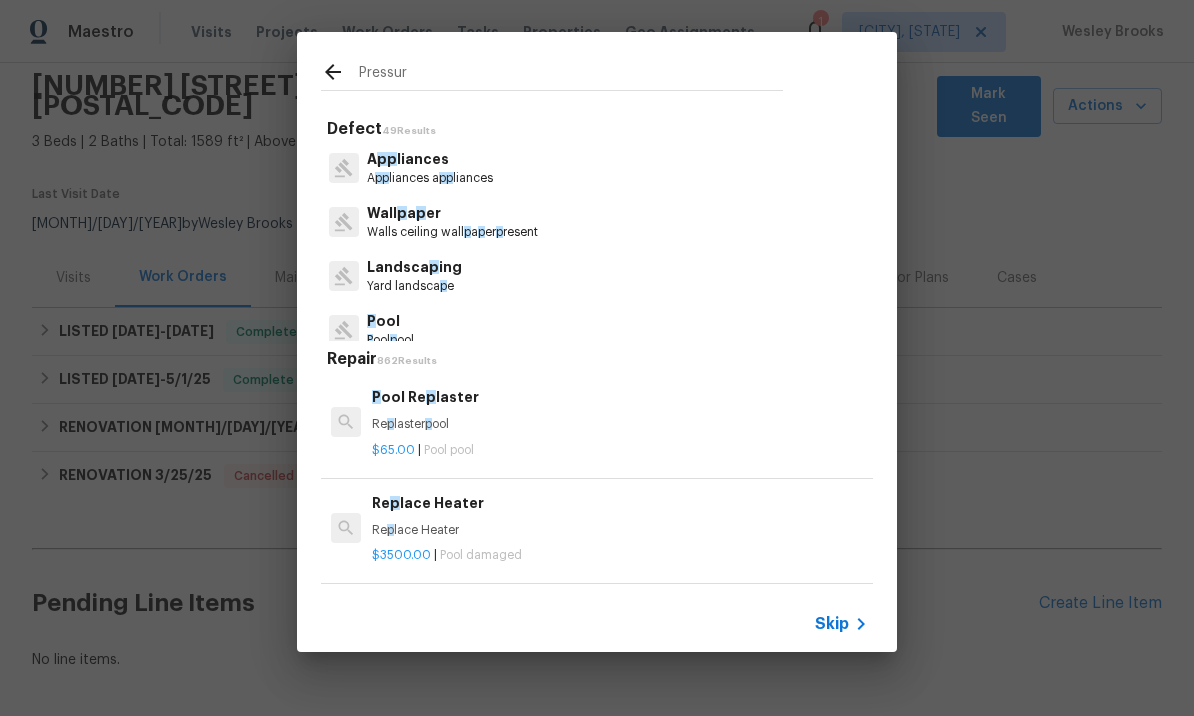 type on "Pressure" 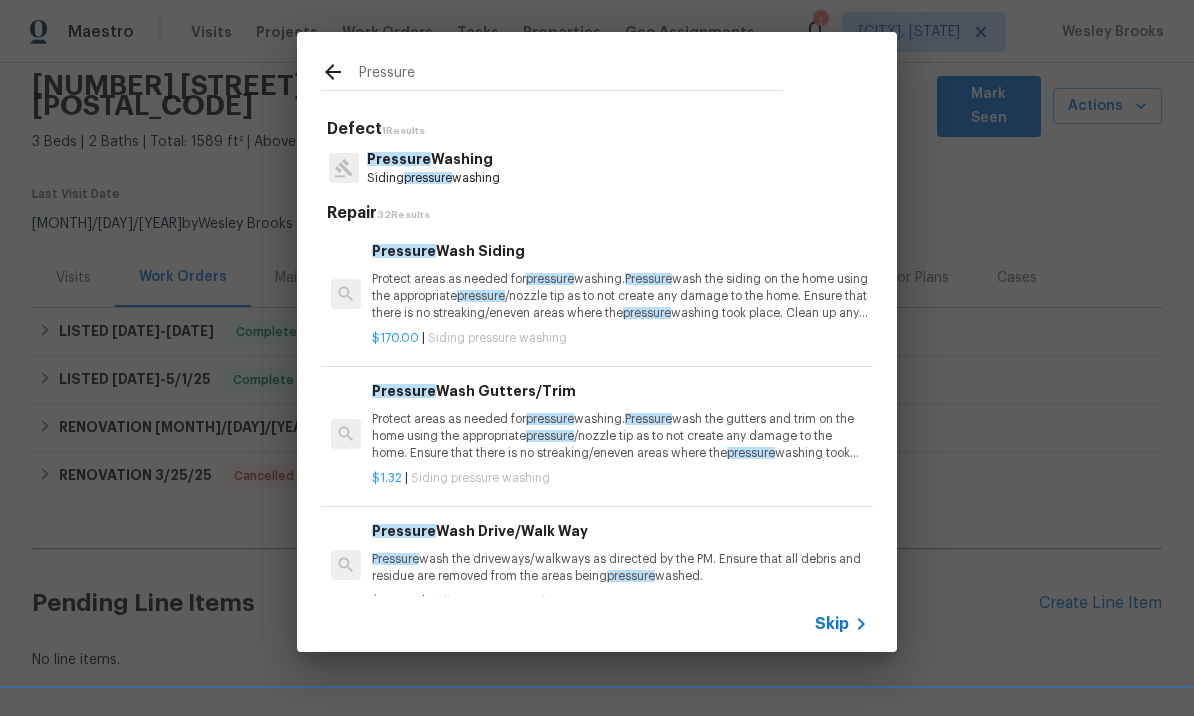 click on "Siding  pressure  washing" at bounding box center (433, 178) 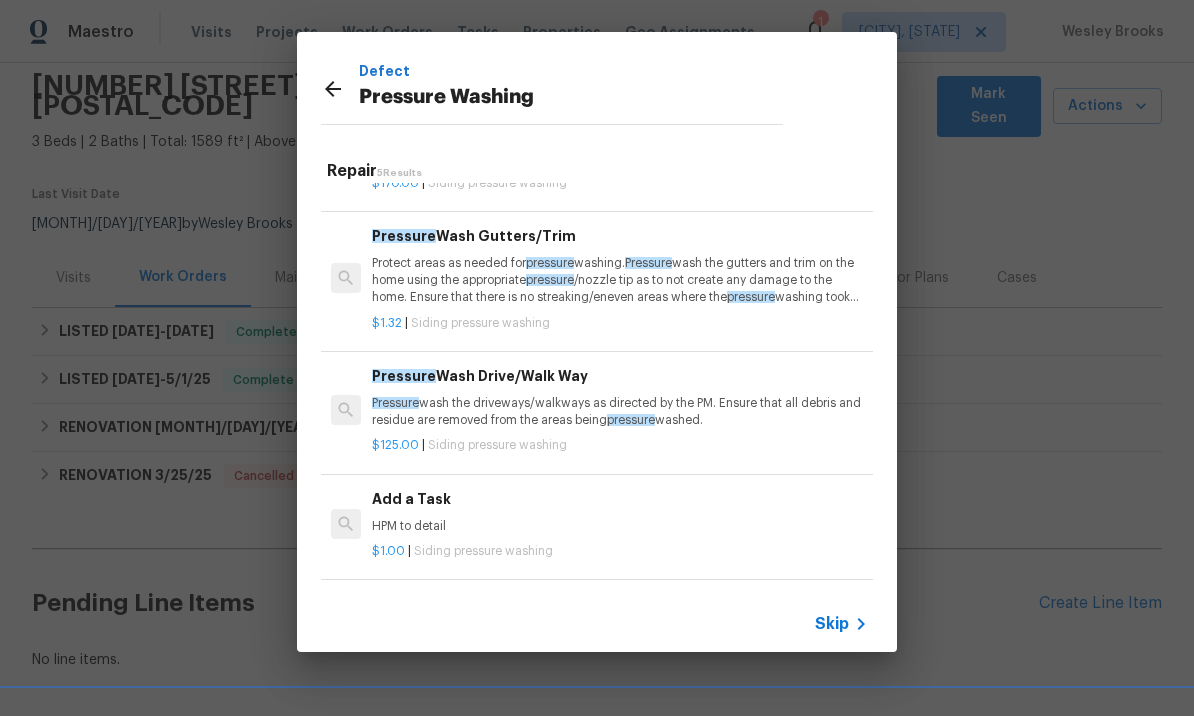 scroll, scrollTop: 113, scrollLeft: 0, axis: vertical 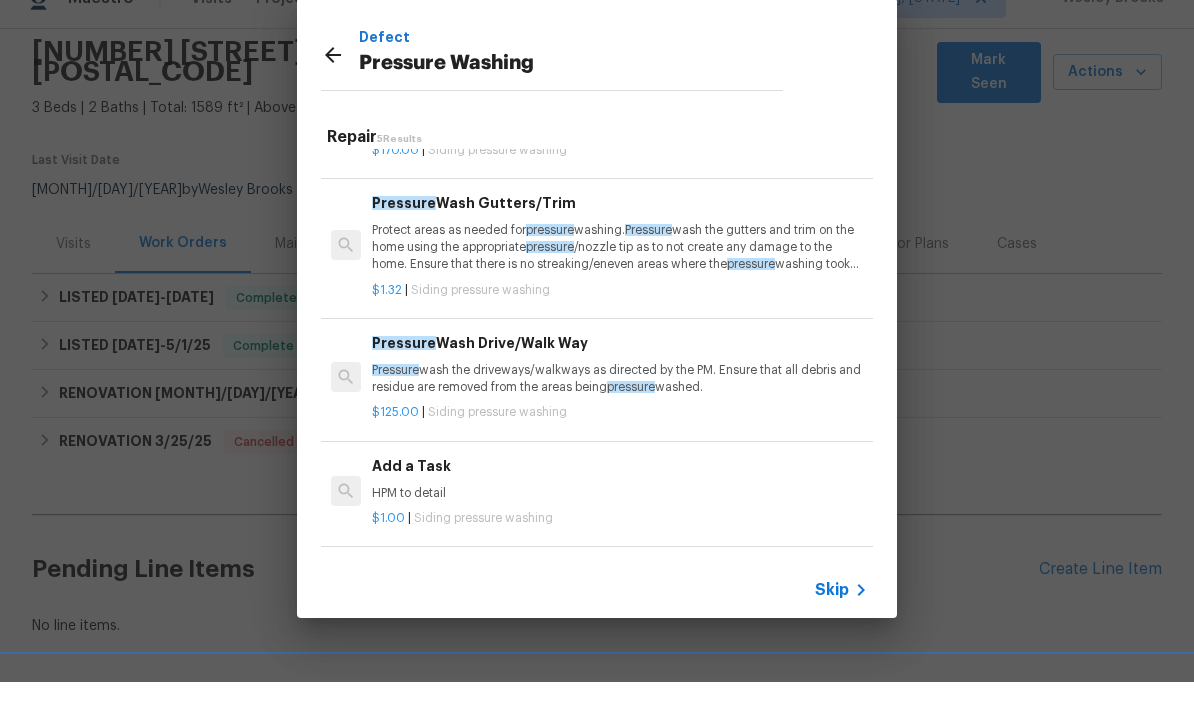 click on "Defect Pressure Washing Repair  5  Results Pressure  Wash Siding Protect areas as needed for  pressure  washing.  Pressure  wash the siding on the home using the appropriate  pressure /nozzle tip as to not create any damage to the home. Ensure that there is no streaking/eneven areas where the  pressure  washing took place. Clean up any debris created from  pressure  washing. $170.00   |   Siding pressure washing Pressure  Wash Gutters/Trim Protect areas as needed for  pressure  washing.  Pressure  wash the gutters and trim on the home using the appropriate  pressure /nozzle tip as to not create any damage to the home.  Ensure that there is no streaking/eneven areas where the  pressure  washing took place. Clean up any debris created from  pressure  washing. $1.32   |   Siding pressure washing Pressure  Wash Drive/Walk Way Pressure  wash the driveways/walkways as directed by the PM. Ensure that all debris and residue are removed from the areas being  pressure  washed. $125.00   |   Siding pressure washing   |" at bounding box center (597, 342) 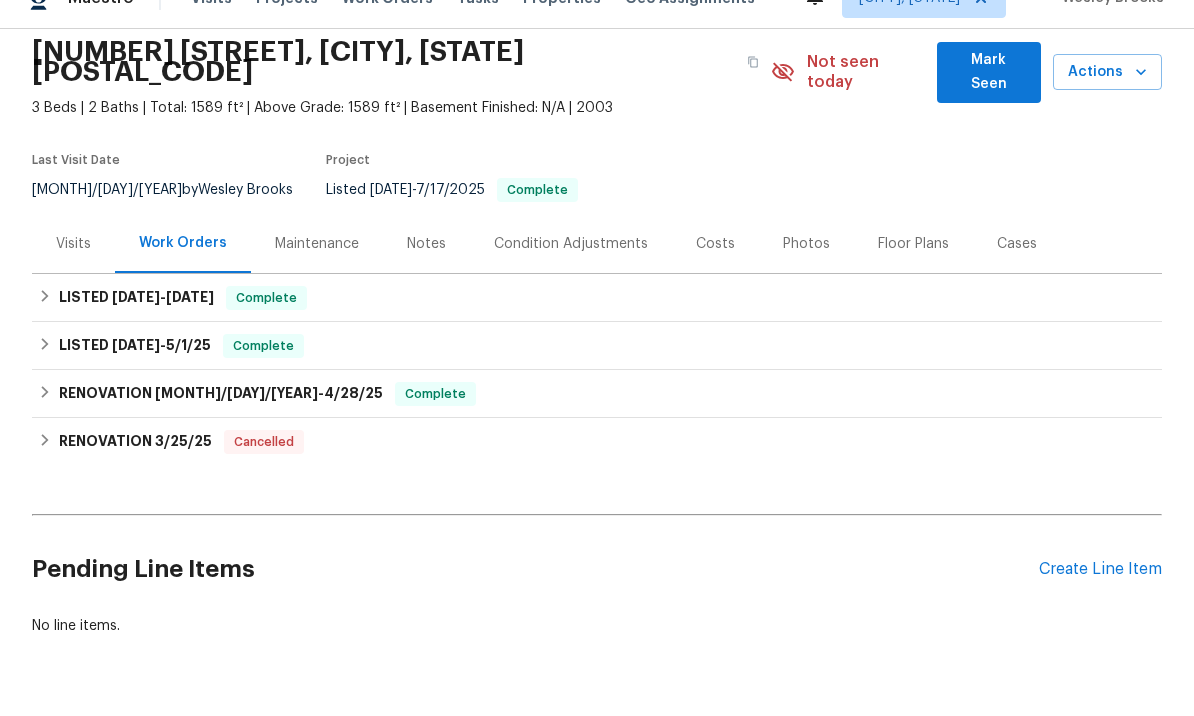 scroll, scrollTop: 34, scrollLeft: 0, axis: vertical 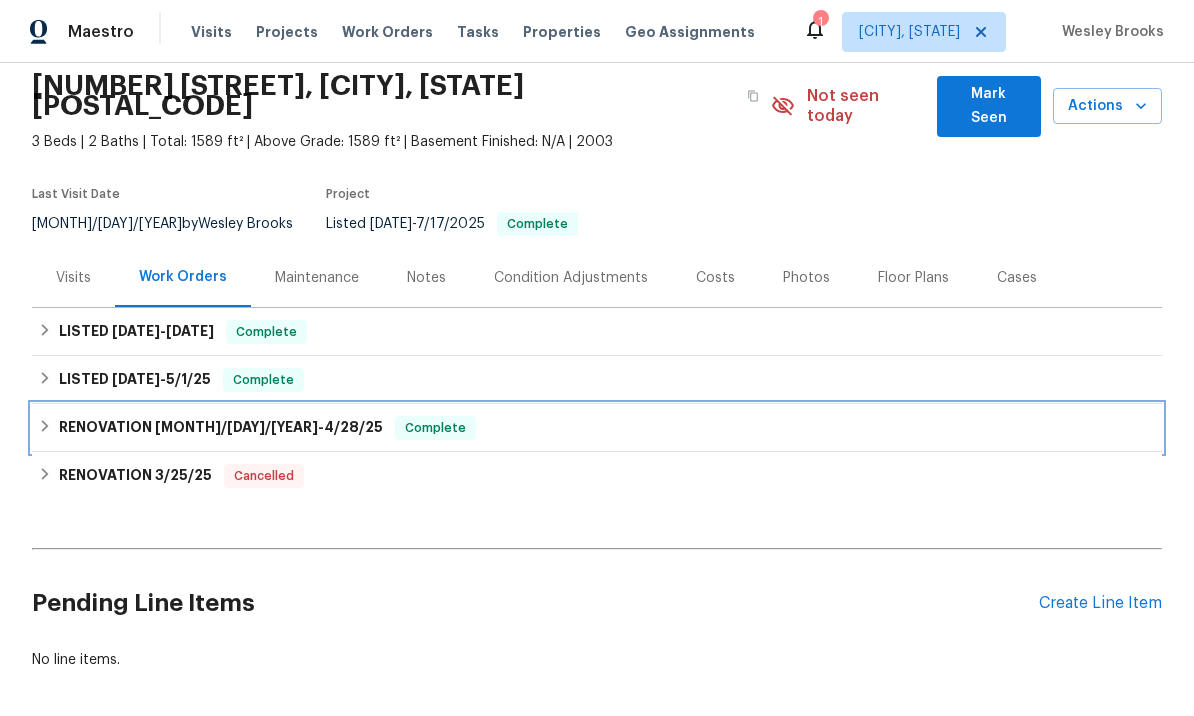 click on "RENOVATION   4/1/25  -  4/28/25 Complete" at bounding box center [597, 428] 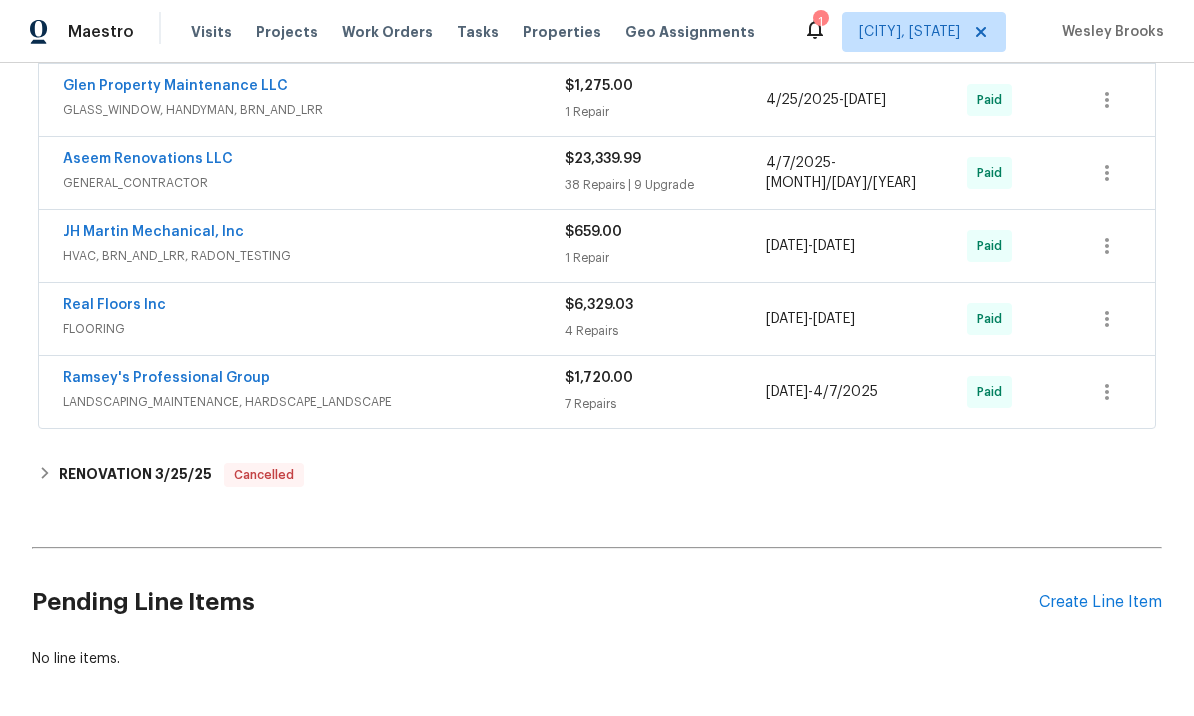 scroll, scrollTop: 571, scrollLeft: 0, axis: vertical 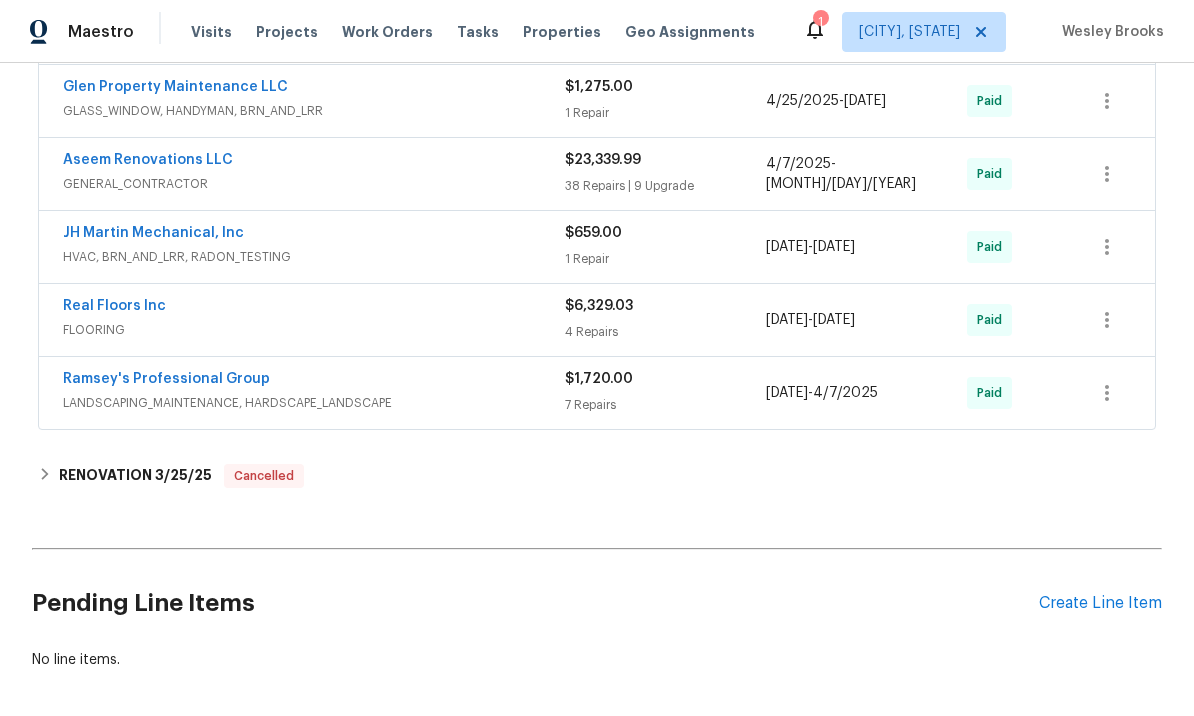 click on "Create Line Item" at bounding box center [1100, 603] 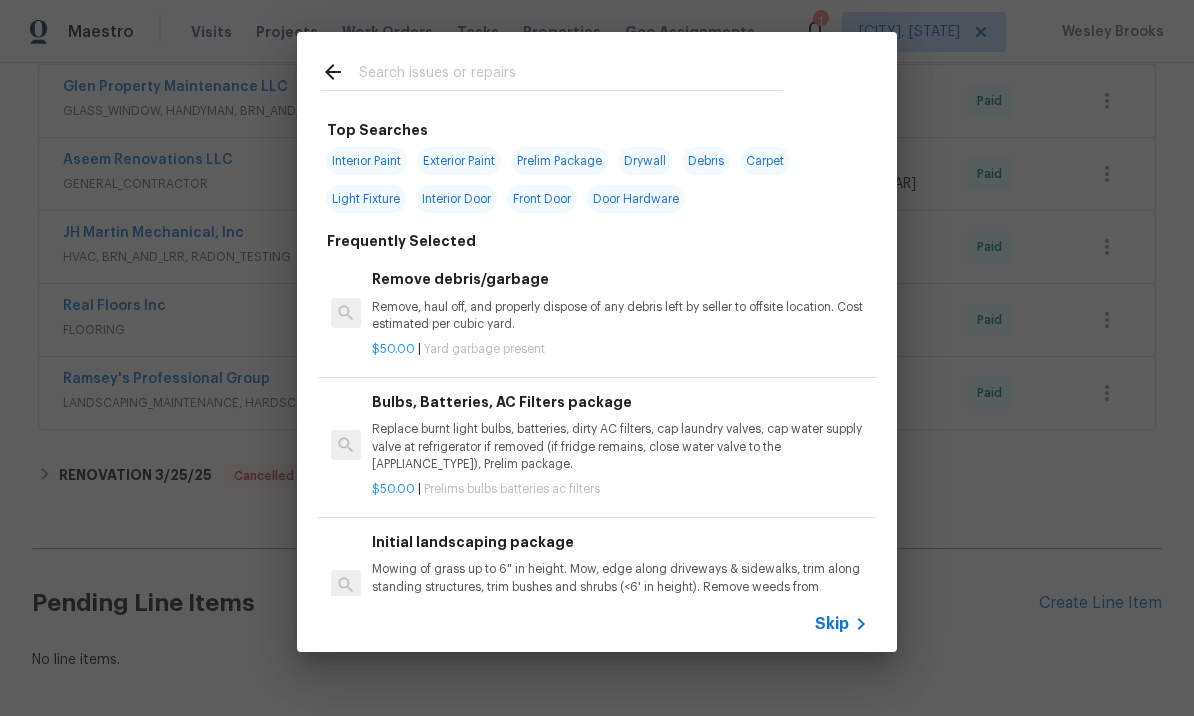 click on "Top Searches Interior Paint Exterior Paint Prelim Package Drywall Debris Carpet Light Fixture Interior Door Front Door Door Hardware Frequently Selected Remove debris/garbage Remove, haul off, and properly dispose of any debris left by seller to offsite location. Cost estimated per cubic yard. $50.00   |   Yard garbage present Bulbs, Batteries, AC Filters package Replace burnt light bulbs, batteries, dirty AC filters, cap laundry valves, cap water supply valve at refrigerator if removed (if fridge remains, close water valve to the fridge). Prelim package. $50.00   |   Prelims bulbs batteries ac filters Initial landscaping package Mowing of grass up to 6" in height. Mow, edge along driveways & sidewalks, trim along standing structures, trim bushes and shrubs (<6' in height). Remove weeds from previously maintained flowerbeds and remove standing yard debris (small twigs, non seasonal falling leaves).  Use leaf blower to remove clippings from hard surfaces." $70.00   |   Prelims landscaping $10.00   |   $75.00" at bounding box center (597, 342) 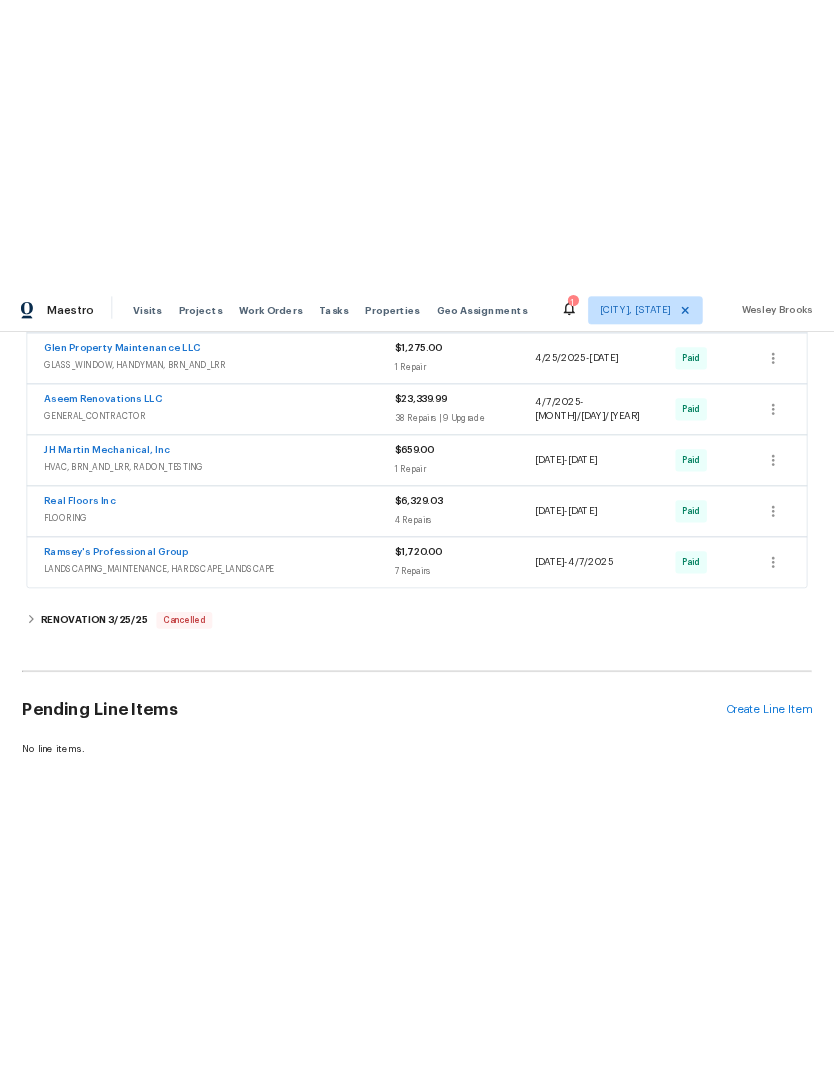 scroll, scrollTop: 0, scrollLeft: 0, axis: both 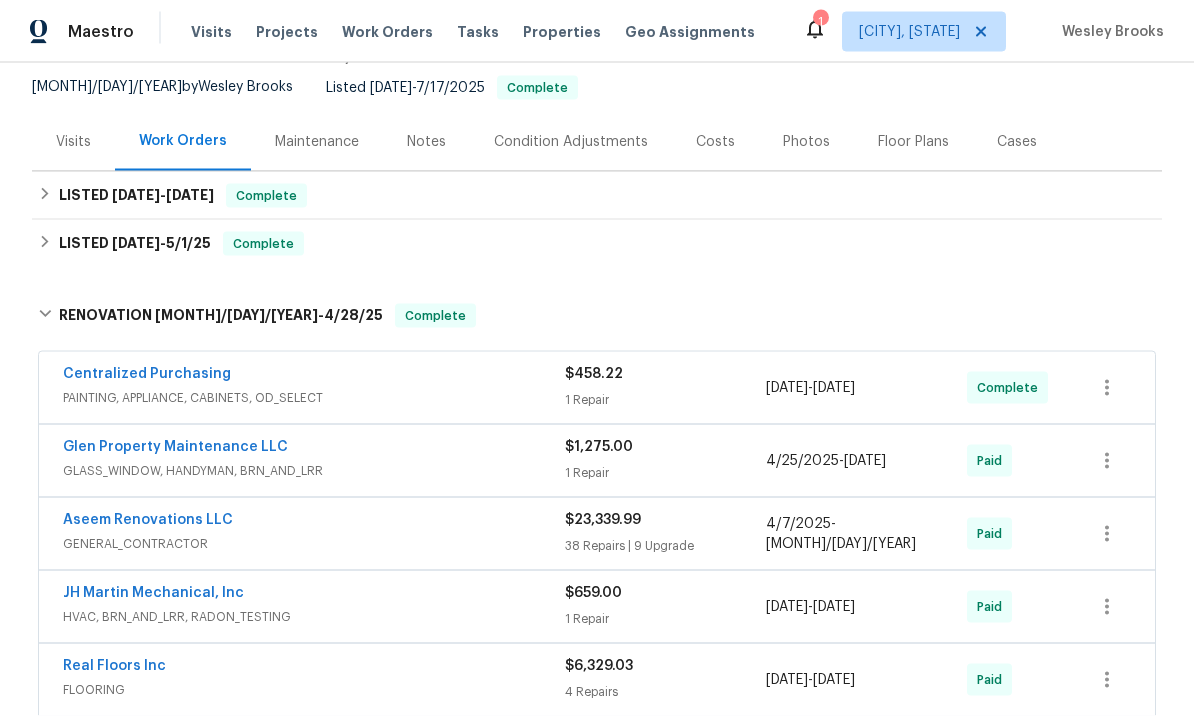 click on "Back to all projects 2012 Elm Grove Ln, Hampton, GA 30228 3 Beds | 2 Baths | Total: 1589 ft² | Above Grade: 1589 ft² | Basement Finished: N/A | 2003 Not seen today Mark Seen Actions Last Visit Date 7/31/2025  by  Wesley Brooks   Project Listed   7/14/2025  -  7/17/2025 Complete Visits Work Orders Maintenance Notes Condition Adjustments Costs Photos Floor Plans Cases LISTED   7/14/25  -  7/17/25 Complete Ramsey's Professional Group LANDSCAPING_MAINTENANCE, HARDSCAPE_LANDSCAPE $425.00 1 Repair 7/14/2025  -  7/17/2025 Paid LISTED   4/30/25  -  5/1/25 Complete VRX Photography PHOTOGRAPHY $120.00 1 Repair 4/30/2025  -  5/1/2025 Paid RENOVATION   4/1/25  -  4/28/25 Complete Centralized Purchasing PAINTING, APPLIANCE, CABINETS, OD_SELECT $458.22 1 Repair 4/1/2025  -  4/1/2025 Complete Glen Property Maintenance LLC GLASS_WINDOW, HANDYMAN, BRN_AND_LRR $1,275.00 1 Repair 4/25/2025  -  4/28/2025 Paid Aseem Renovations LLC GENERAL_CONTRACTOR $23,339.99 38 Repairs | 9 Upgrade 4/7/2025  -  4/16/2025 Paid $659.00 1 Repair" at bounding box center [597, 389] 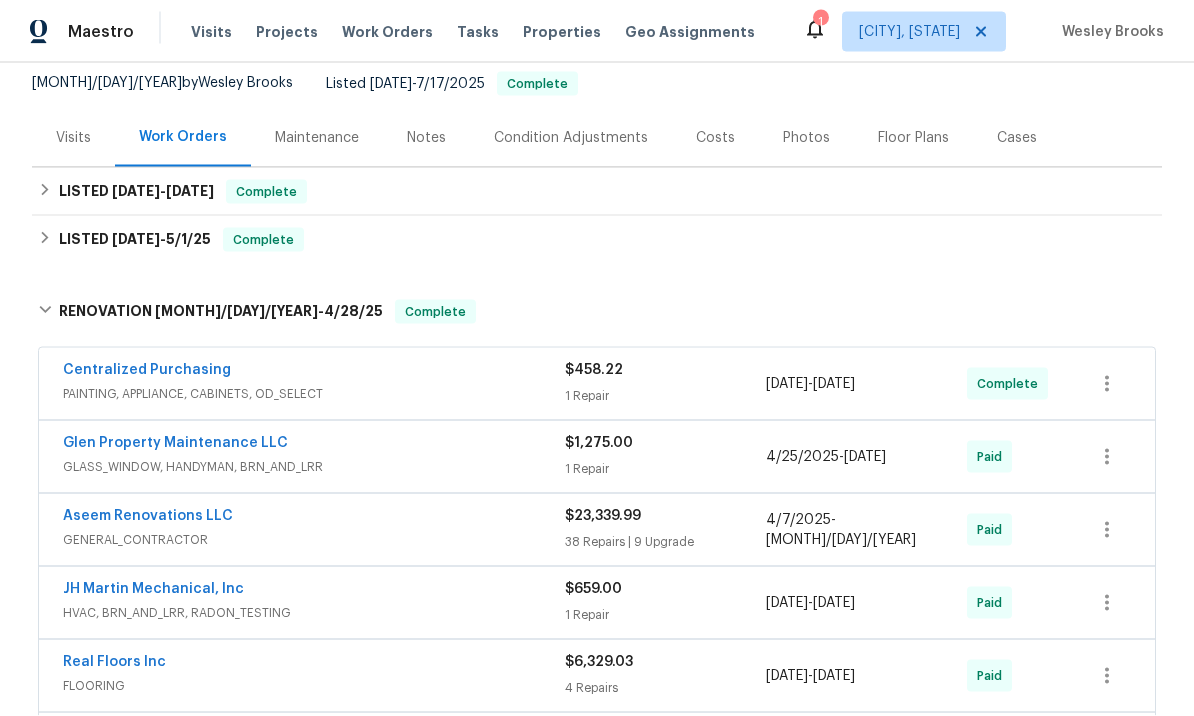 scroll, scrollTop: 216, scrollLeft: 0, axis: vertical 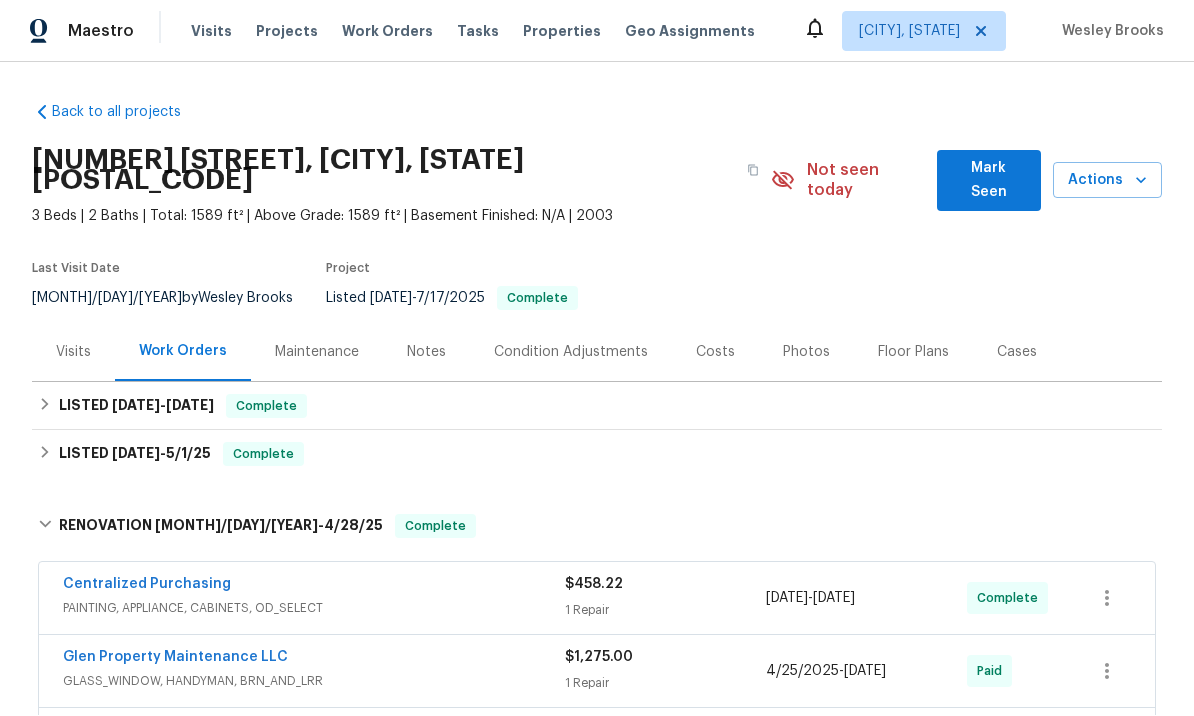 click on "Mark Seen" at bounding box center [989, 181] 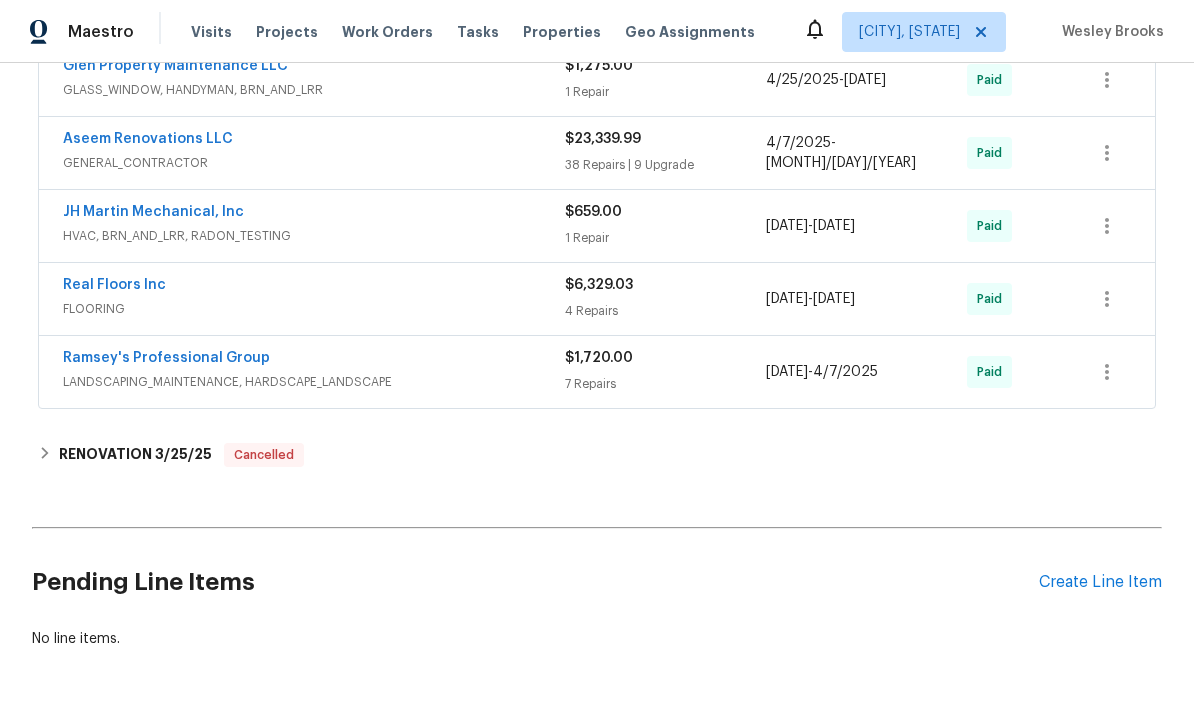 scroll, scrollTop: 571, scrollLeft: 0, axis: vertical 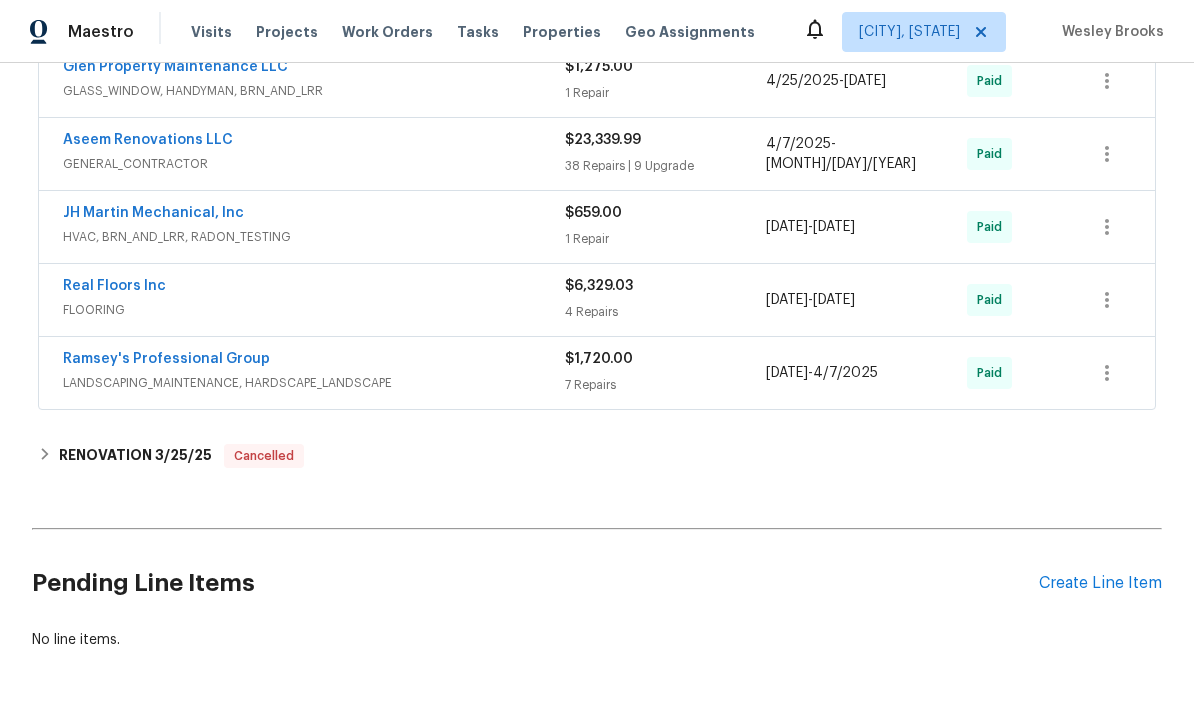 click on "Ramsey's Professional Group" at bounding box center (166, 359) 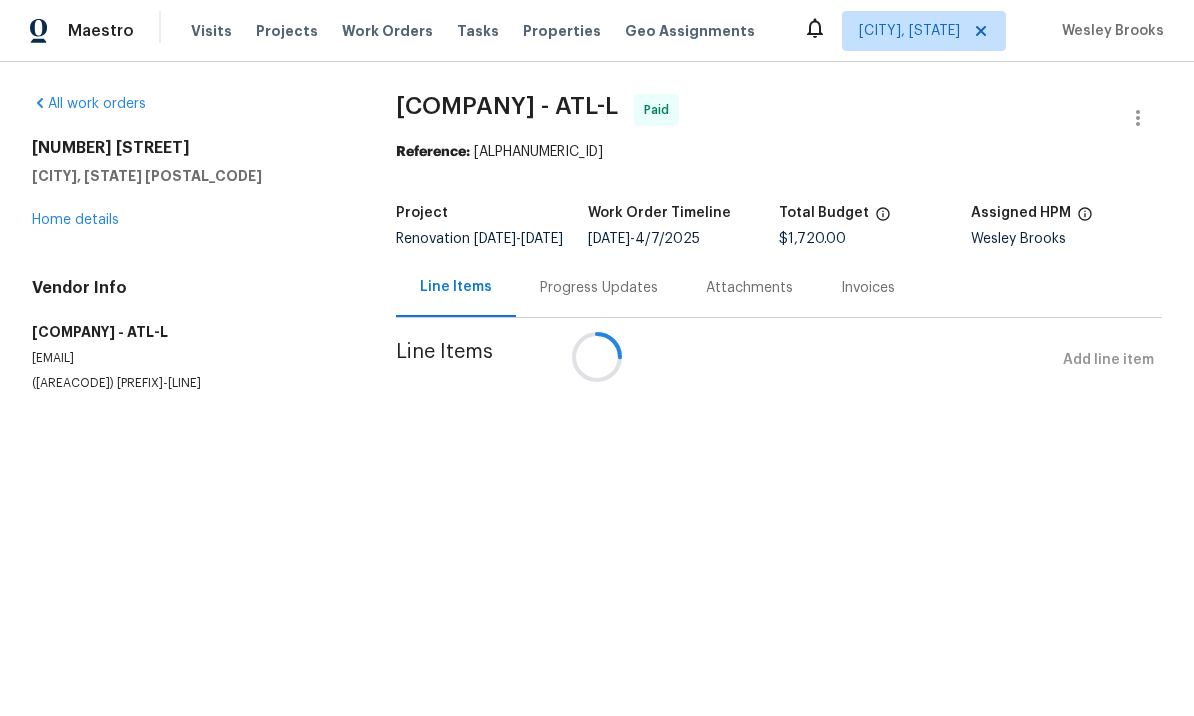 scroll, scrollTop: 1, scrollLeft: 0, axis: vertical 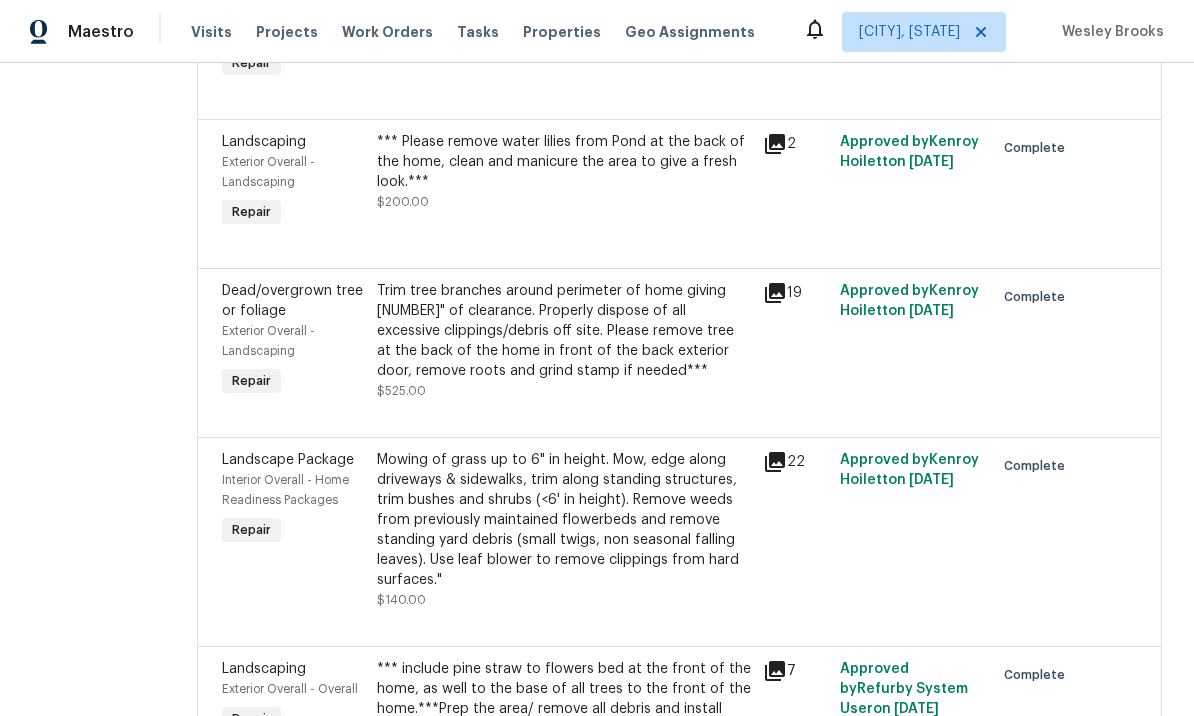click 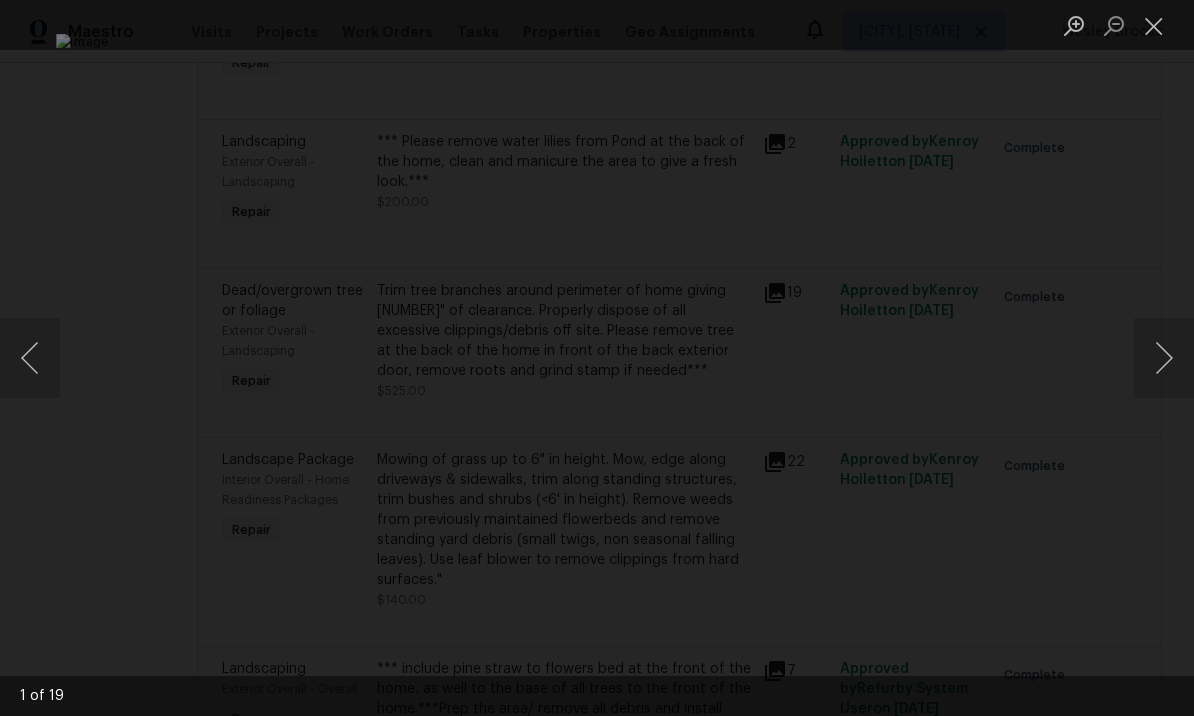 click at bounding box center [1164, 358] 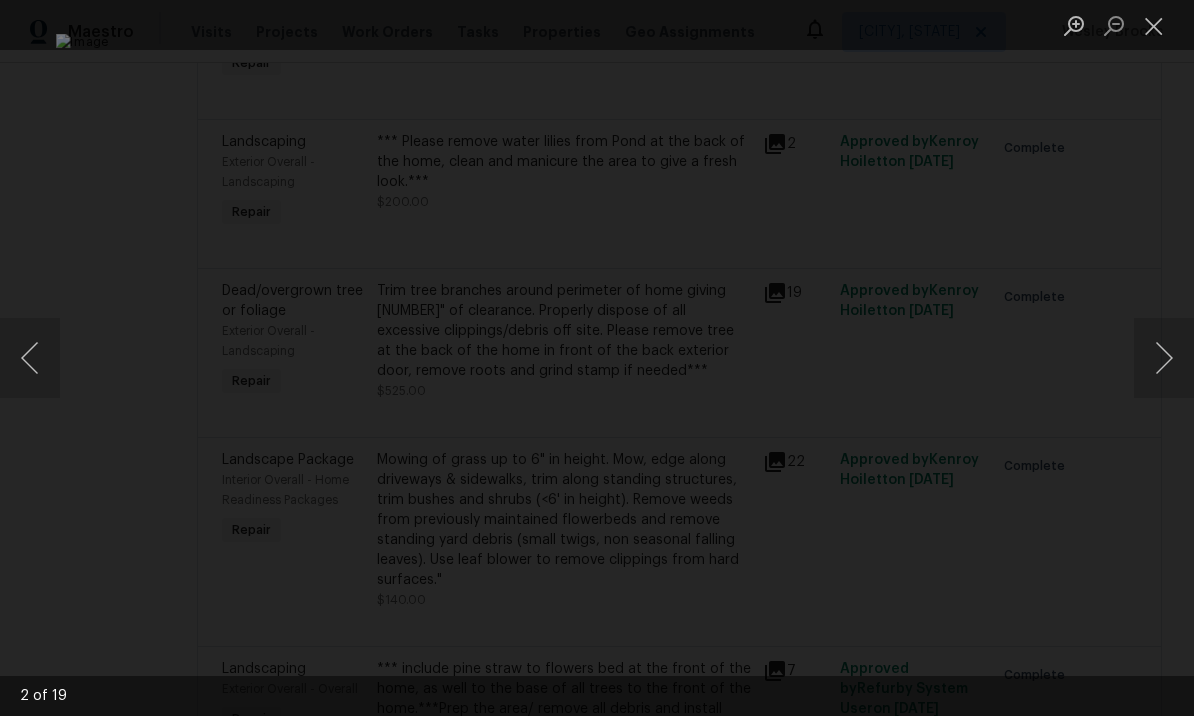 click at bounding box center [1164, 358] 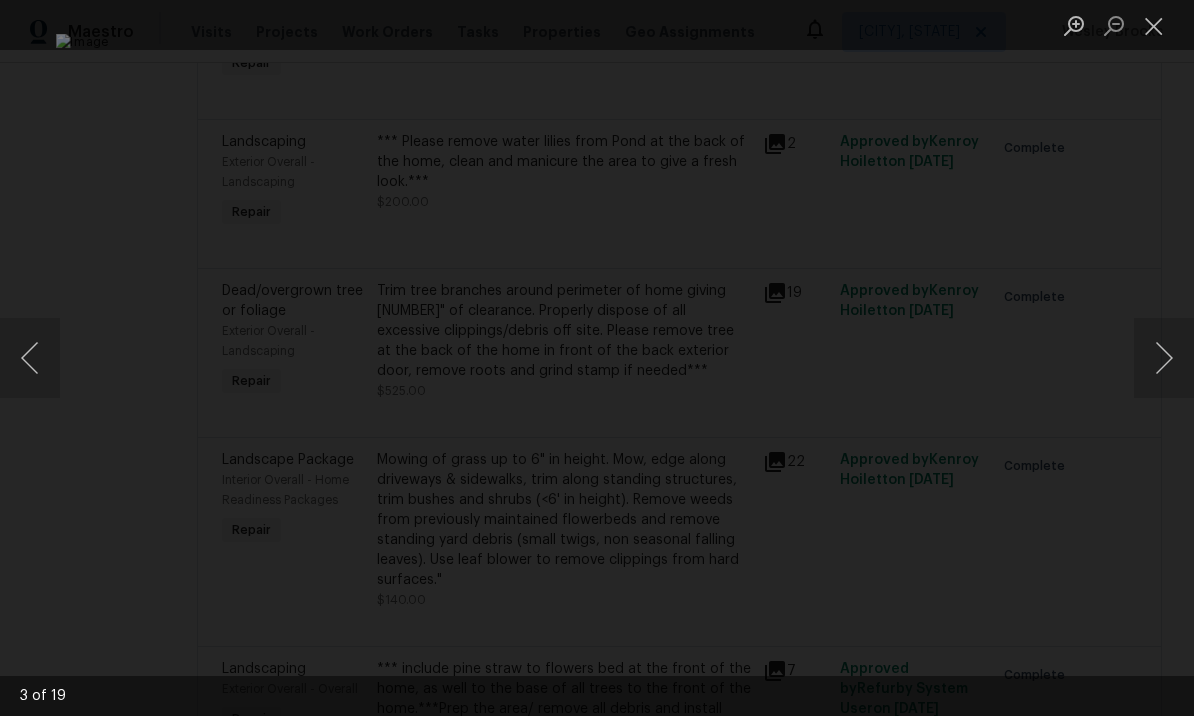 click at bounding box center (1164, 358) 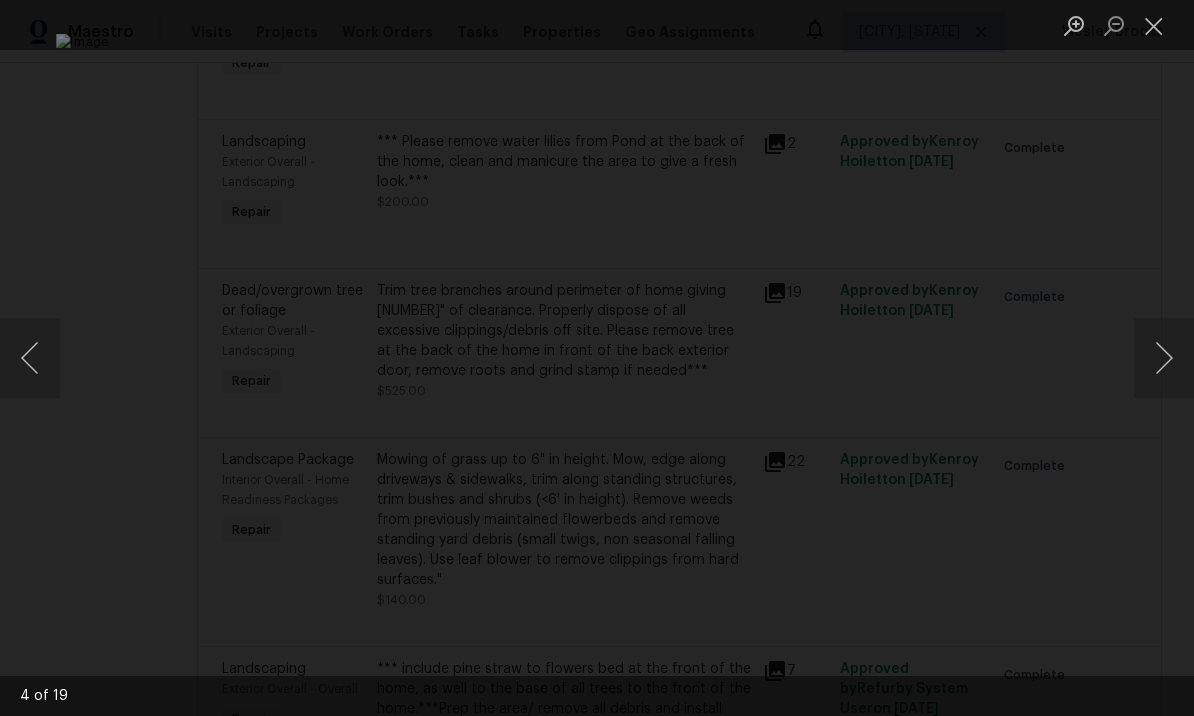 click at bounding box center (1164, 358) 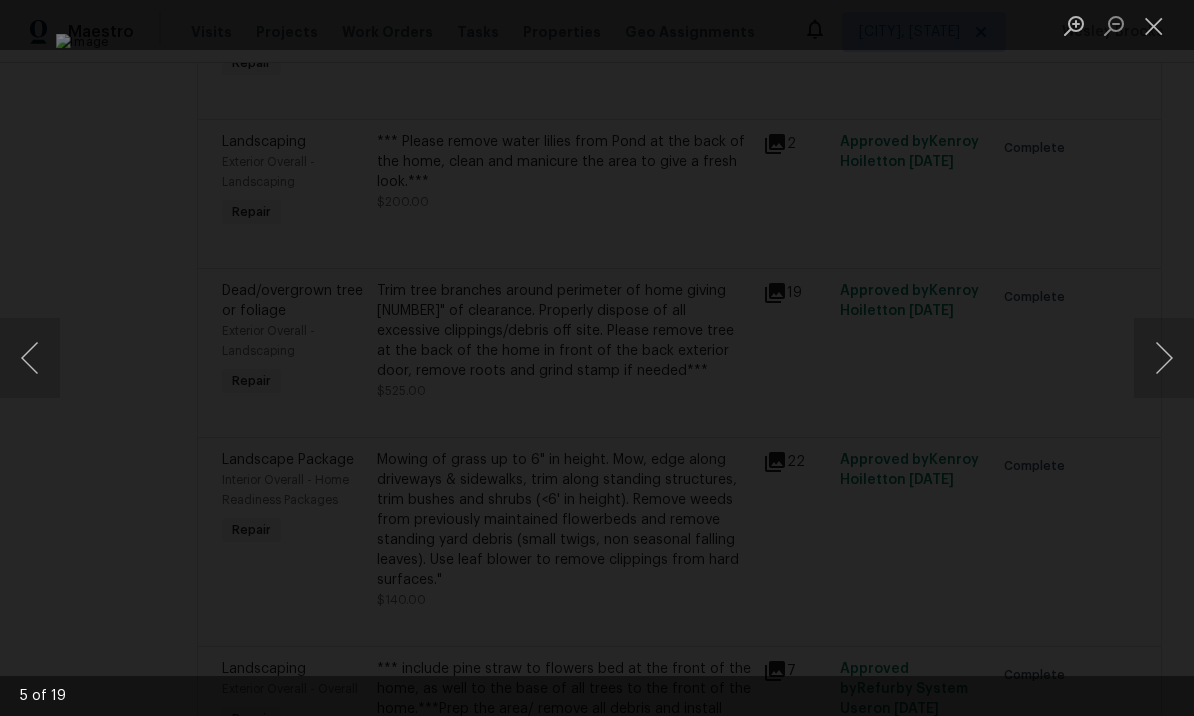 click at bounding box center (1164, 358) 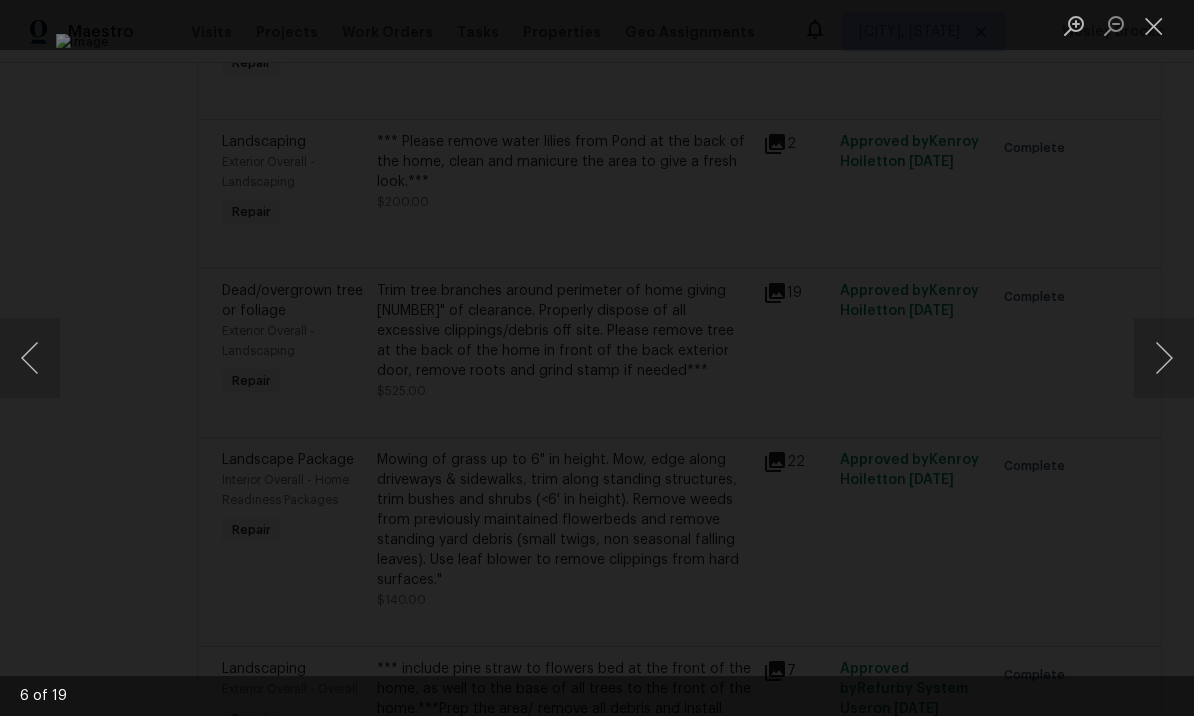 click at bounding box center [1164, 358] 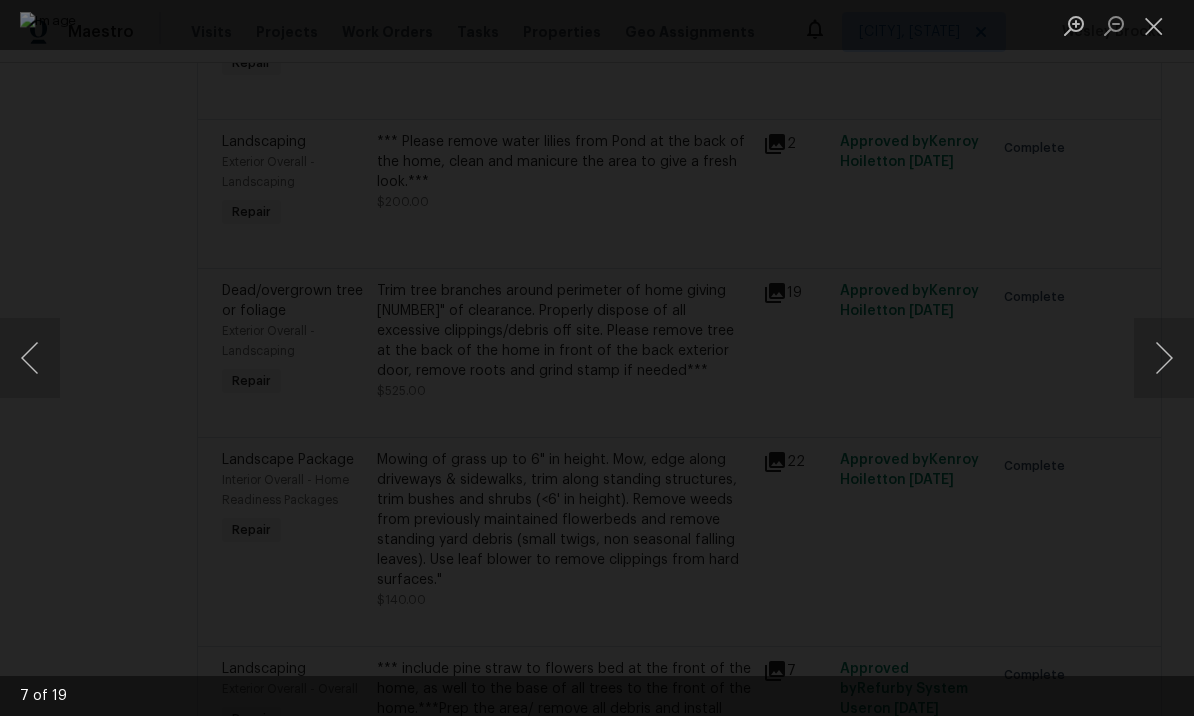 click at bounding box center (1164, 358) 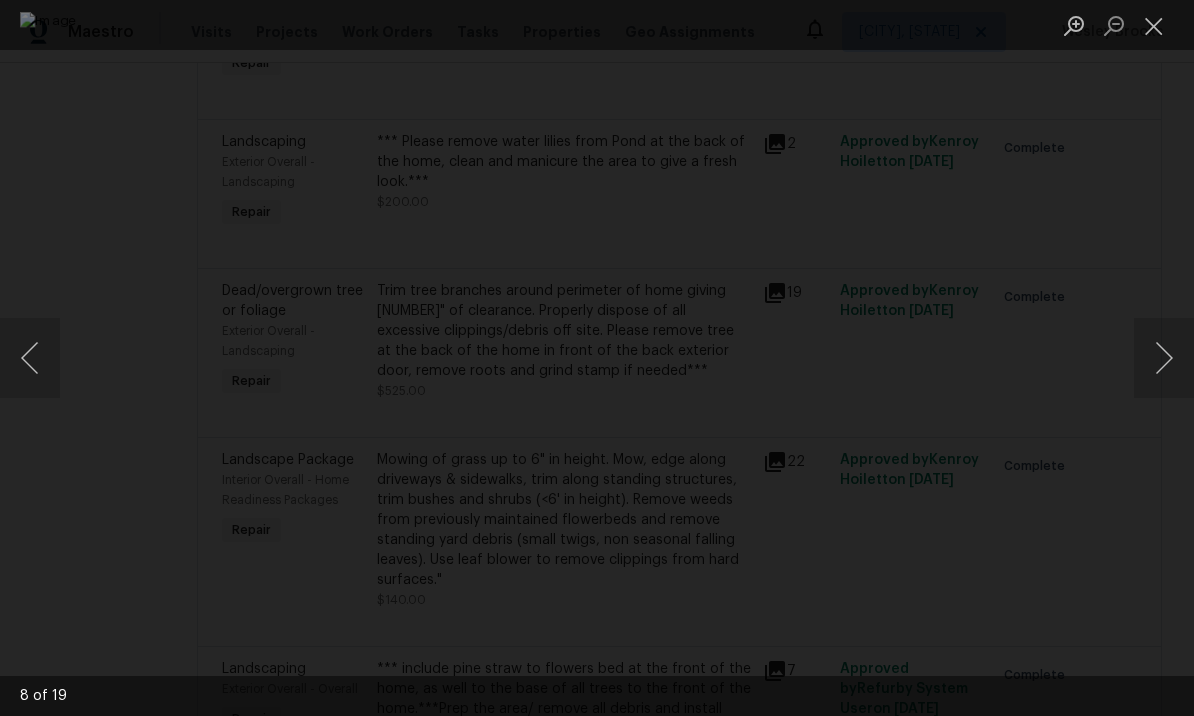click at bounding box center (1154, 25) 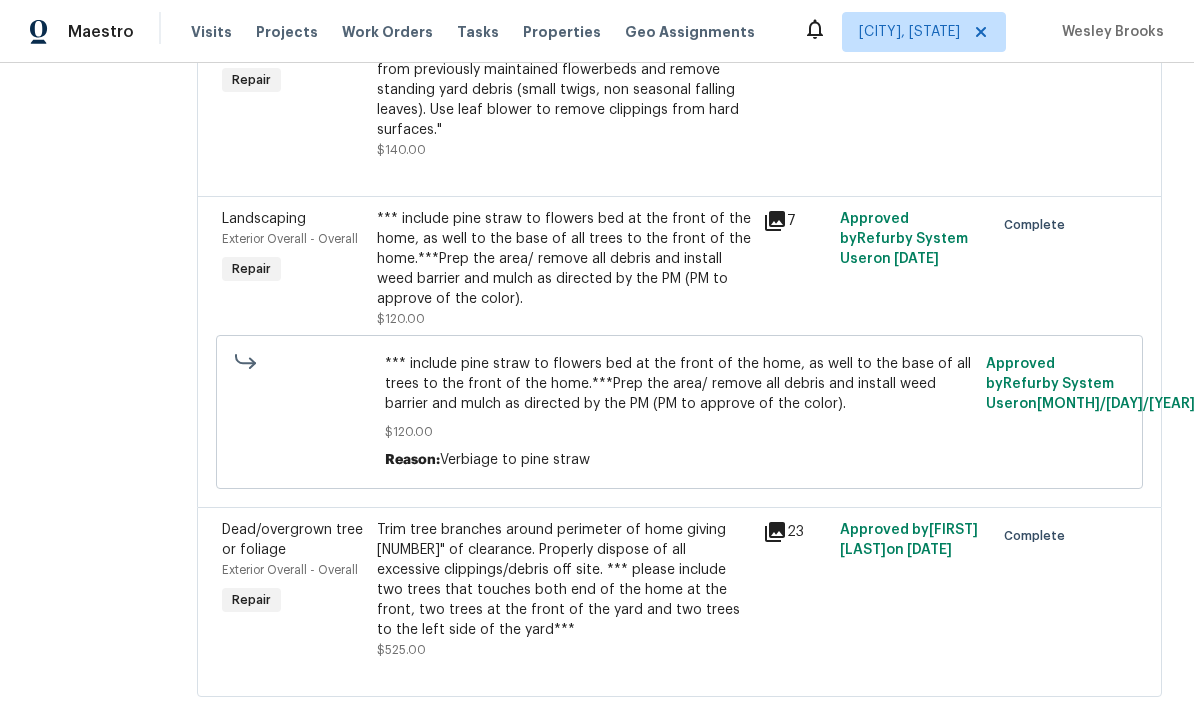 scroll, scrollTop: 1032, scrollLeft: 0, axis: vertical 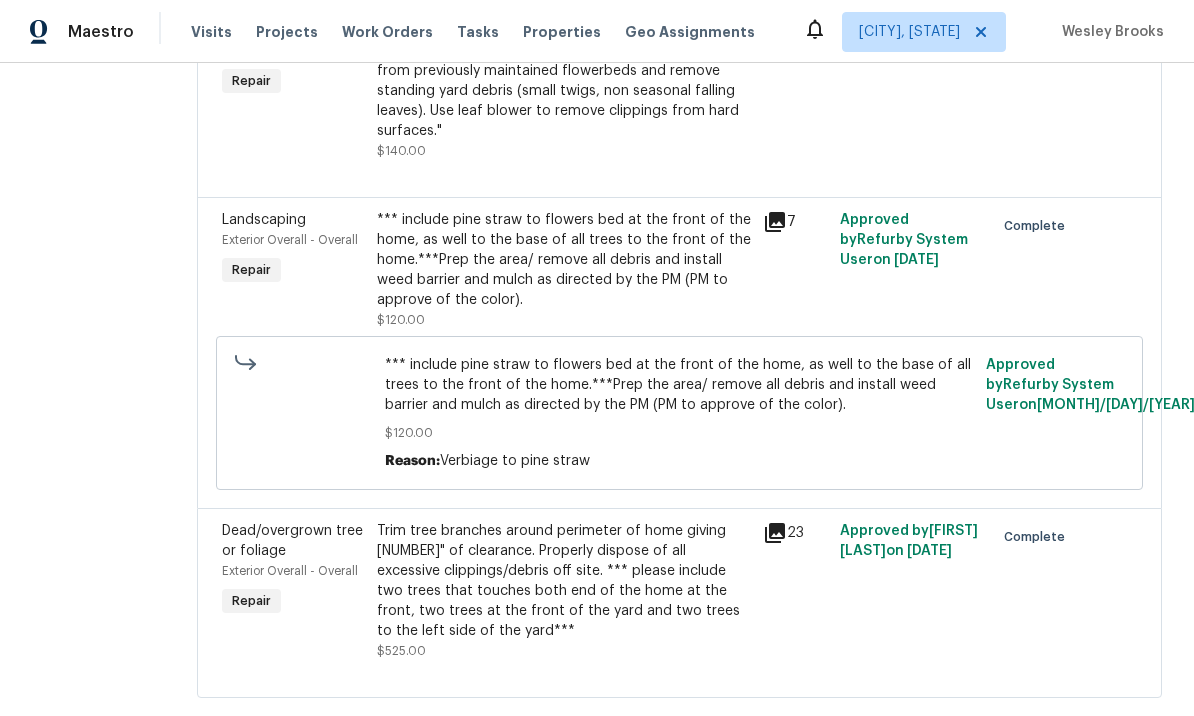 click 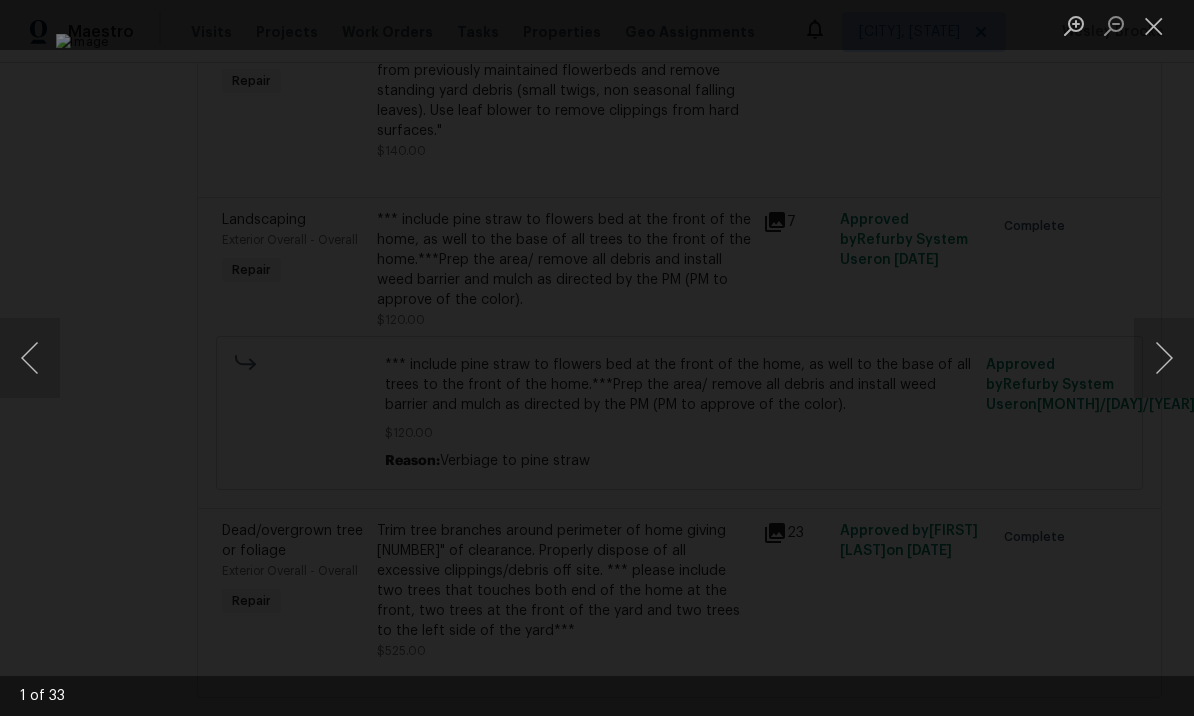 click at bounding box center (1164, 358) 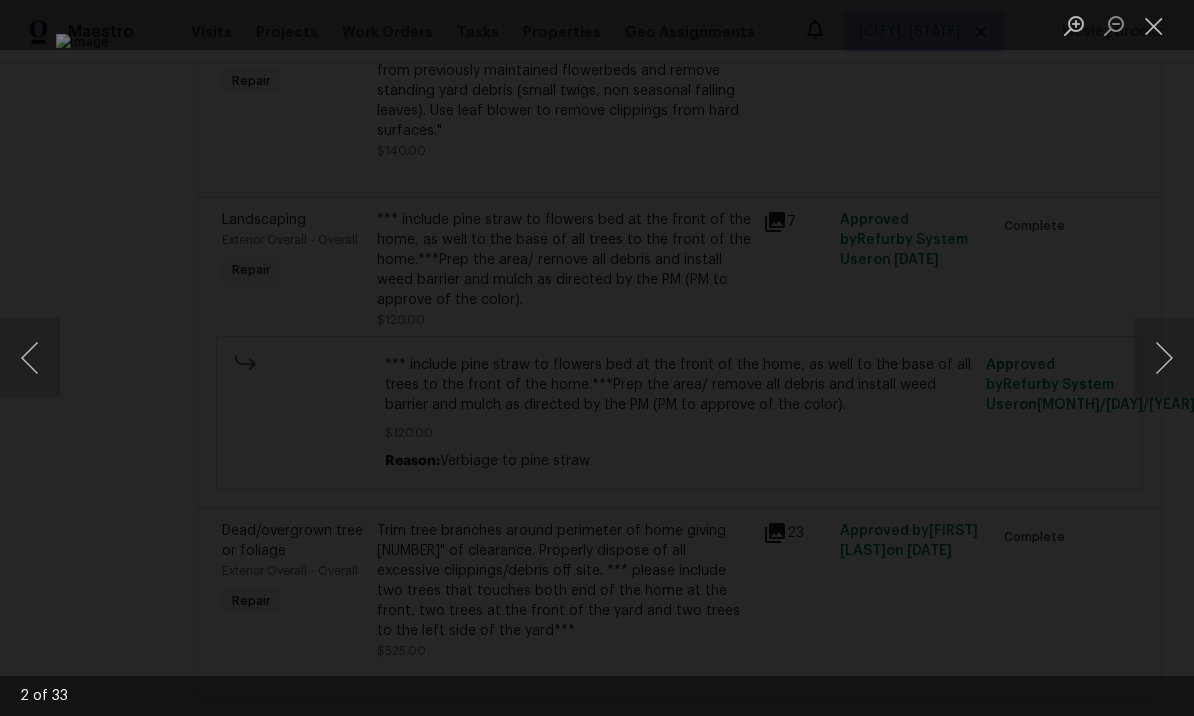 click at bounding box center [1164, 358] 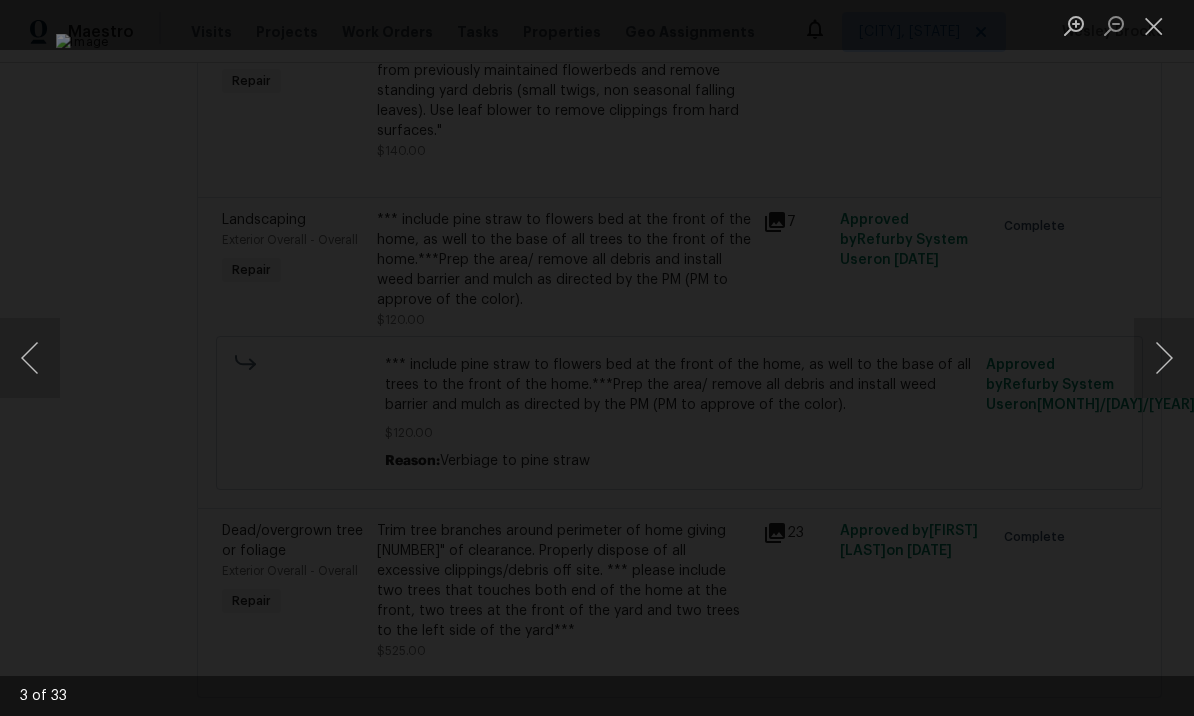 click at bounding box center (1164, 358) 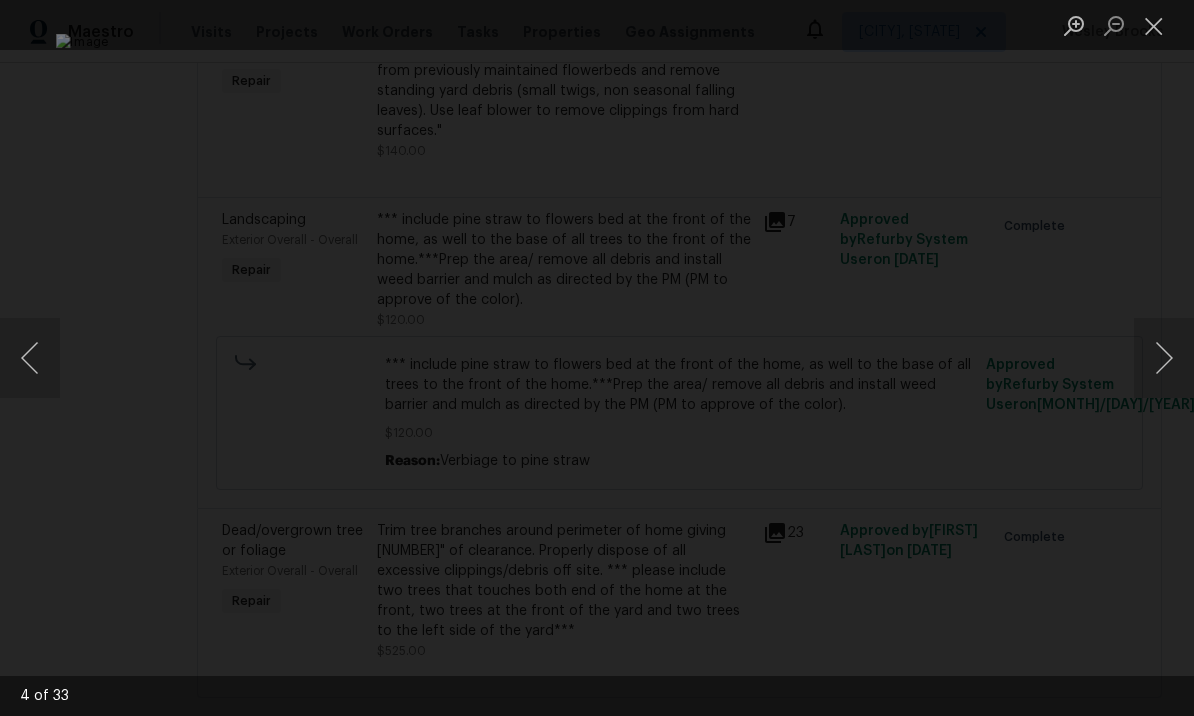 click at bounding box center (1164, 358) 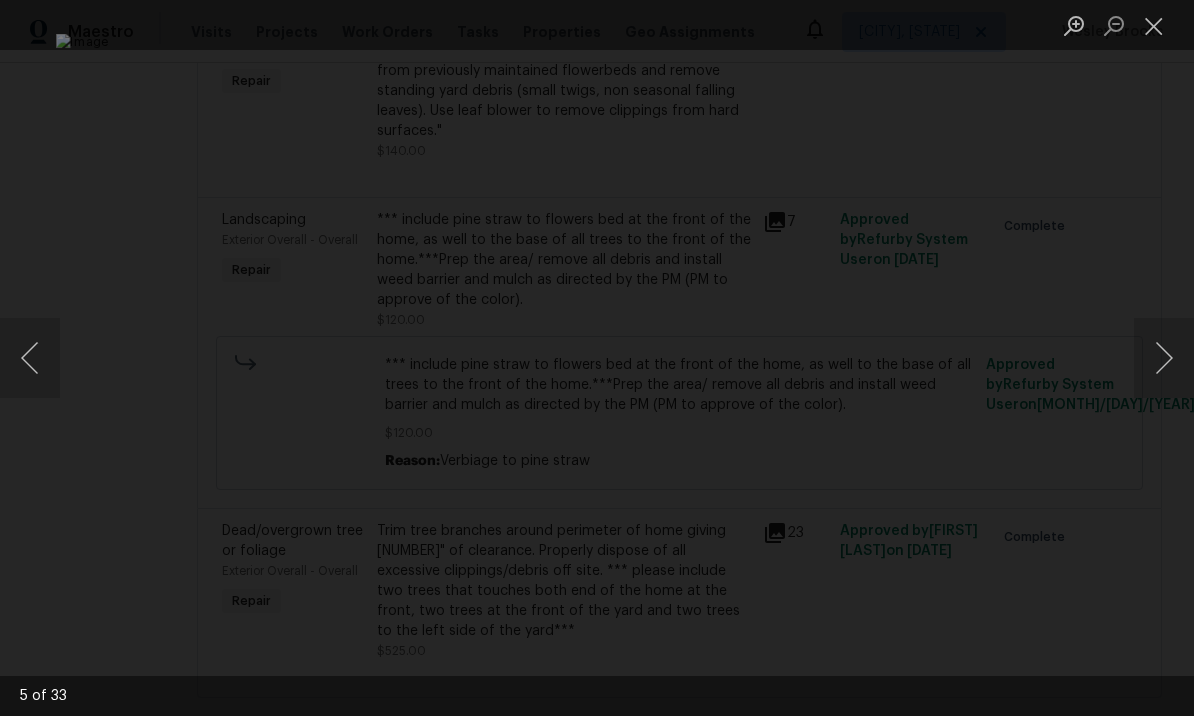 click at bounding box center [1164, 358] 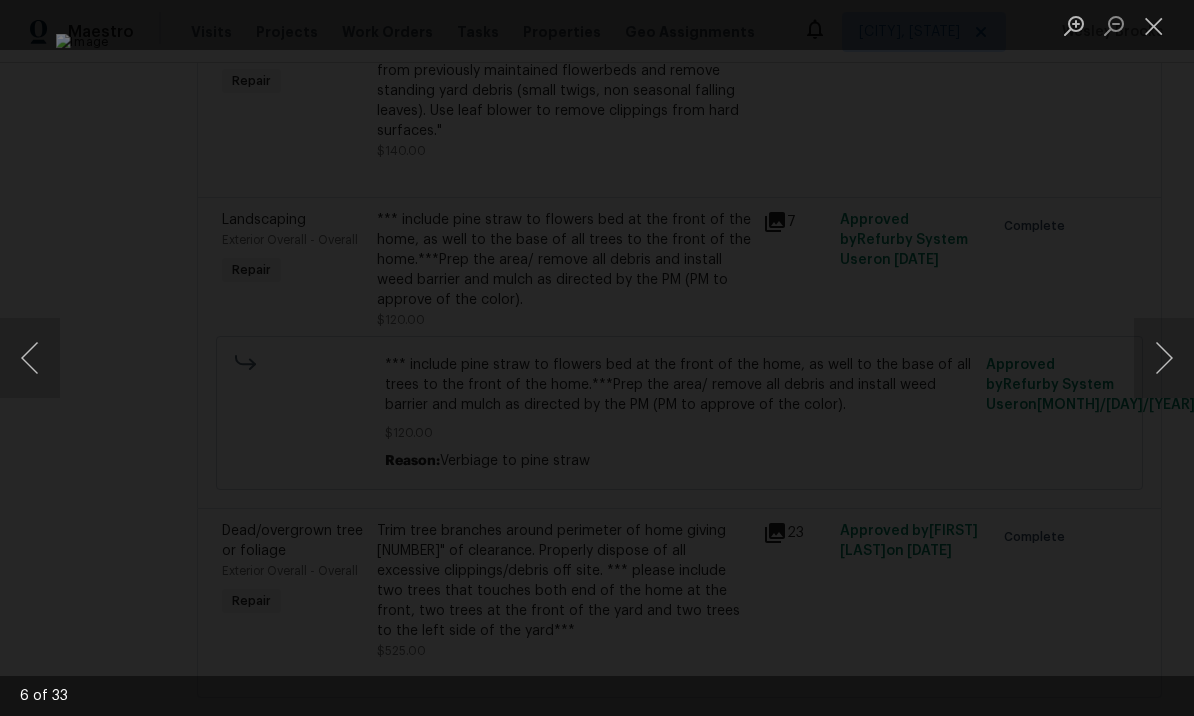 click at bounding box center (1164, 358) 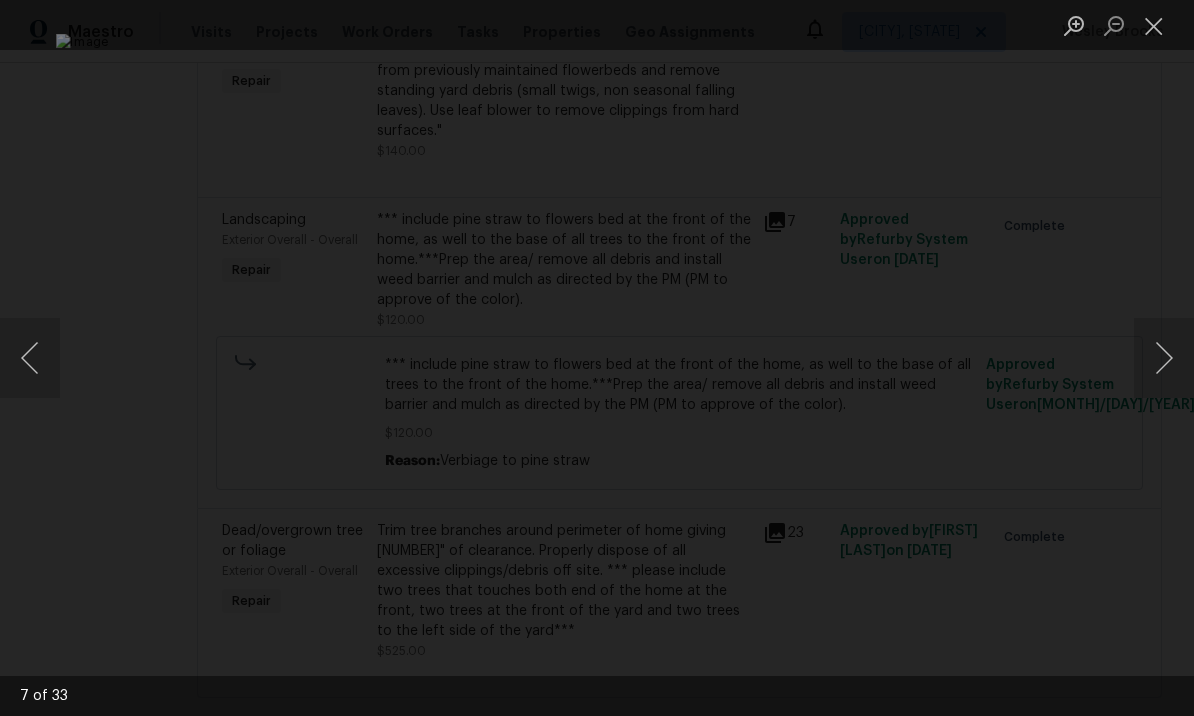 click at bounding box center [1164, 358] 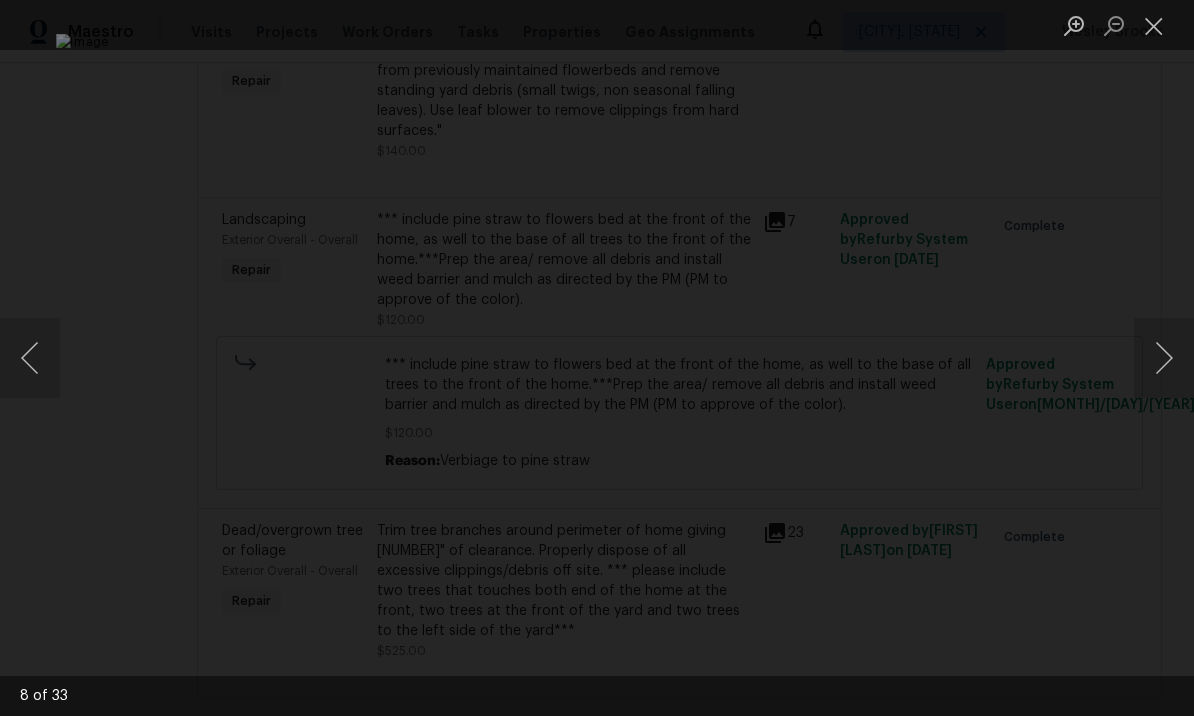 click at bounding box center [1164, 358] 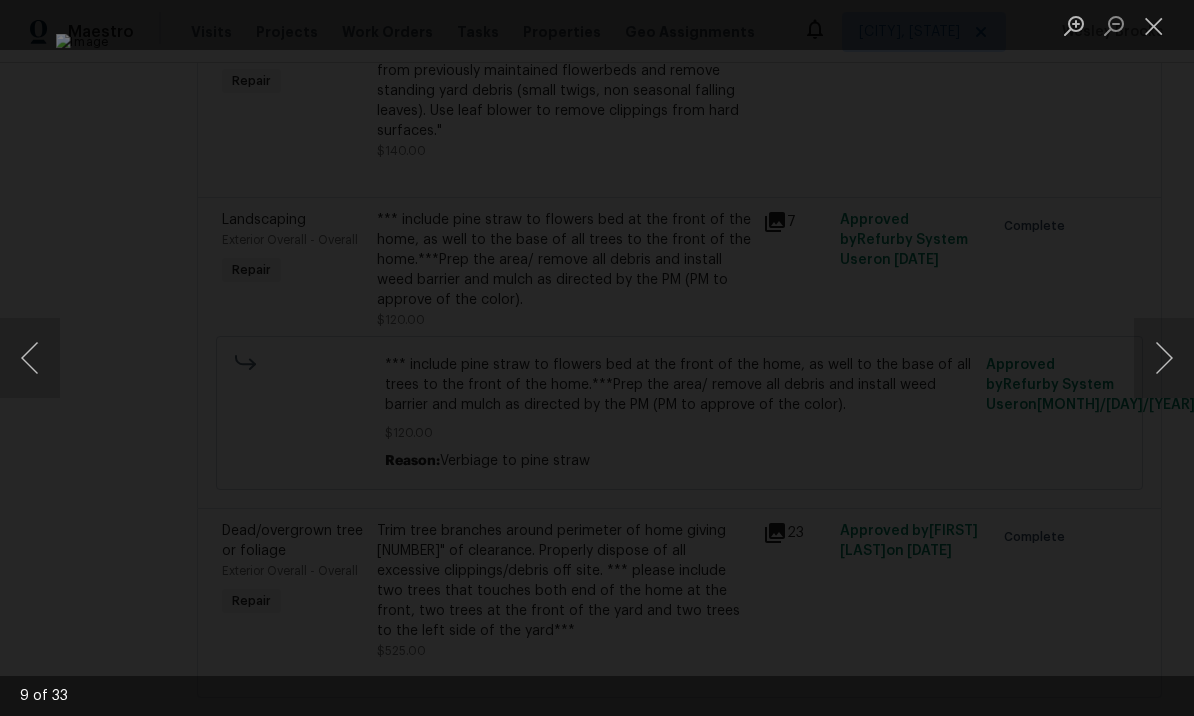 click at bounding box center (1164, 358) 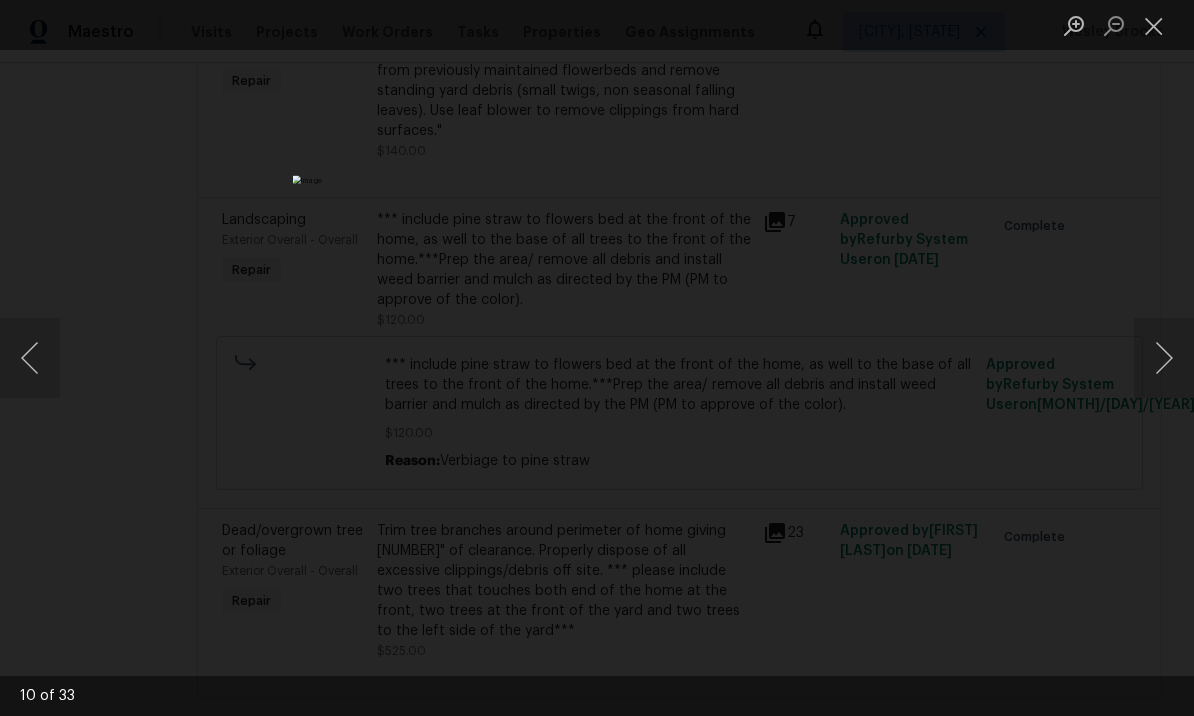 click at bounding box center [1164, 358] 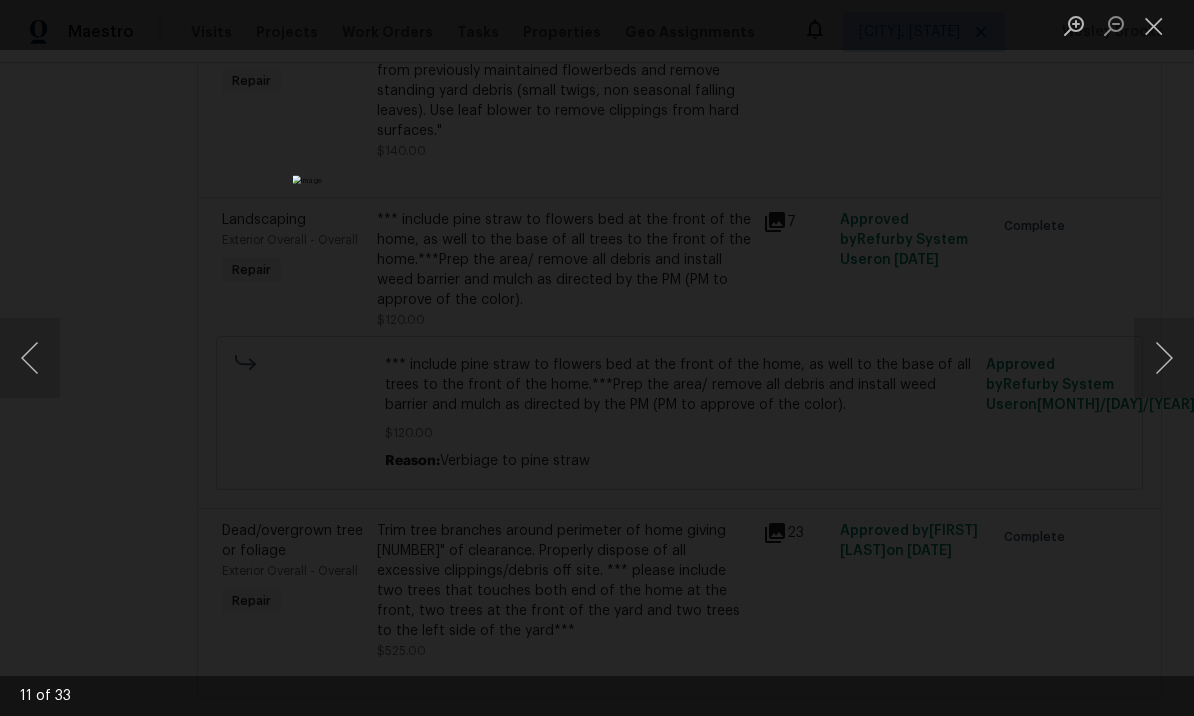 click at bounding box center [1164, 358] 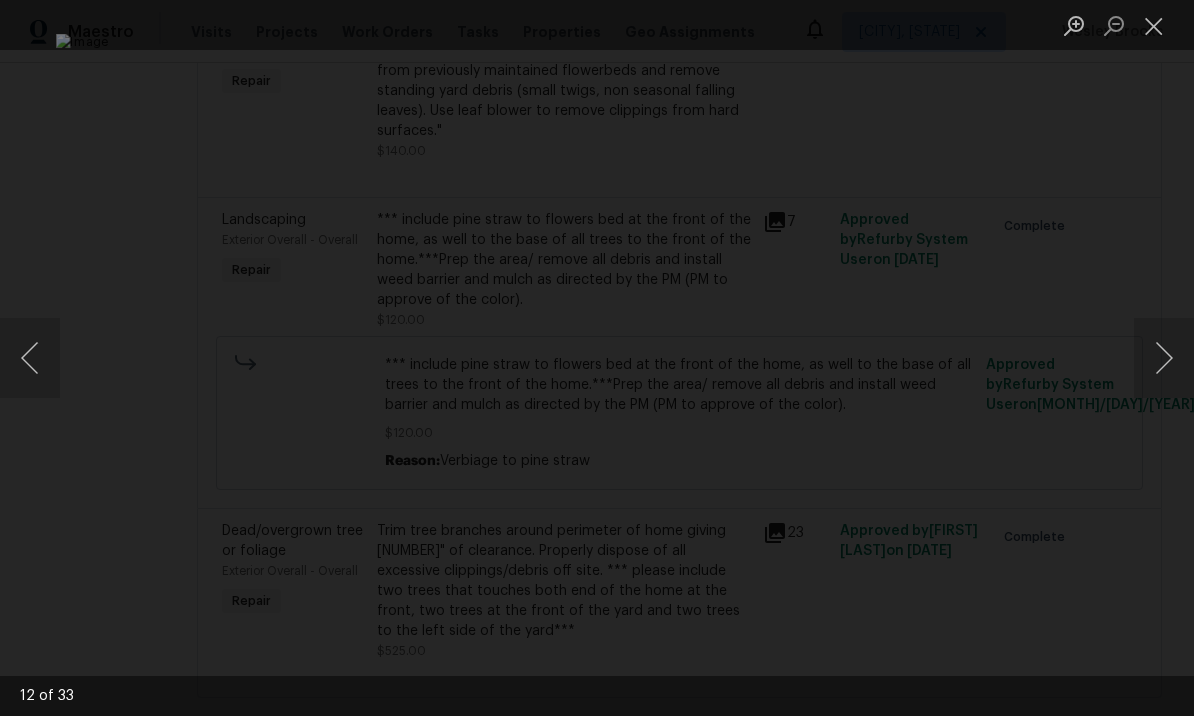 click at bounding box center [1154, 25] 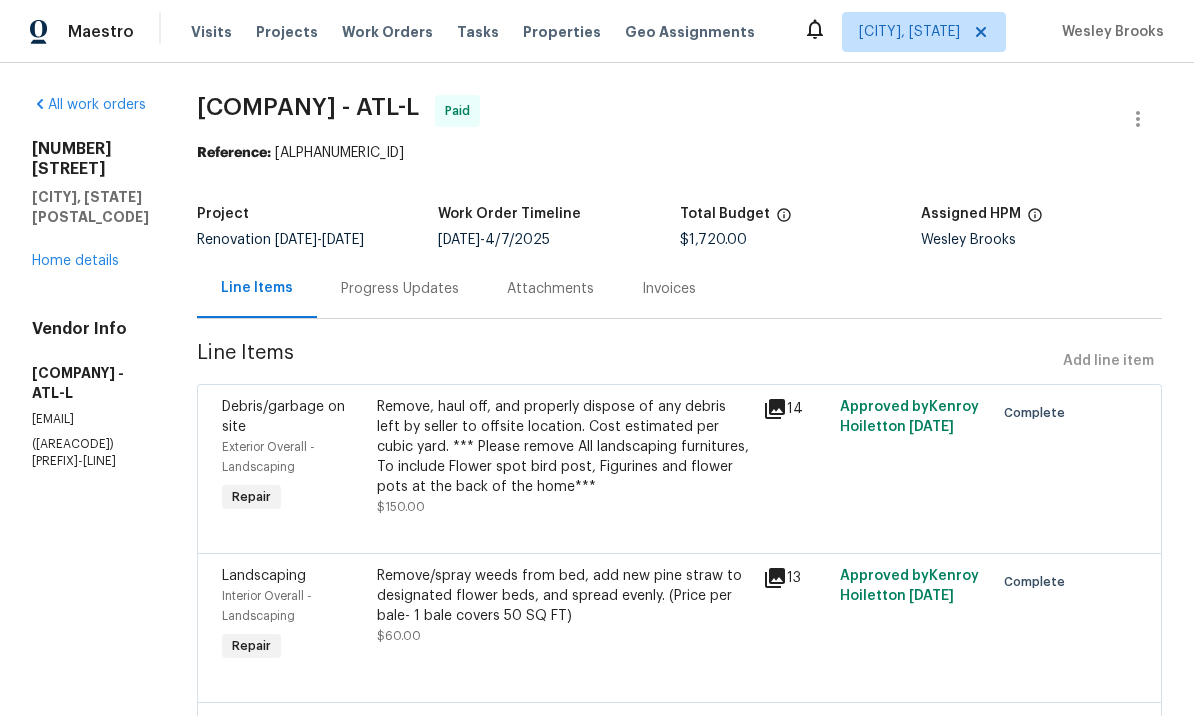 scroll, scrollTop: 0, scrollLeft: 0, axis: both 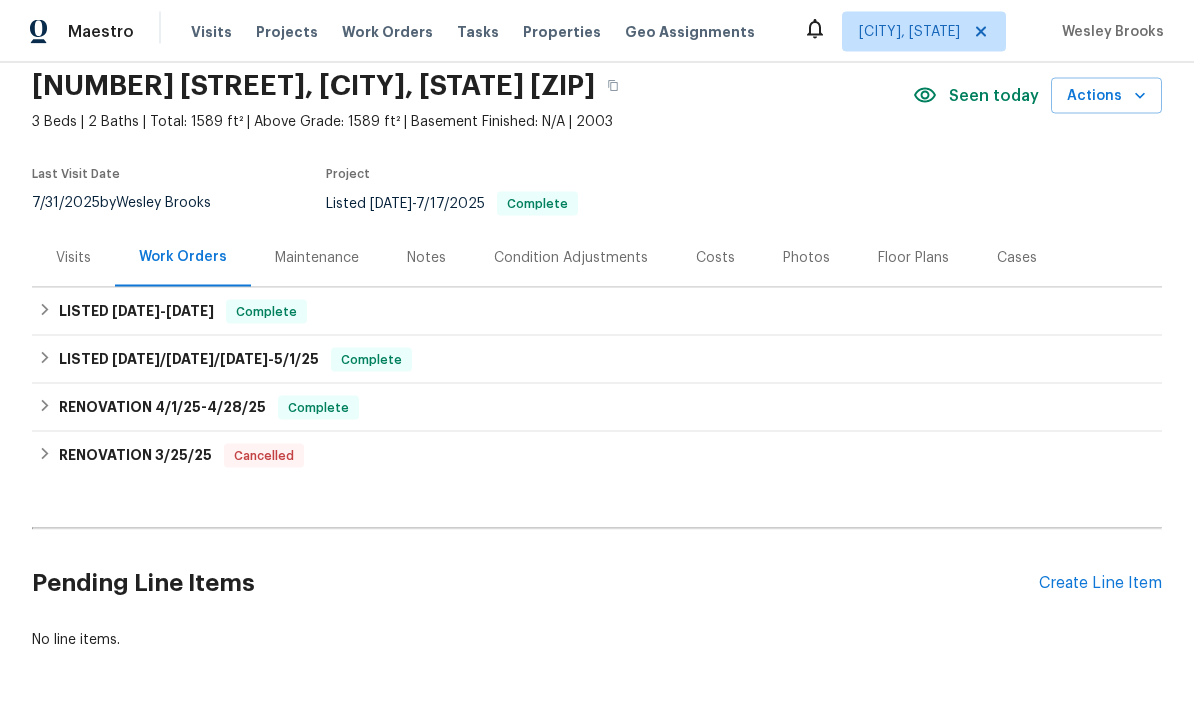 click on "Create Line Item" at bounding box center [1100, 583] 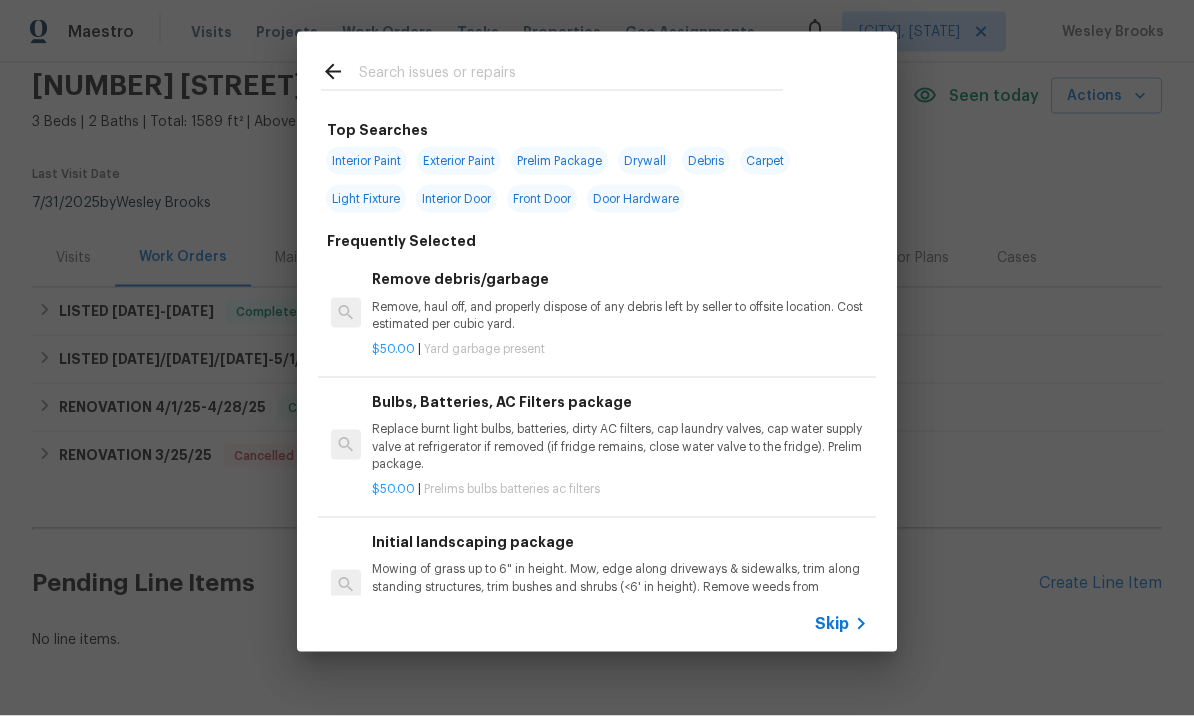 scroll, scrollTop: 2, scrollLeft: 0, axis: vertical 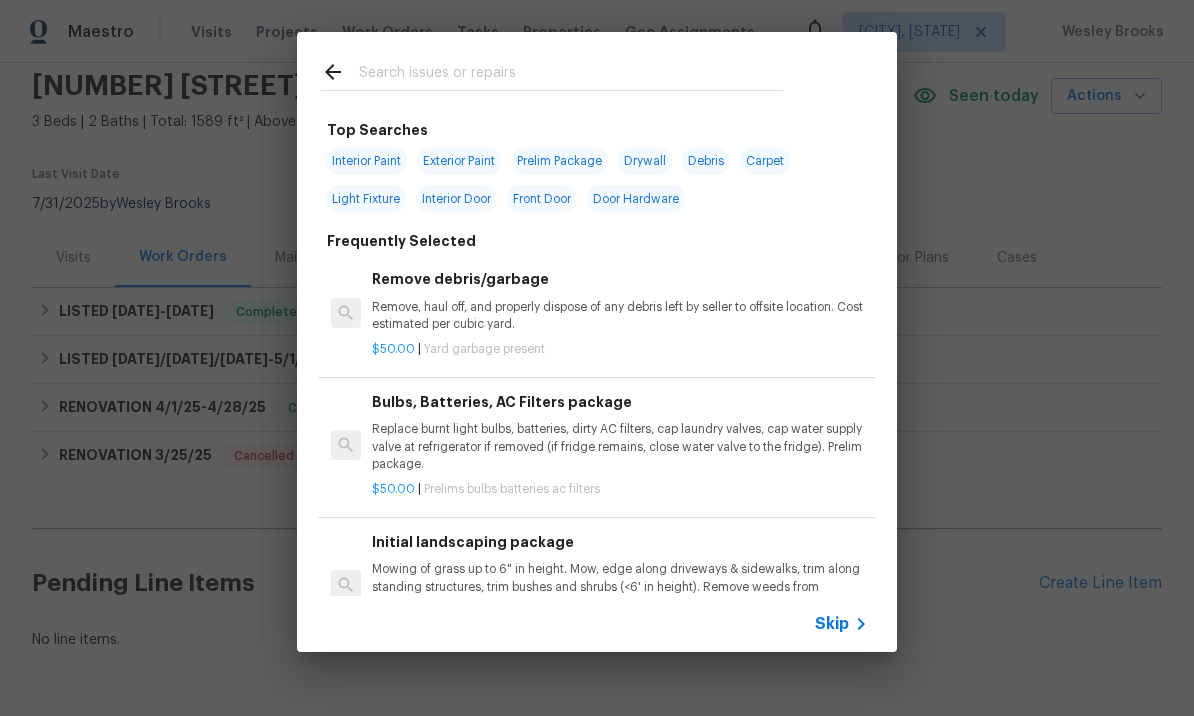 click at bounding box center [571, 75] 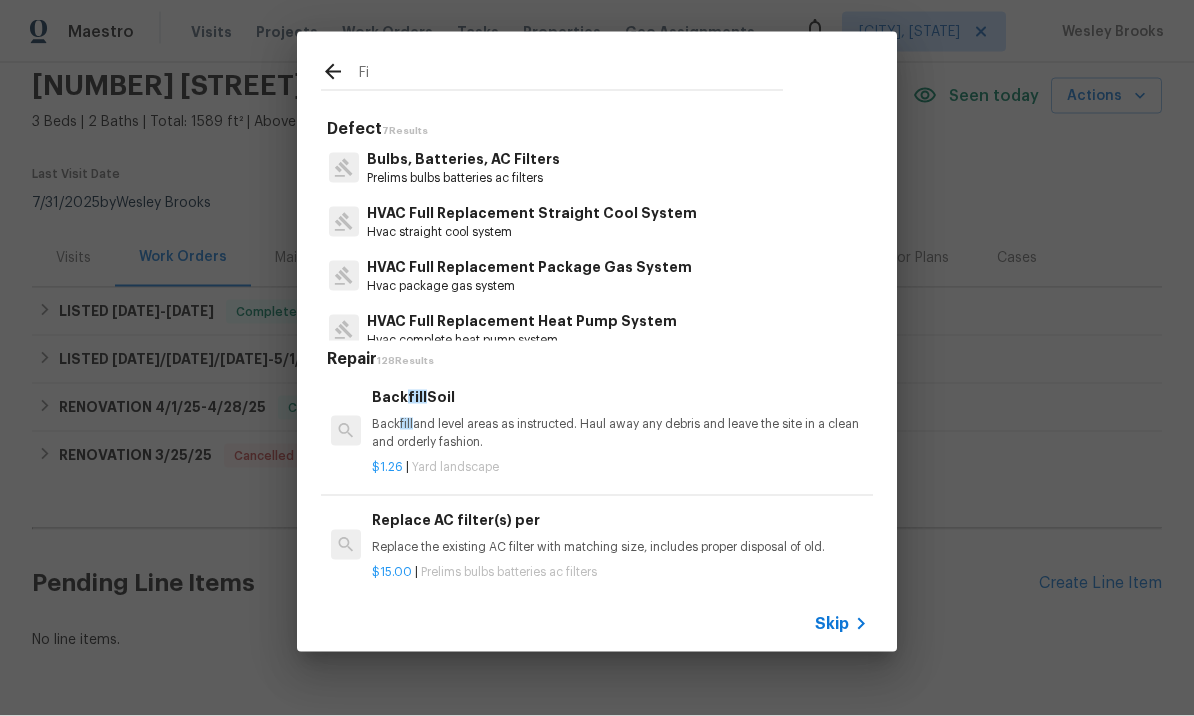 type on "F" 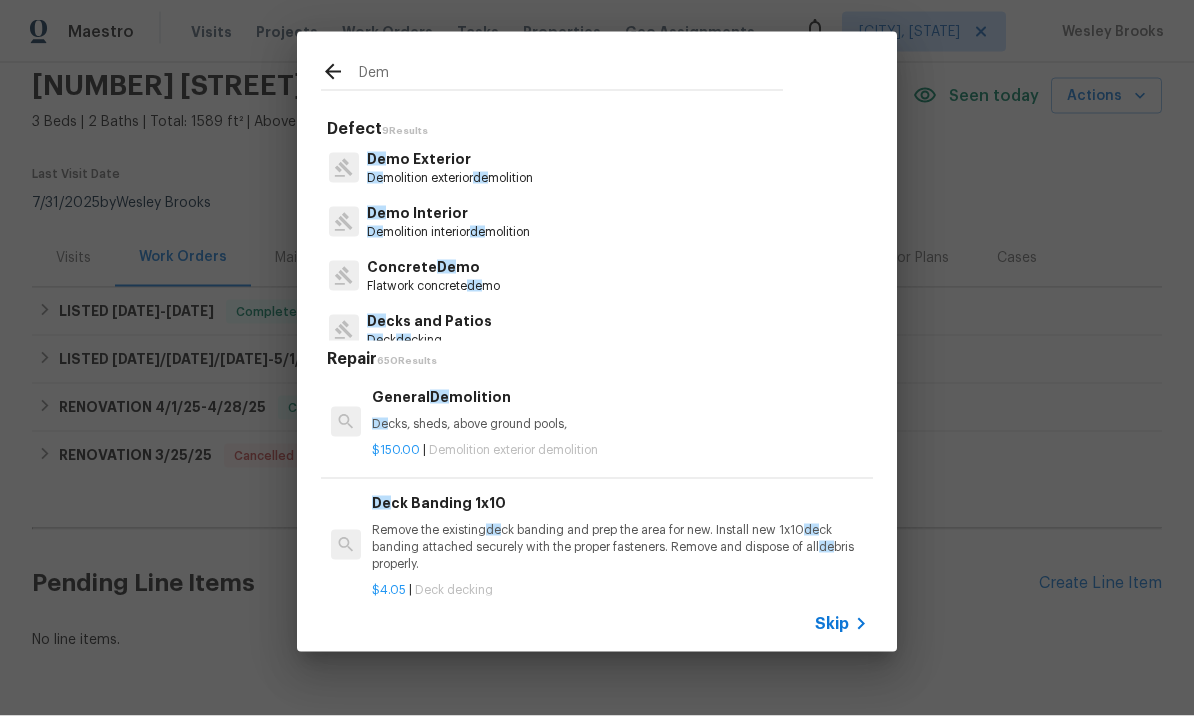 type on "Demo" 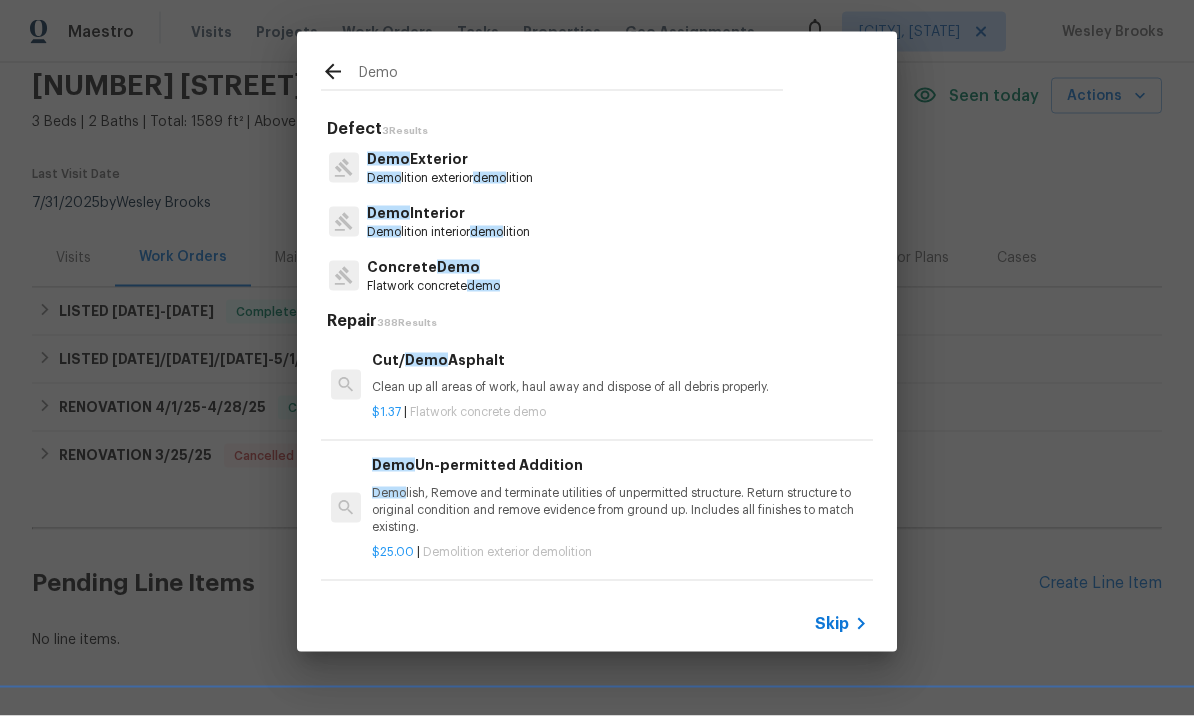 click on "Demo lition exterior demo lition" at bounding box center (450, 178) 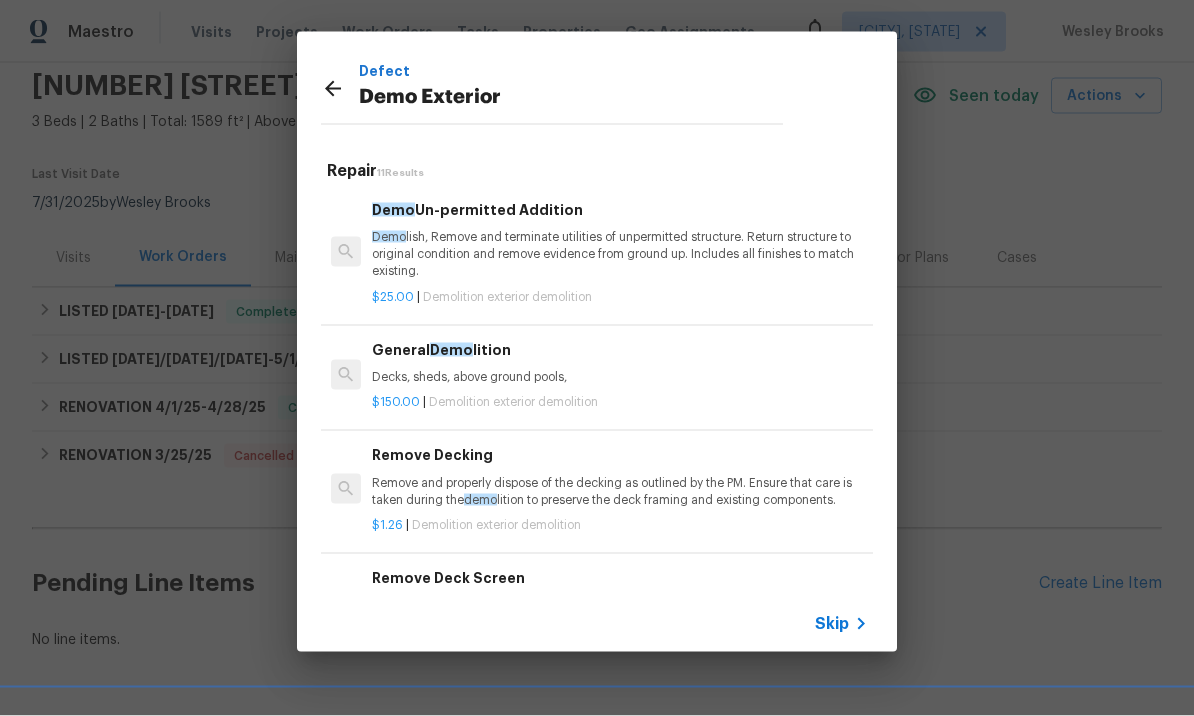 scroll, scrollTop: 2, scrollLeft: 0, axis: vertical 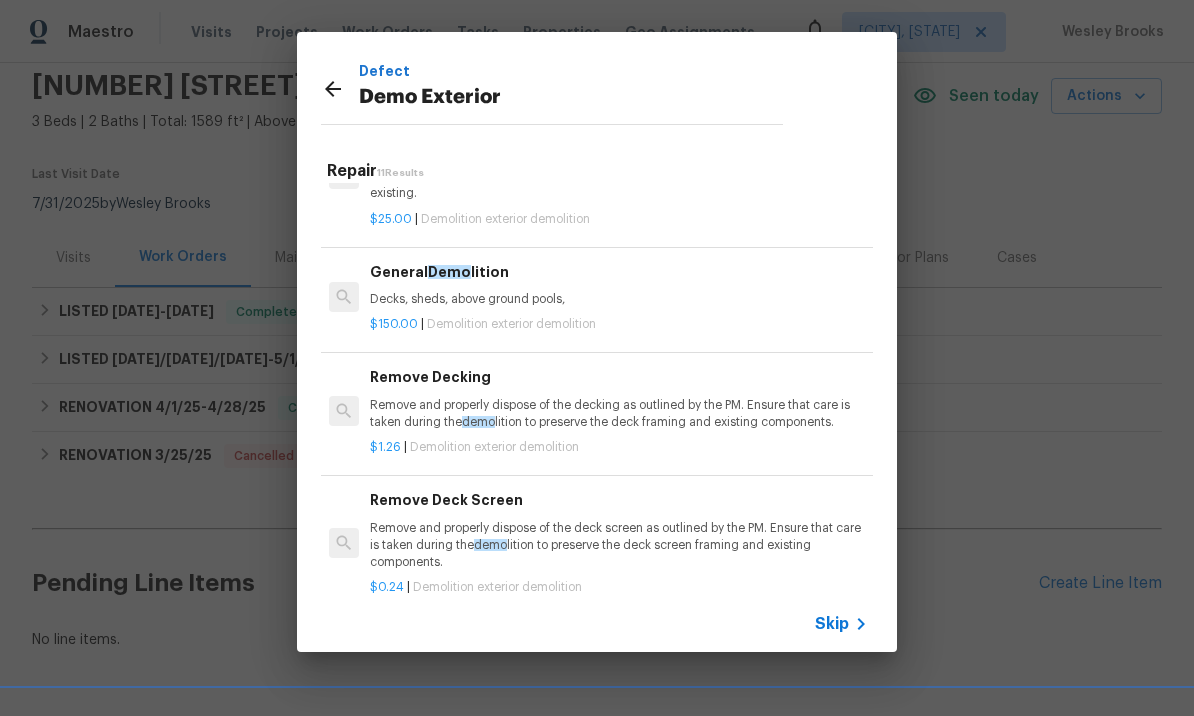 click on "Decks, sheds, above ground pools," at bounding box center [618, 299] 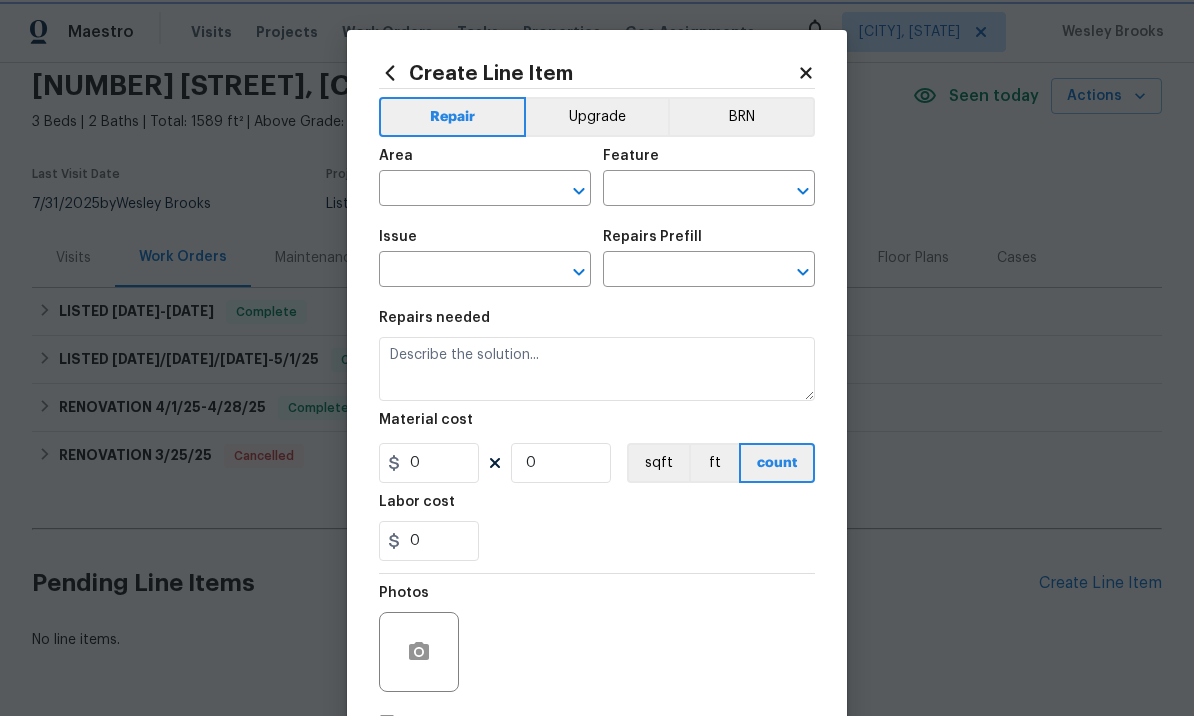 type on "Demolition" 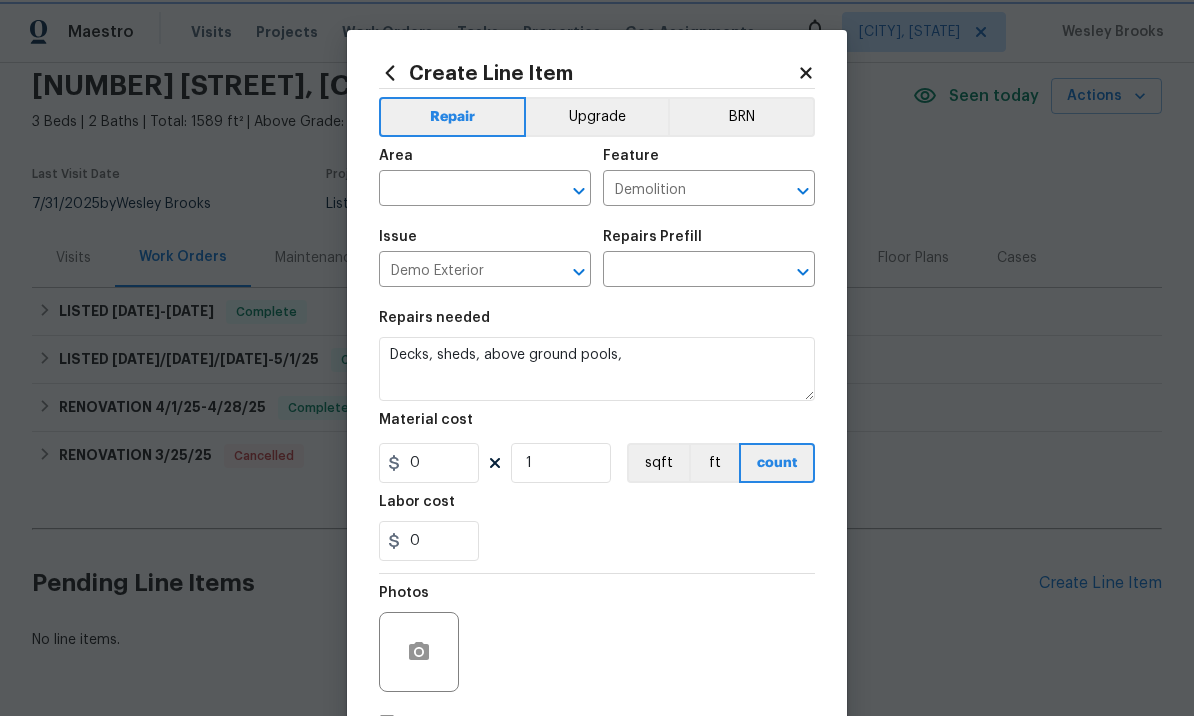 type on "General Demolition $150.00" 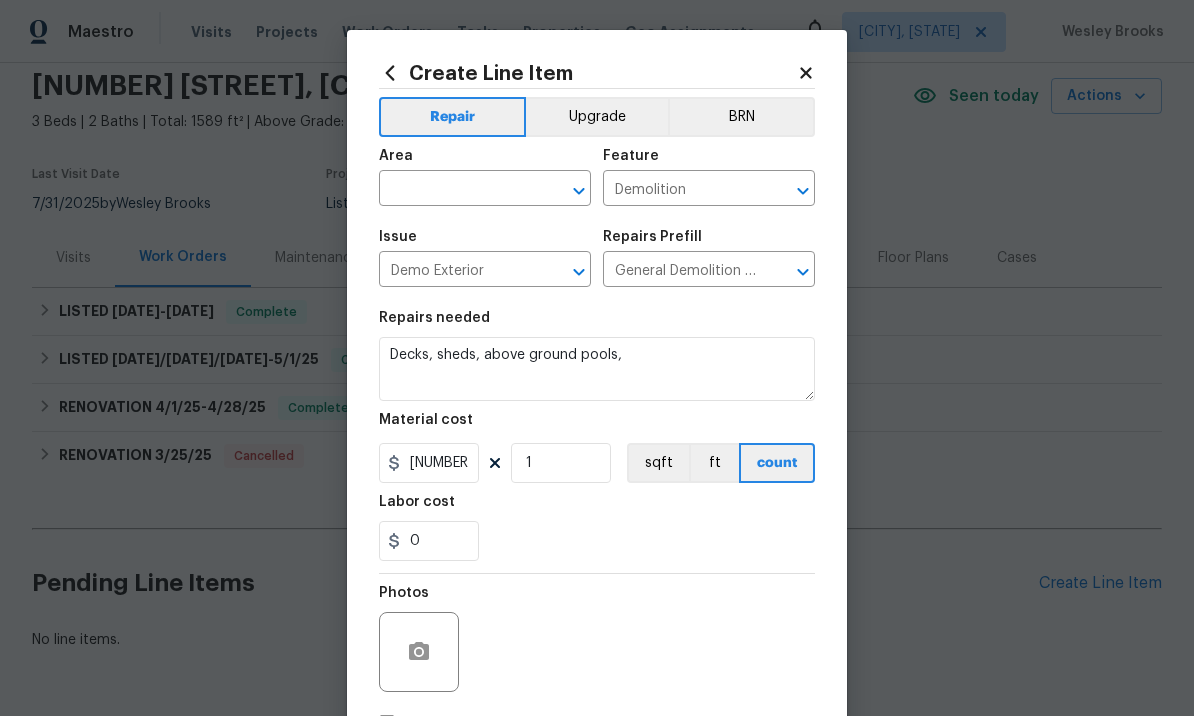 click at bounding box center [457, 190] 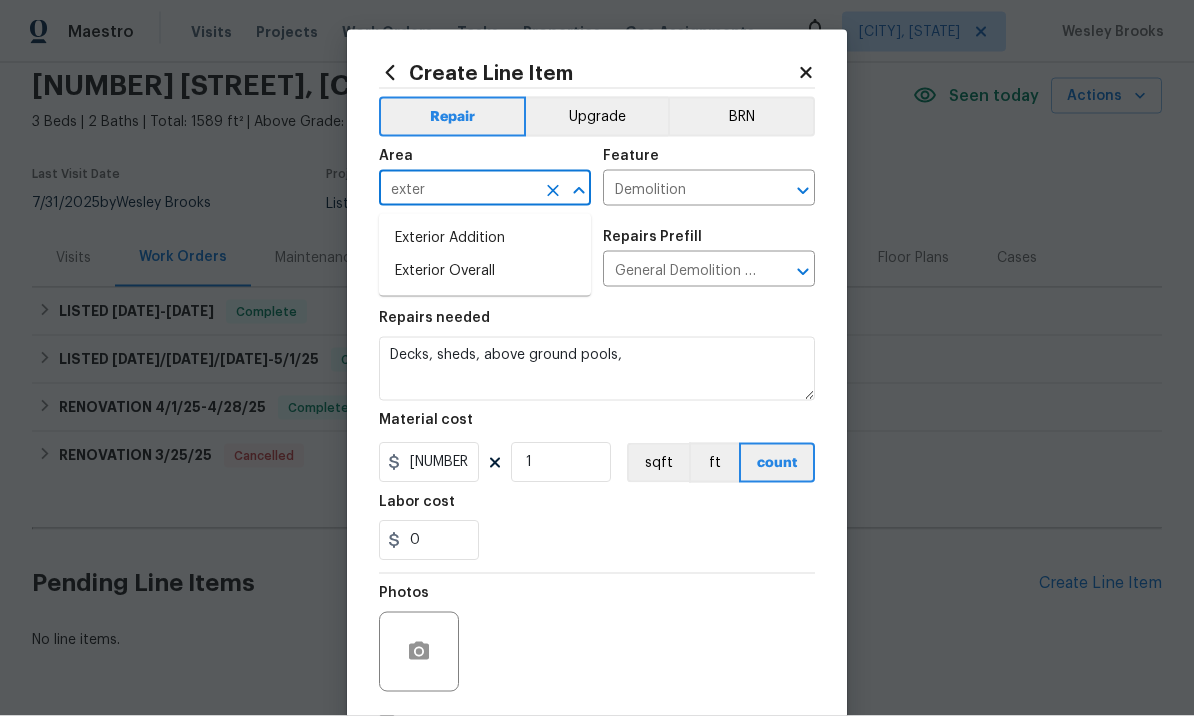 click on "Exterior Overall" at bounding box center (485, 271) 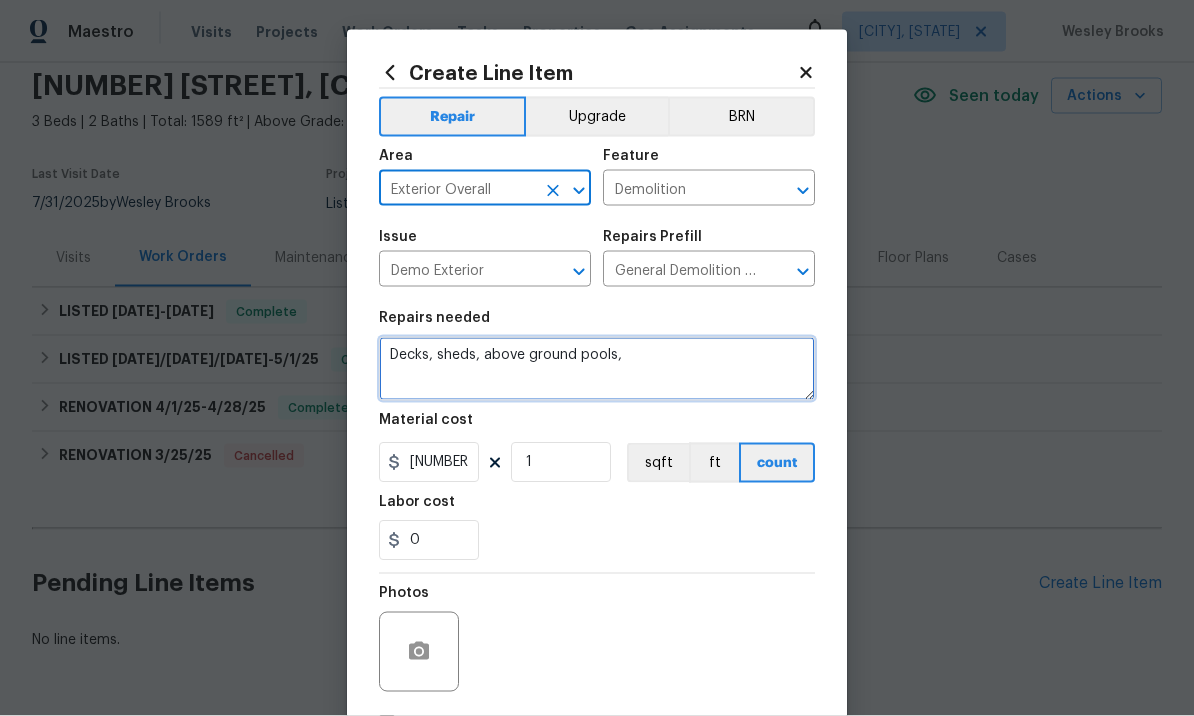 click on "Decks, sheds, above ground pools," at bounding box center [597, 369] 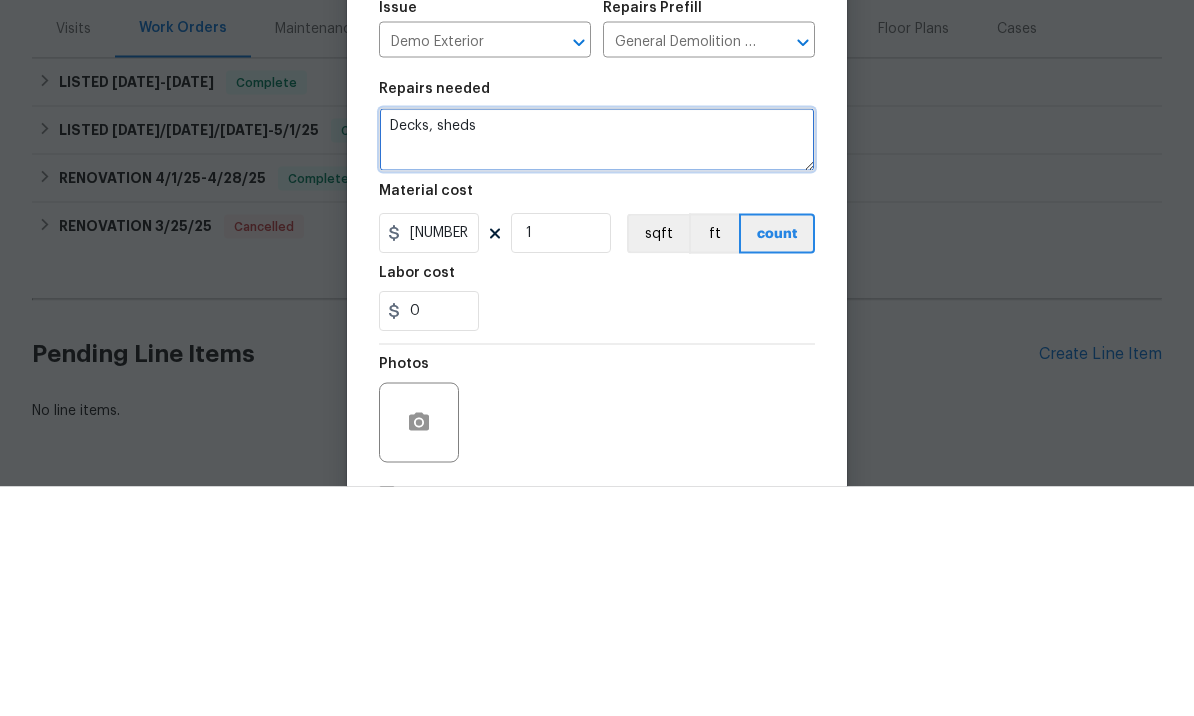 type on "Decks," 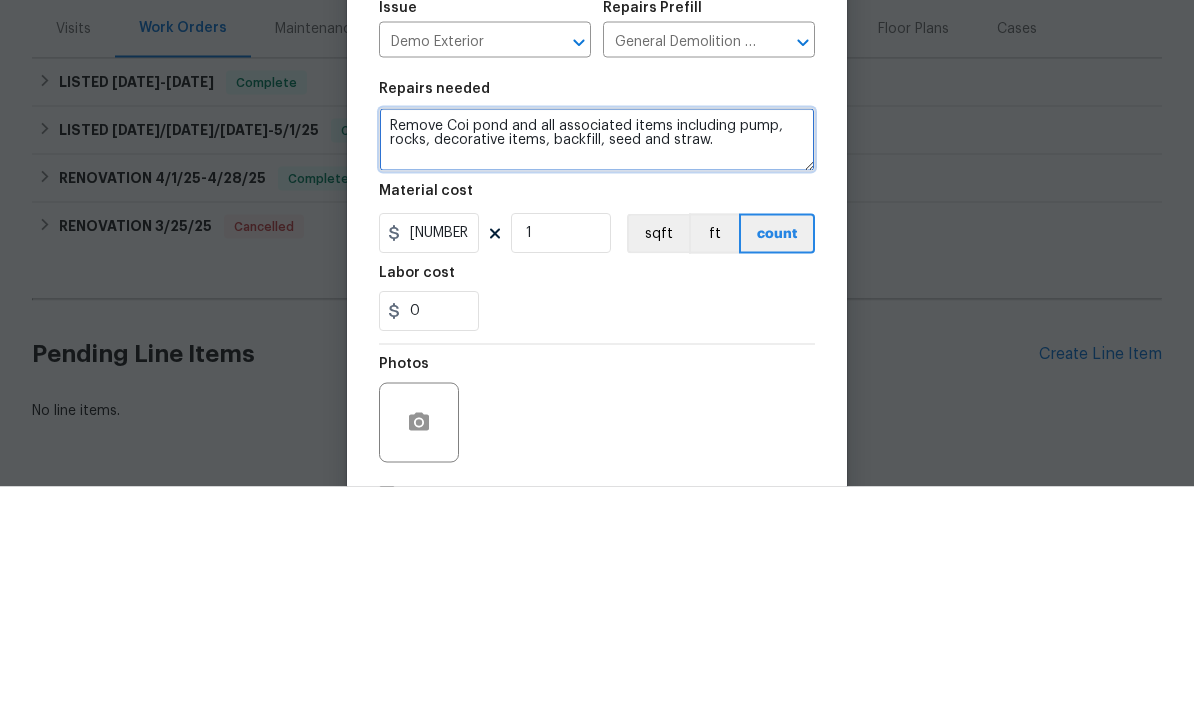 type on "Remove Coi pond and all associated items including pump, rocks, decorative items, backfill, seed and straw." 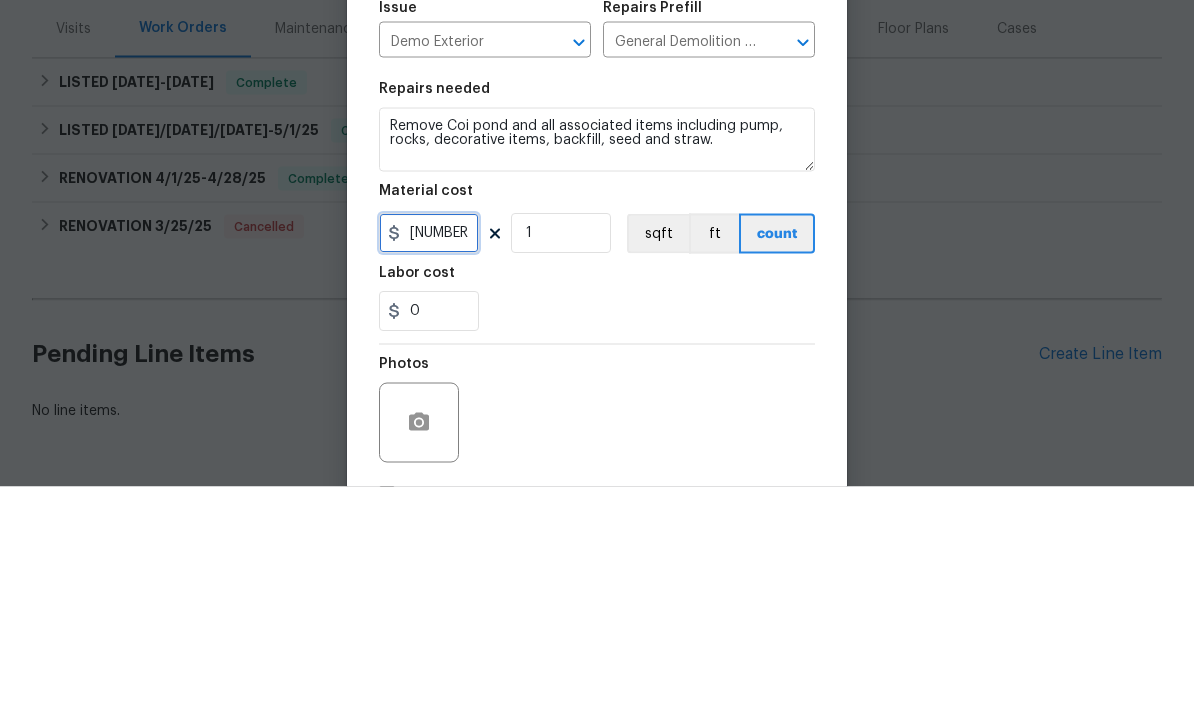 click on "[NUMBER]" at bounding box center [429, 463] 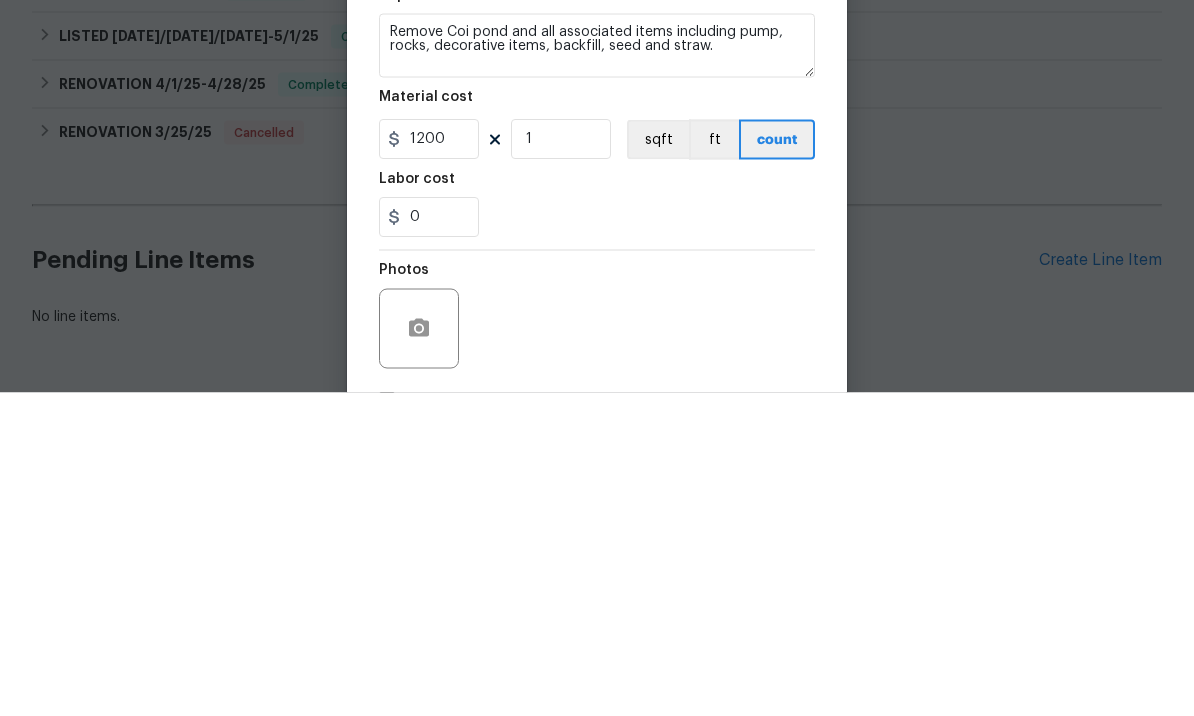 scroll, scrollTop: 69, scrollLeft: 0, axis: vertical 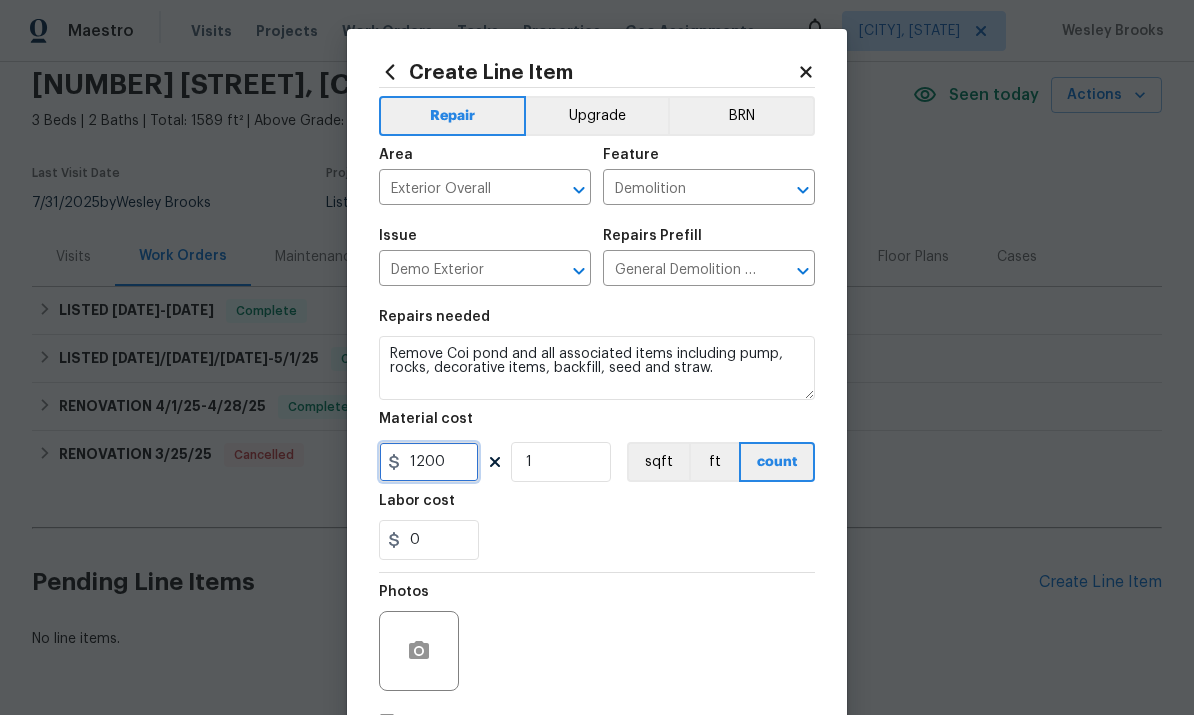 type on "1200" 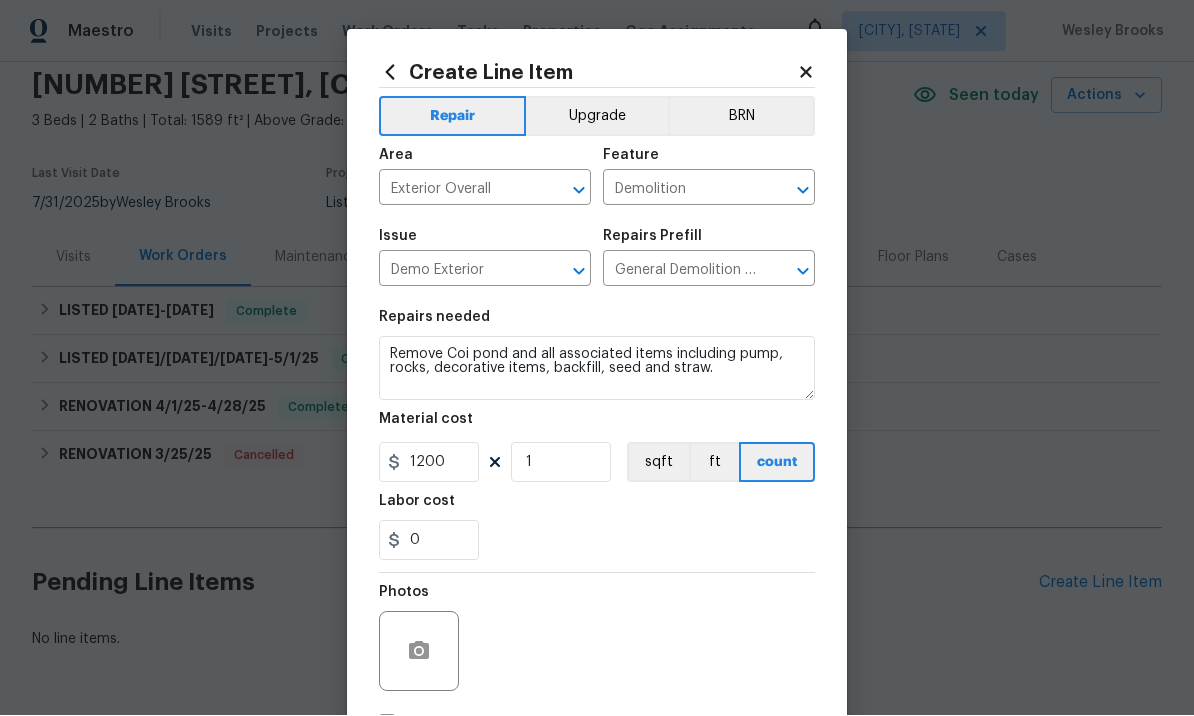 click at bounding box center (419, 652) 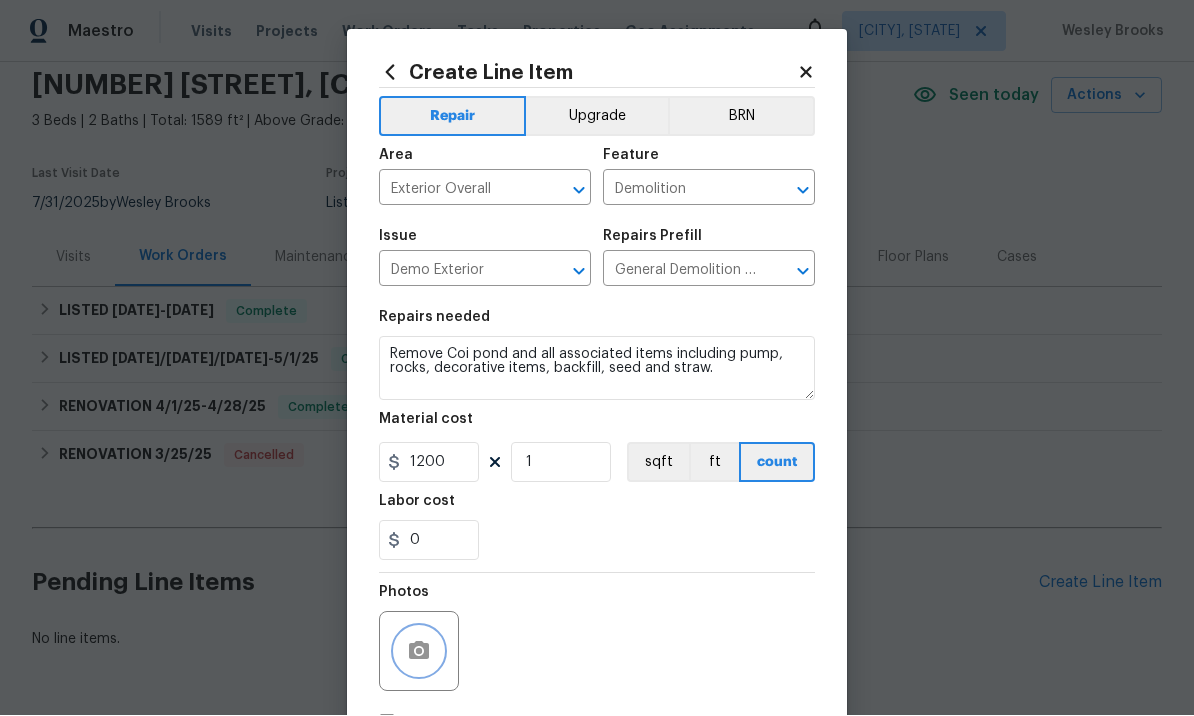 click at bounding box center [419, 652] 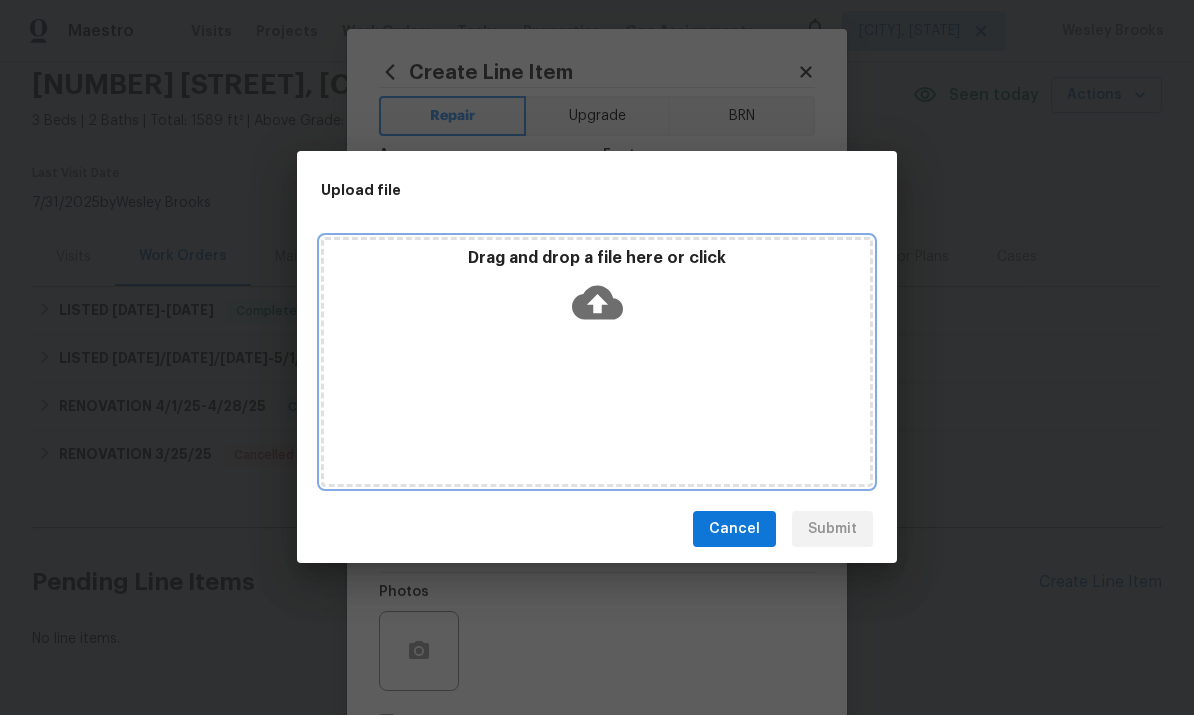 click 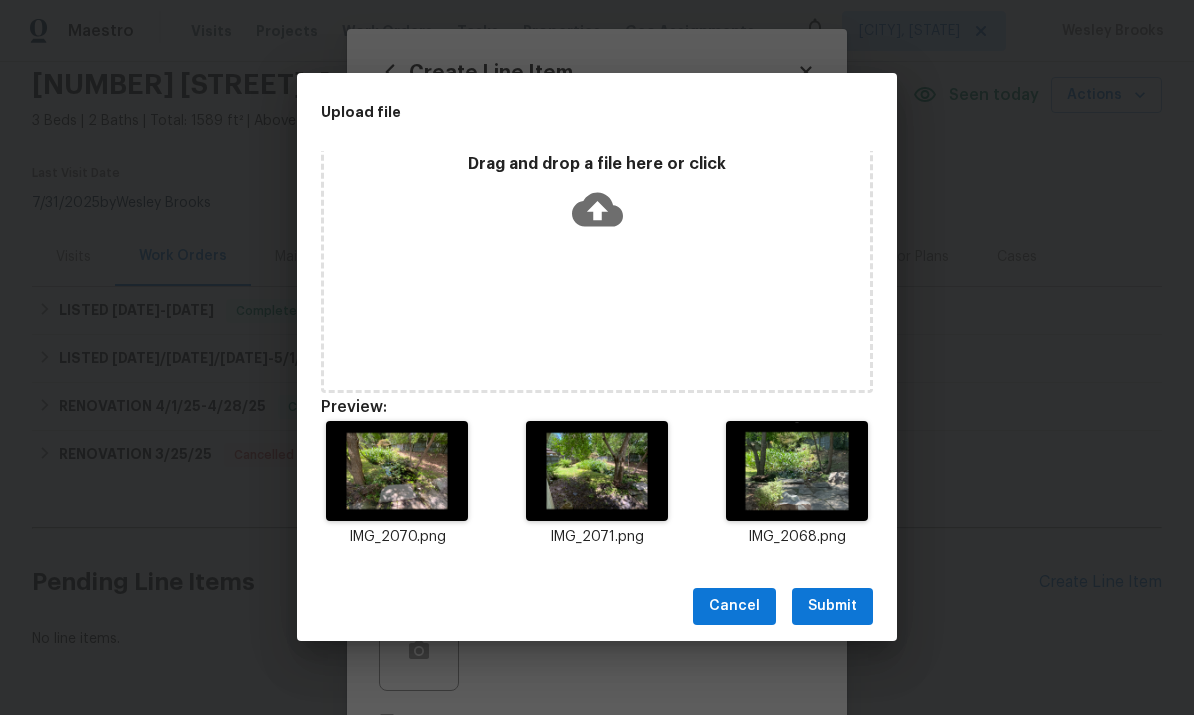 scroll, scrollTop: 16, scrollLeft: 0, axis: vertical 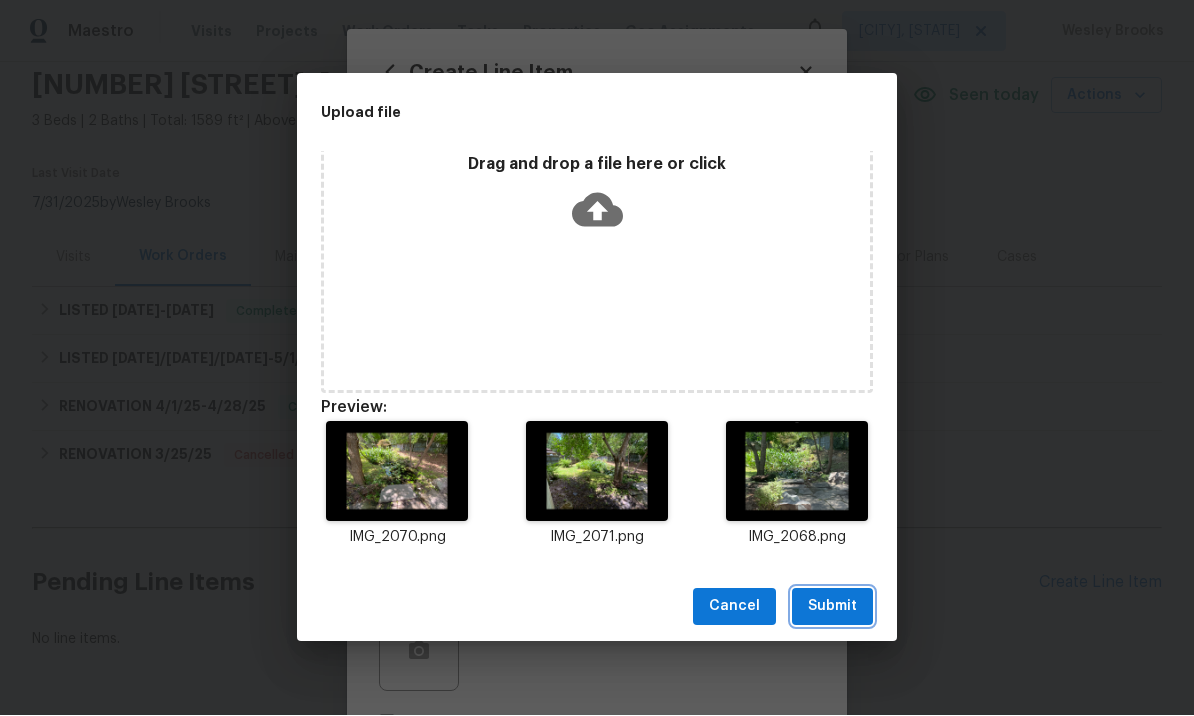 click on "Submit" at bounding box center (832, 607) 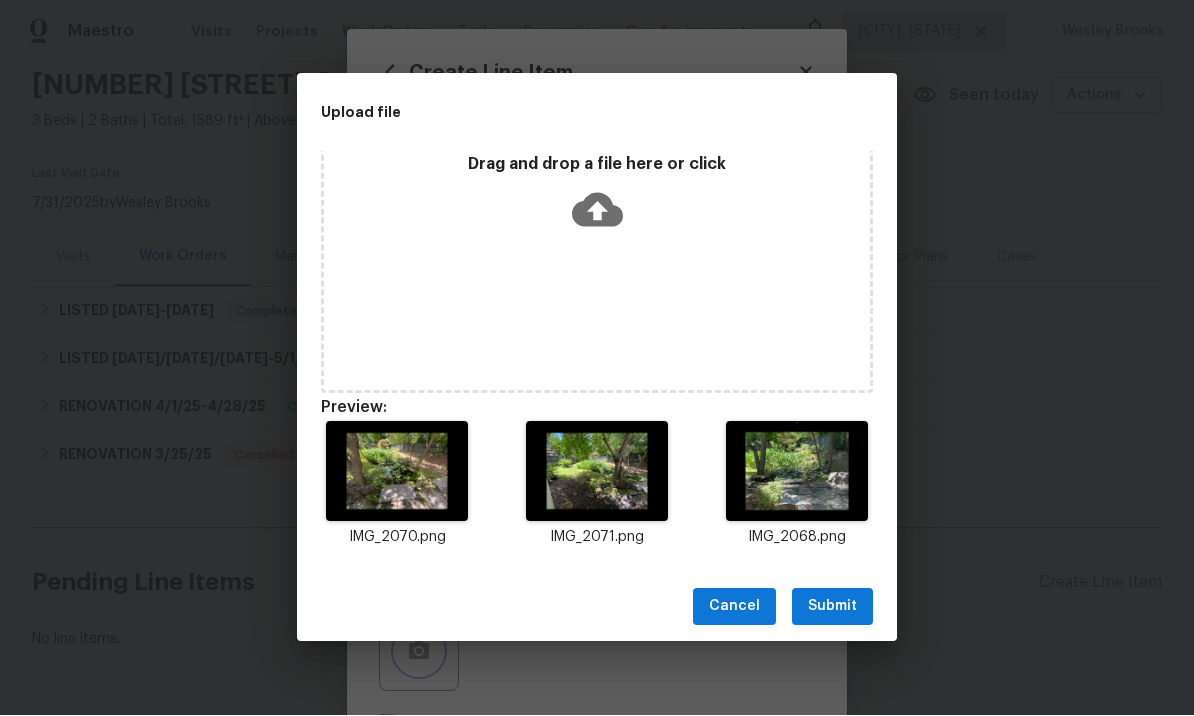 scroll, scrollTop: 0, scrollLeft: 0, axis: both 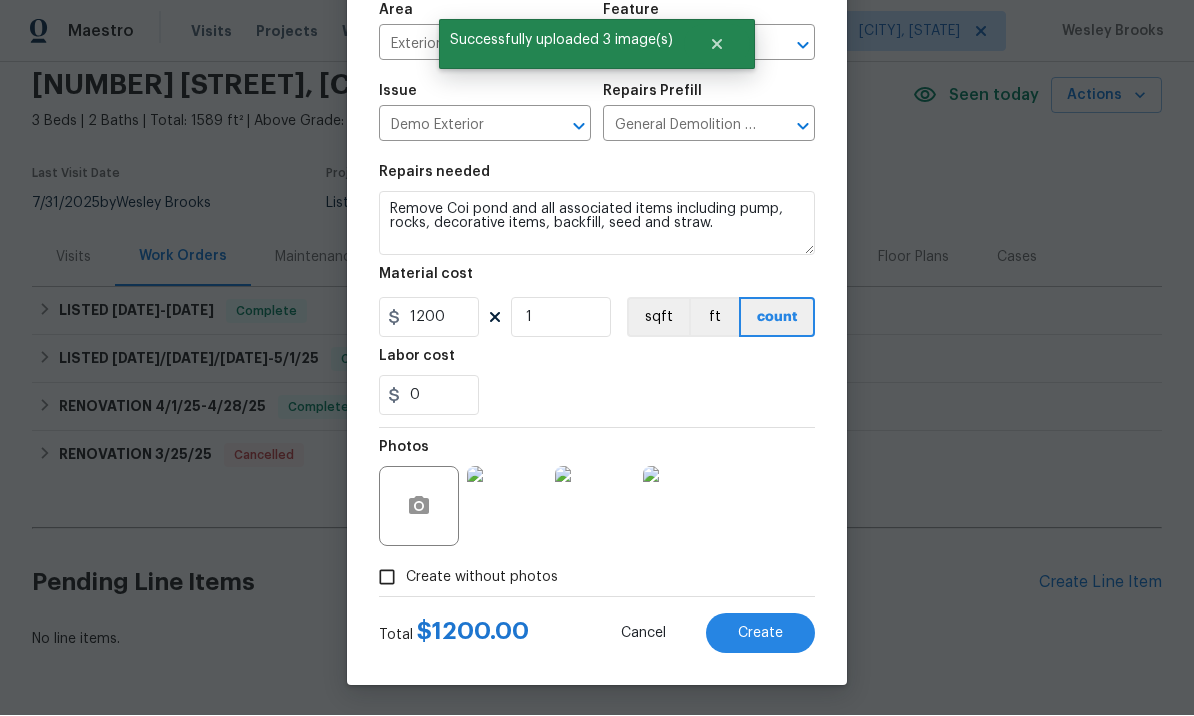 click on "Create" at bounding box center [760, 634] 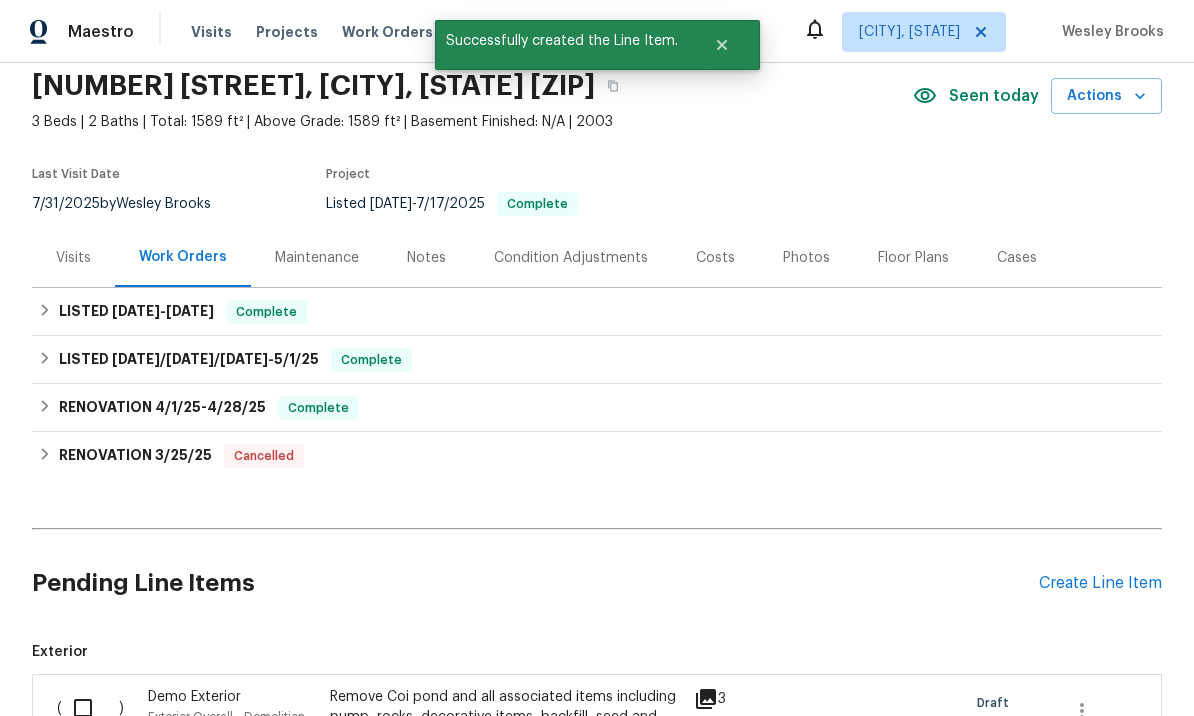 click on "Create Line Item" at bounding box center (1100, 583) 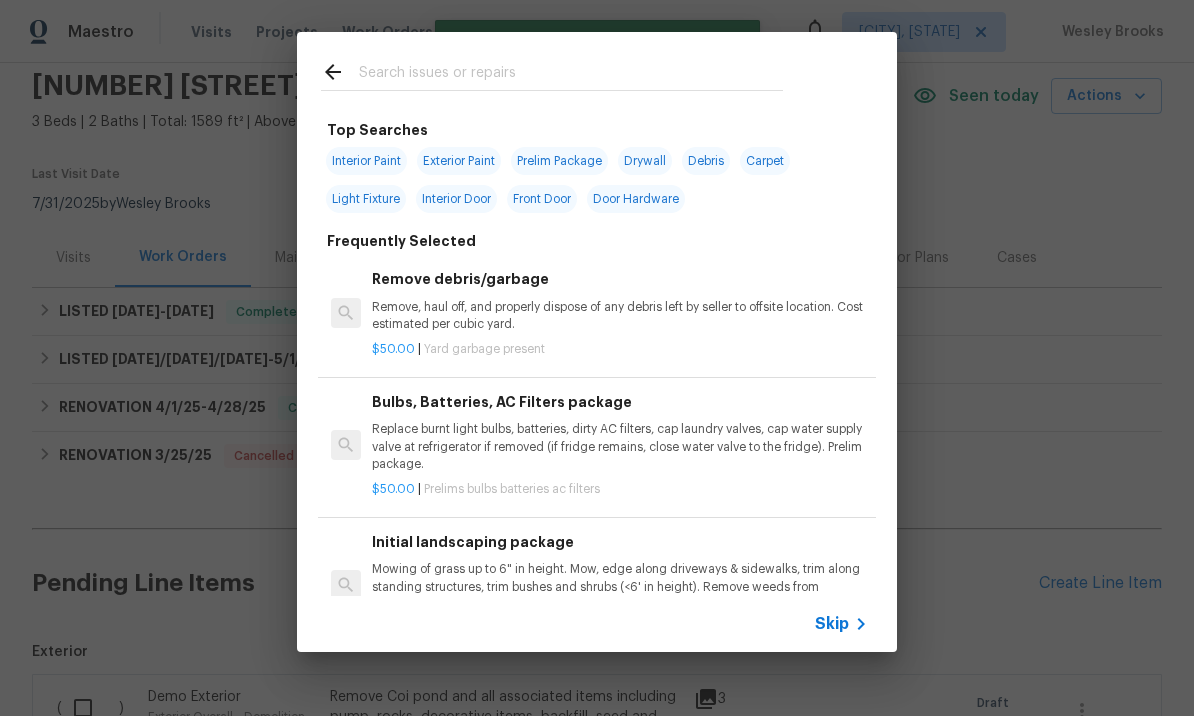 click at bounding box center [571, 75] 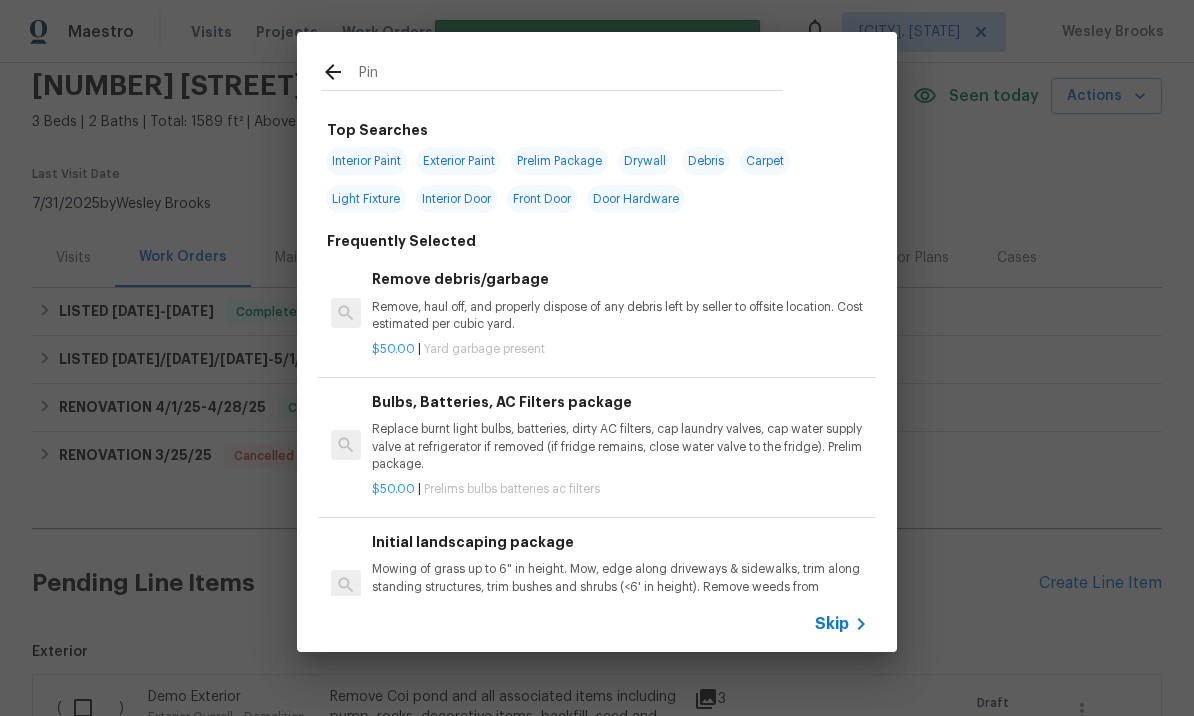 type on "Pine" 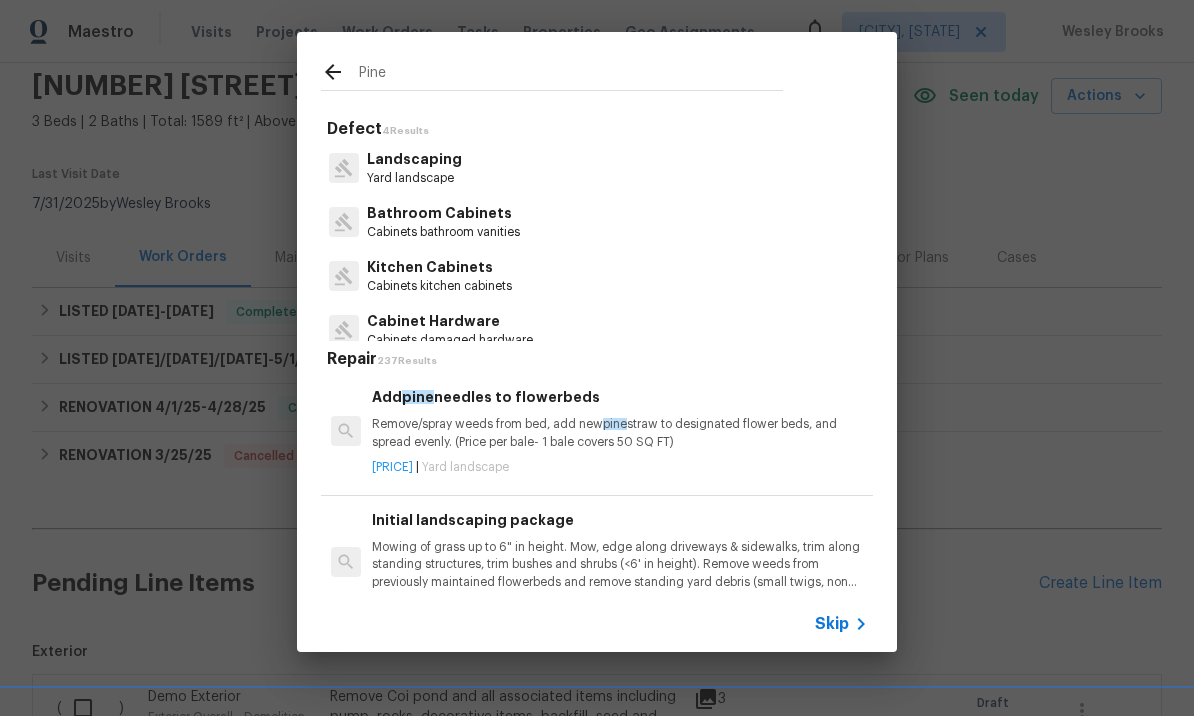 click on "Add pine needles to flowerbeds Remove/spray weeds from bed, add new pine straw to designated flower beds, and spread evenly. (Price per bale- 1 bale covers 50 SQ FT)" at bounding box center [620, 418] 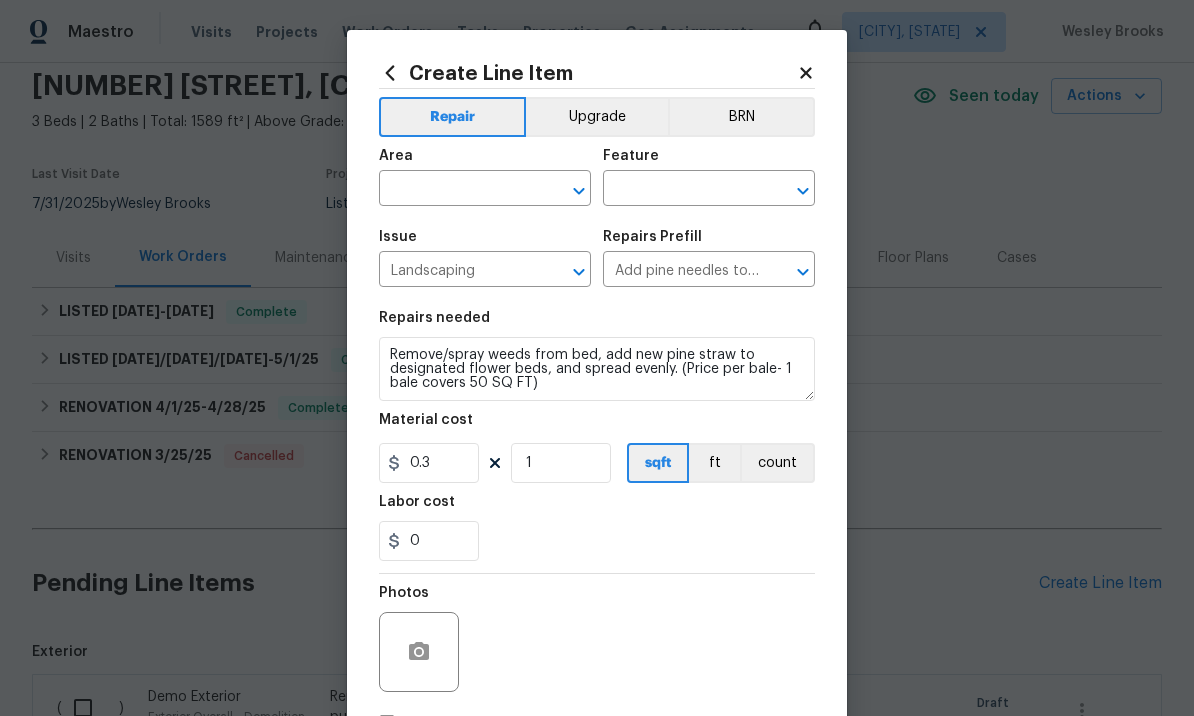 click at bounding box center [457, 190] 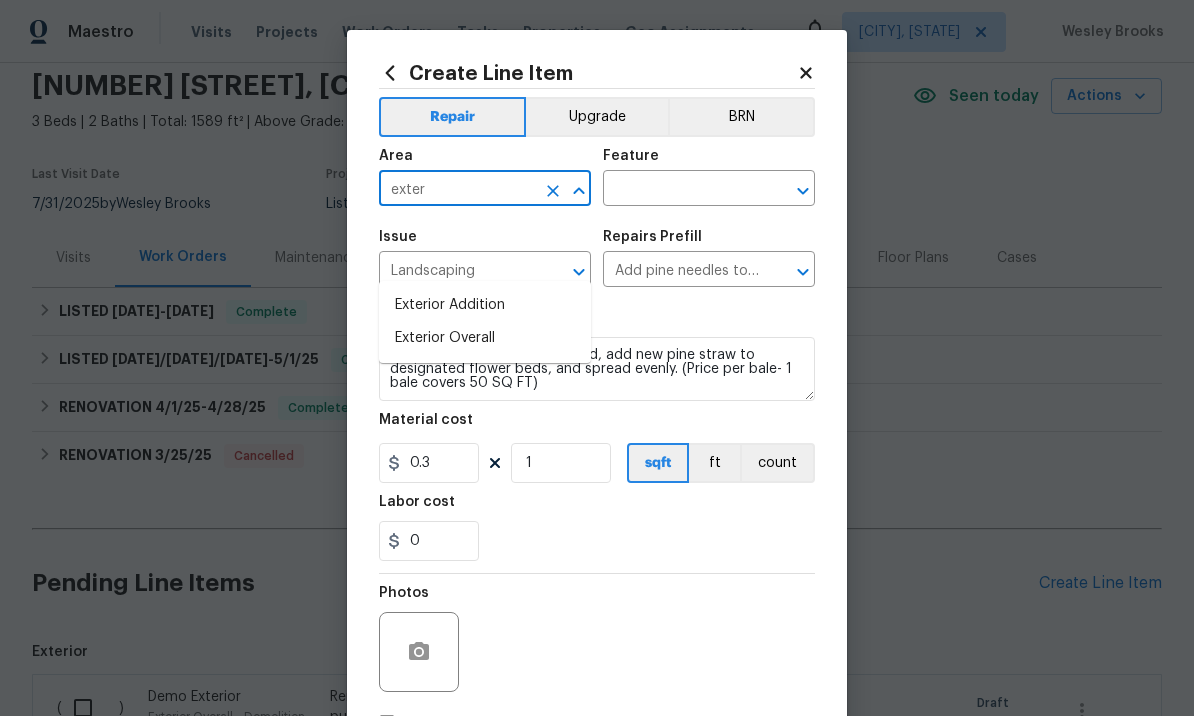 click on "Exterior Overall" at bounding box center (485, 338) 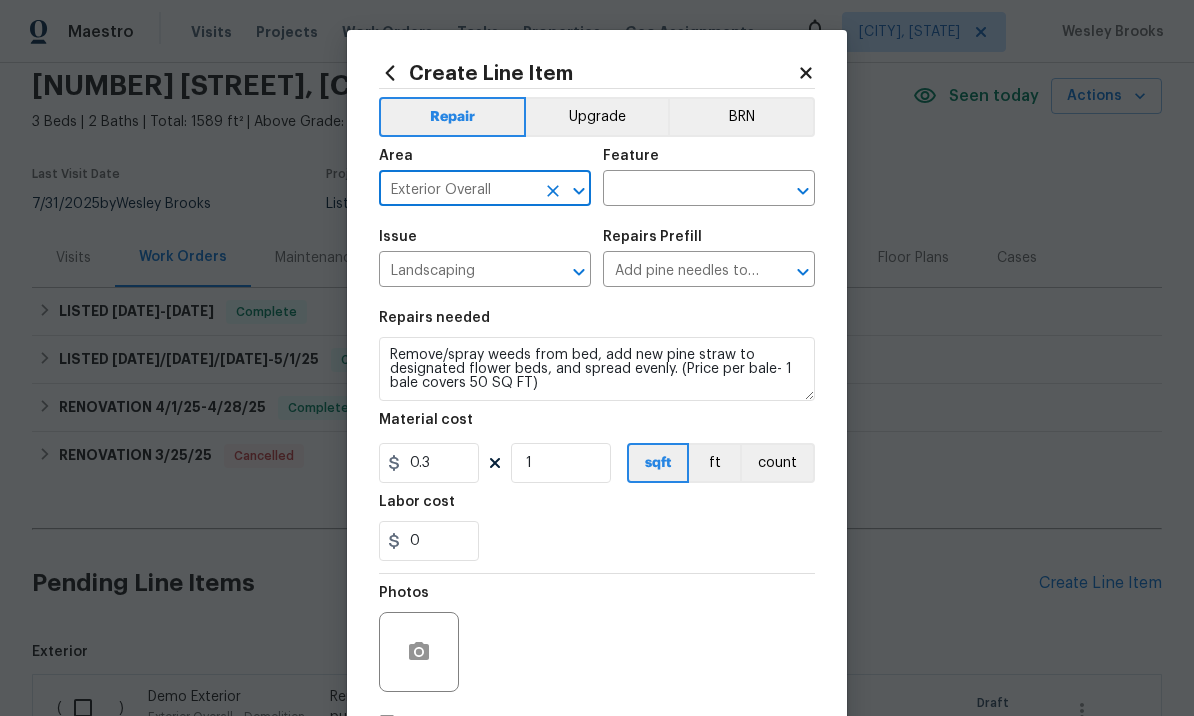 click at bounding box center [681, 190] 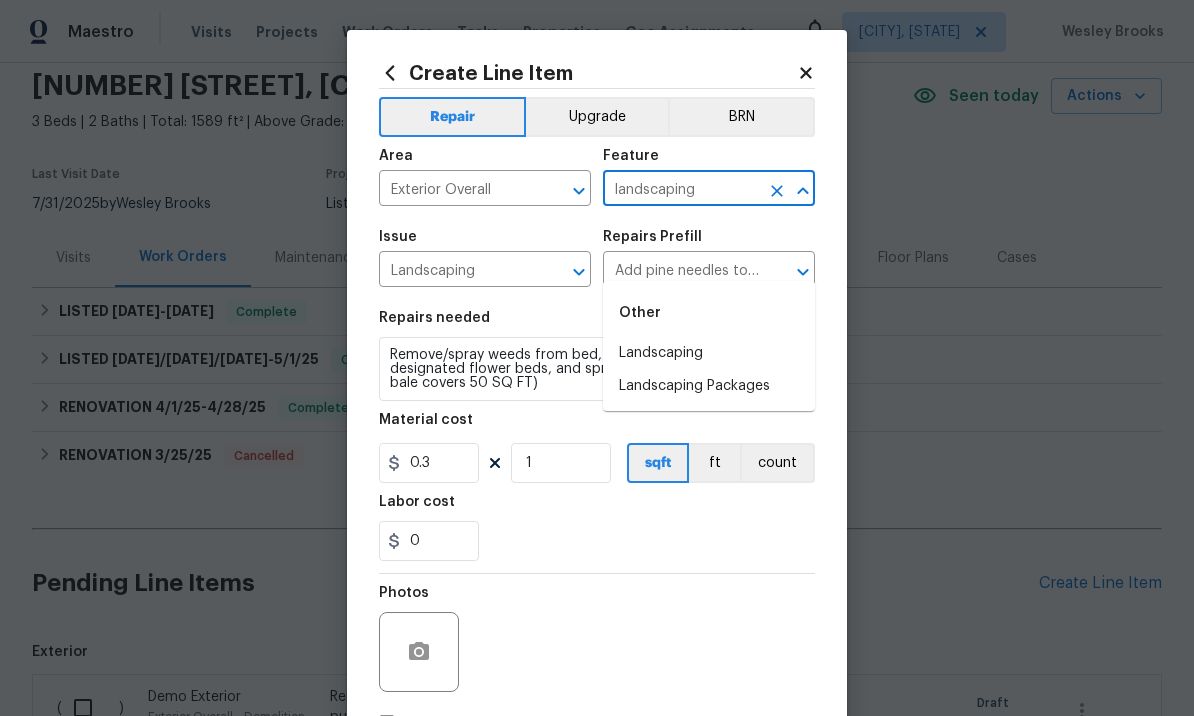 type on "landscaping" 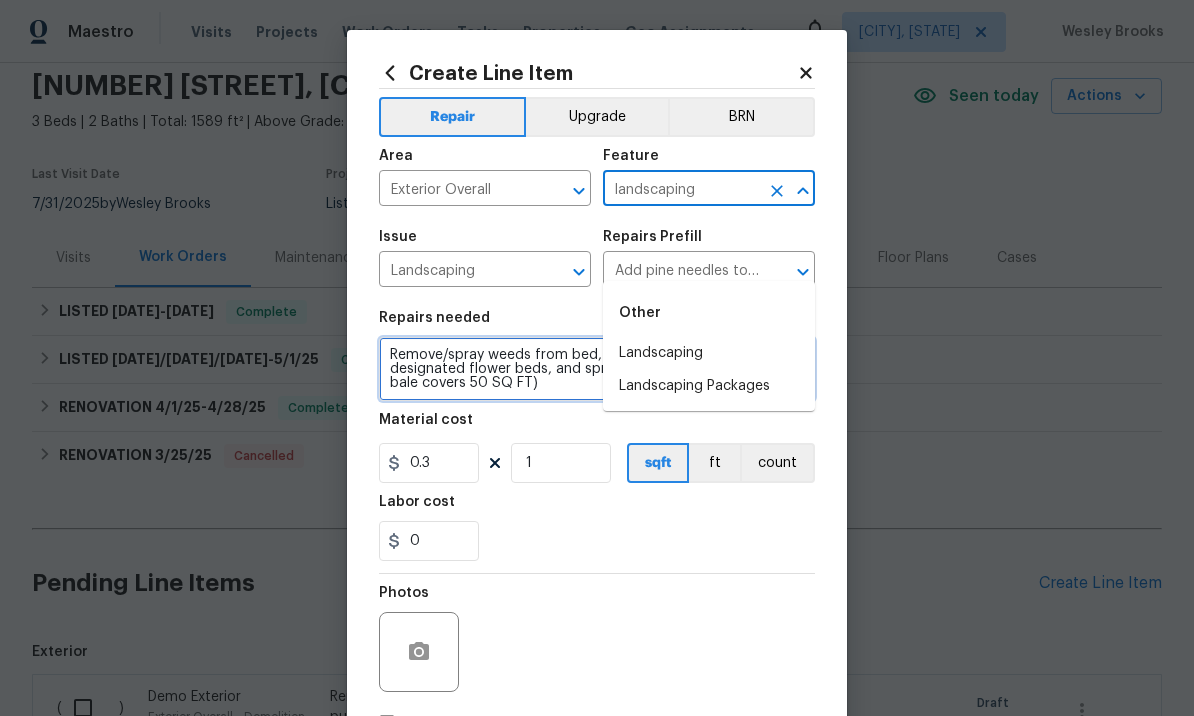 click on "Remove/spray weeds from bed, add new pine straw to designated flower beds, and spread evenly. (Price per bale- 1 bale covers 50 SQ FT)" at bounding box center (597, 369) 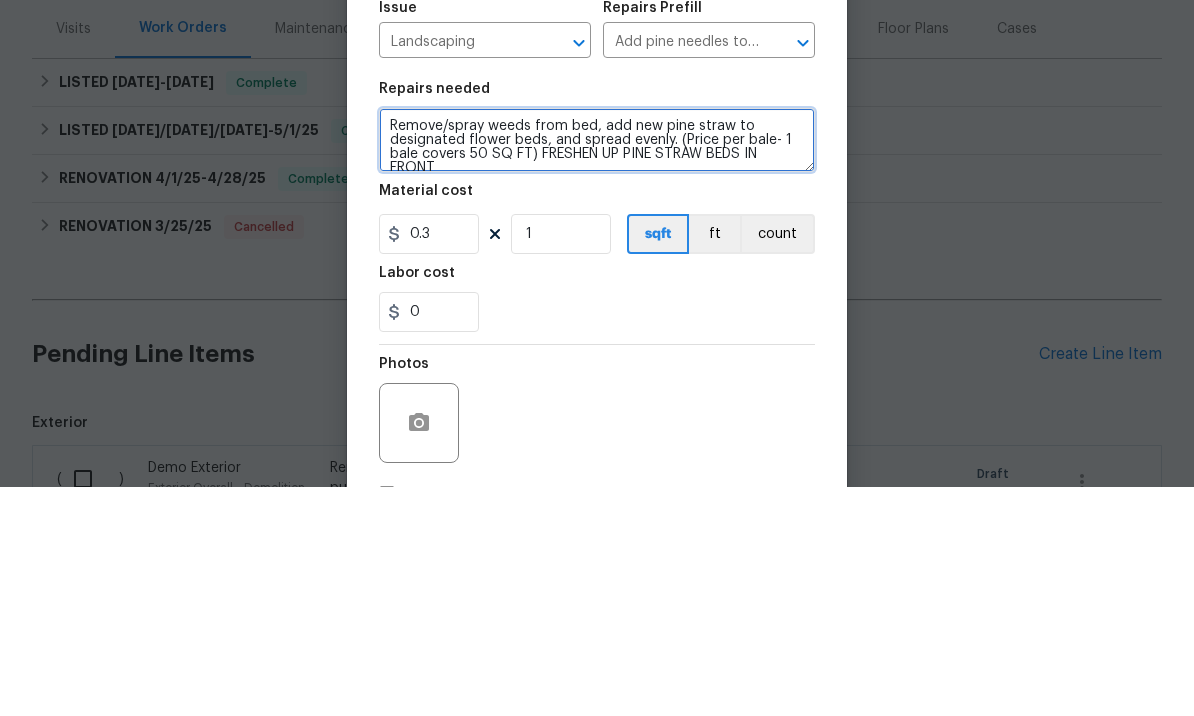 scroll, scrollTop: 4, scrollLeft: 0, axis: vertical 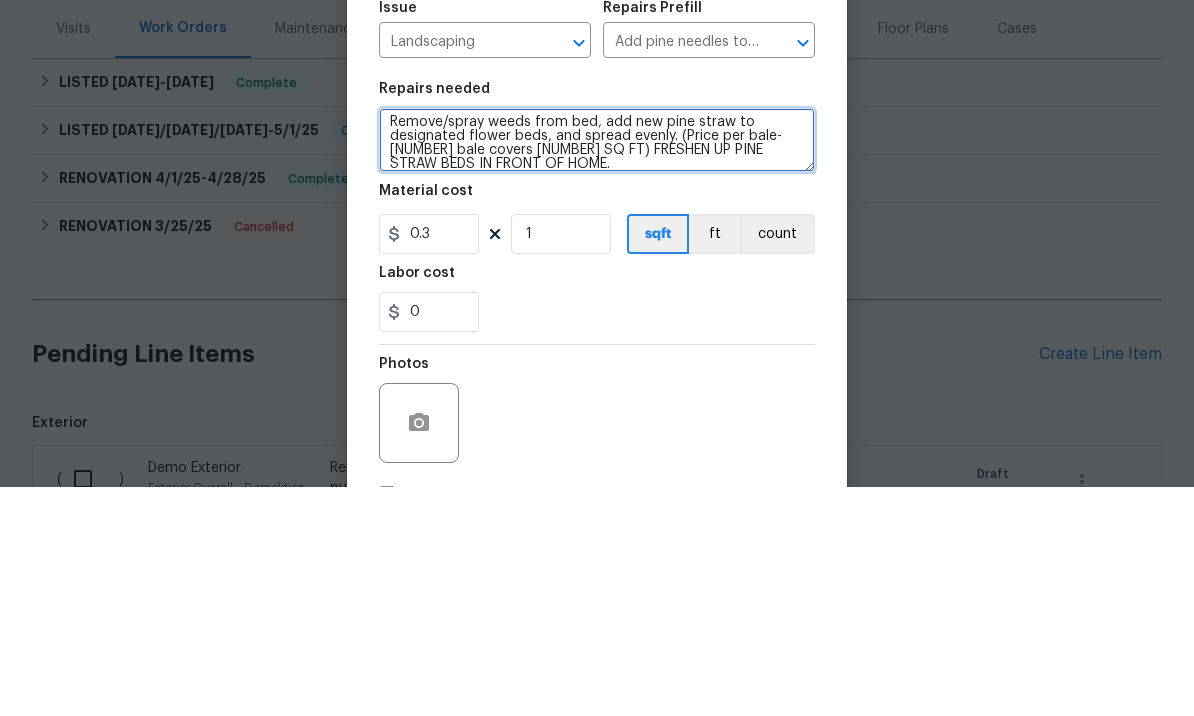 type on "Remove/spray weeds from bed, add new pine straw to designated flower beds, and spread evenly. (Price per bale- [NUMBER] bale covers [NUMBER] SQ FT) FRESHEN UP PINE STRAW BEDS IN FRONT OF HOME." 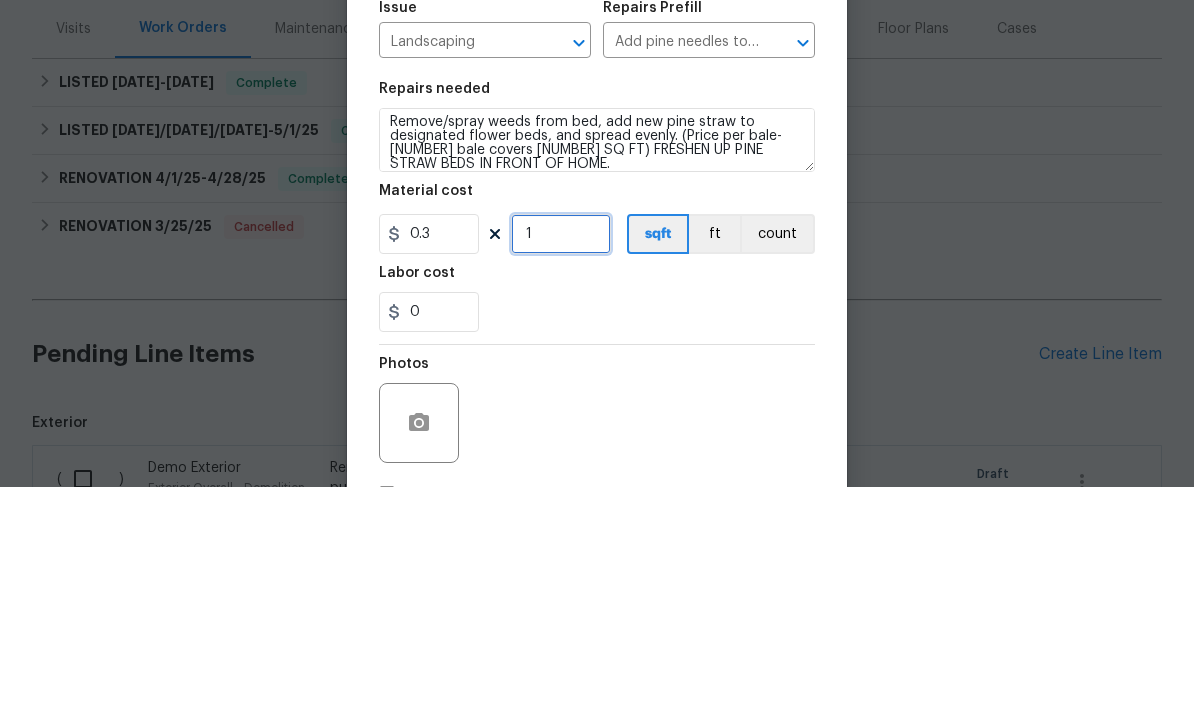 click on "1" at bounding box center [561, 463] 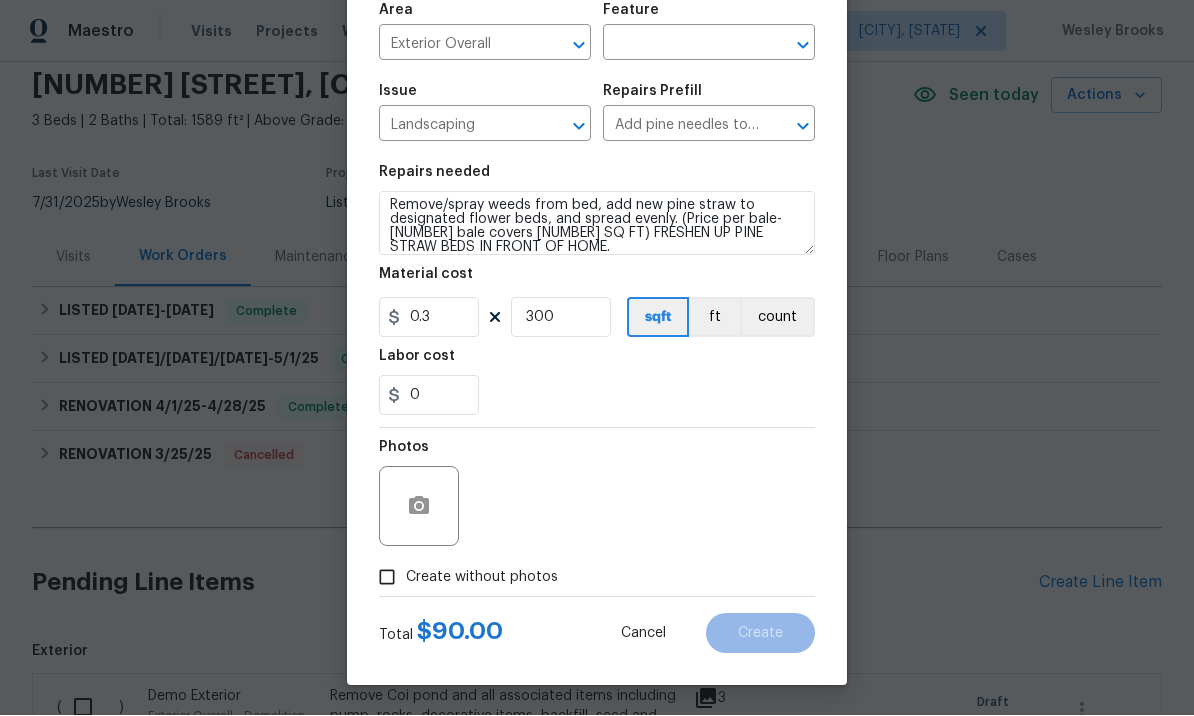 scroll, scrollTop: 149, scrollLeft: 0, axis: vertical 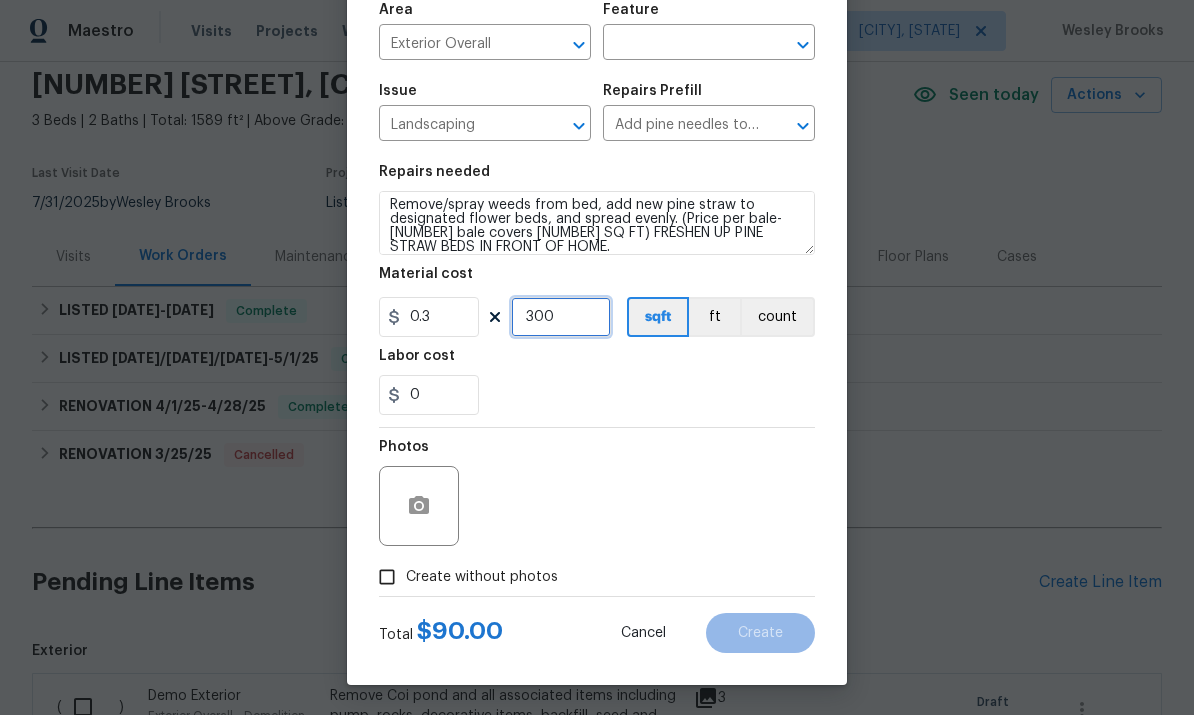 click on "300" at bounding box center (561, 318) 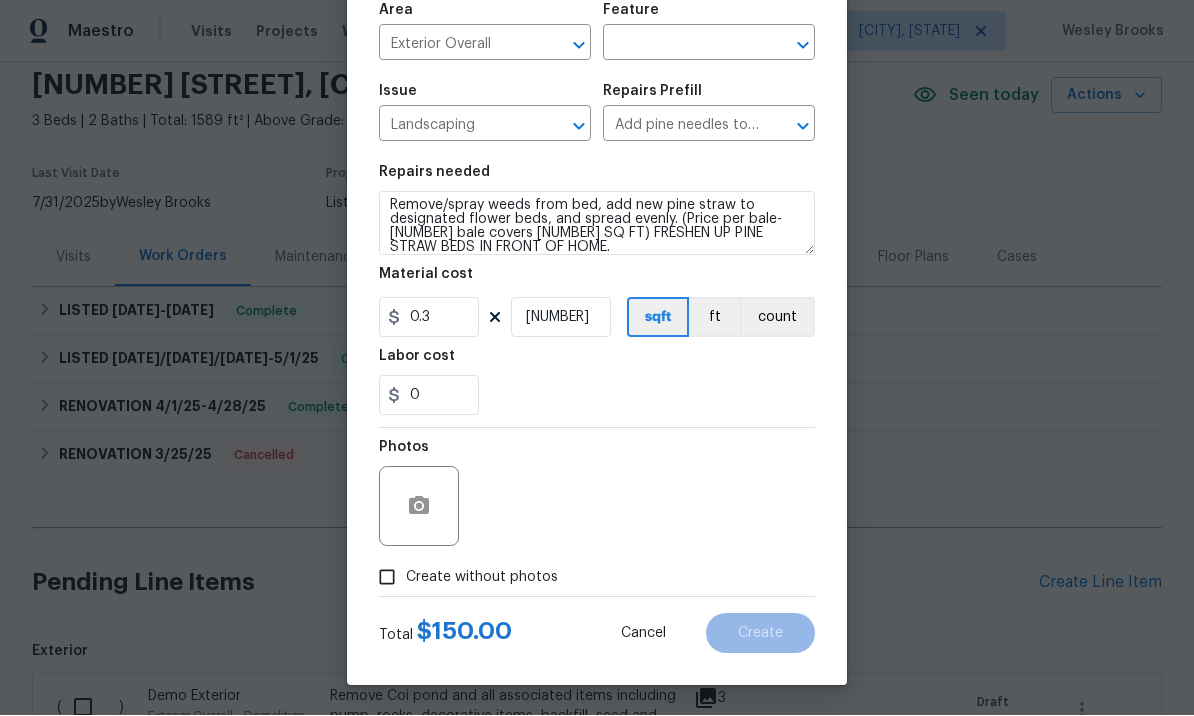 scroll, scrollTop: 149, scrollLeft: 0, axis: vertical 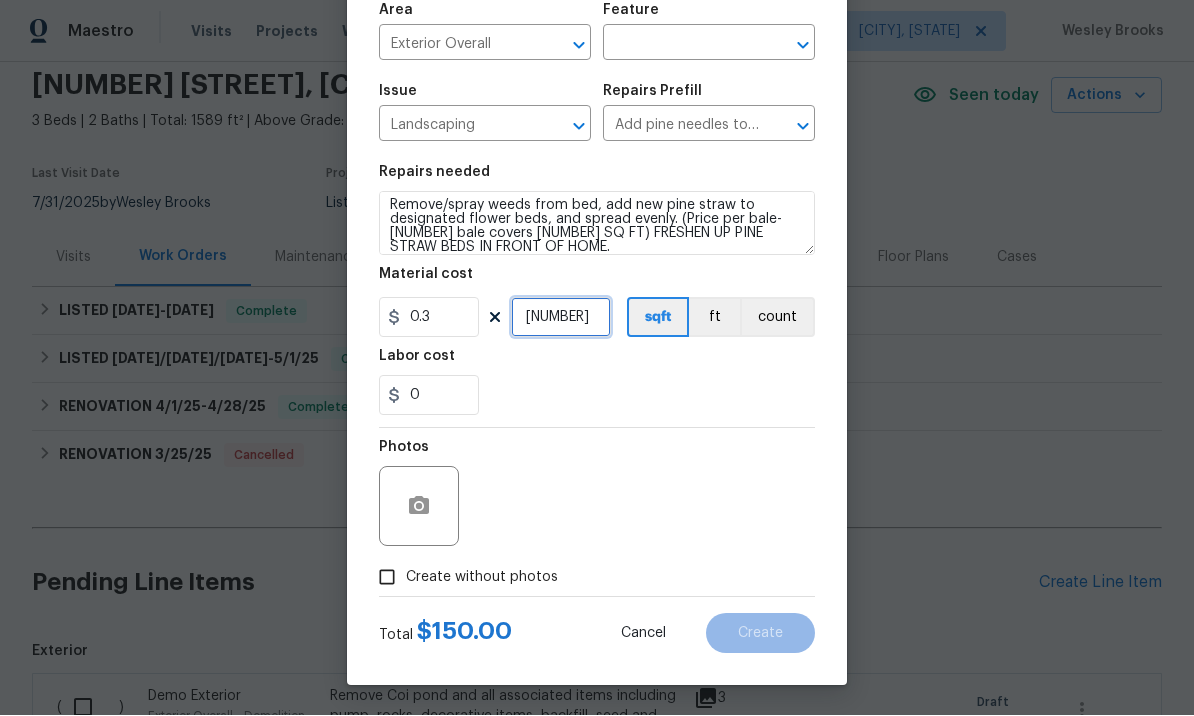 type on "[NUMBER]" 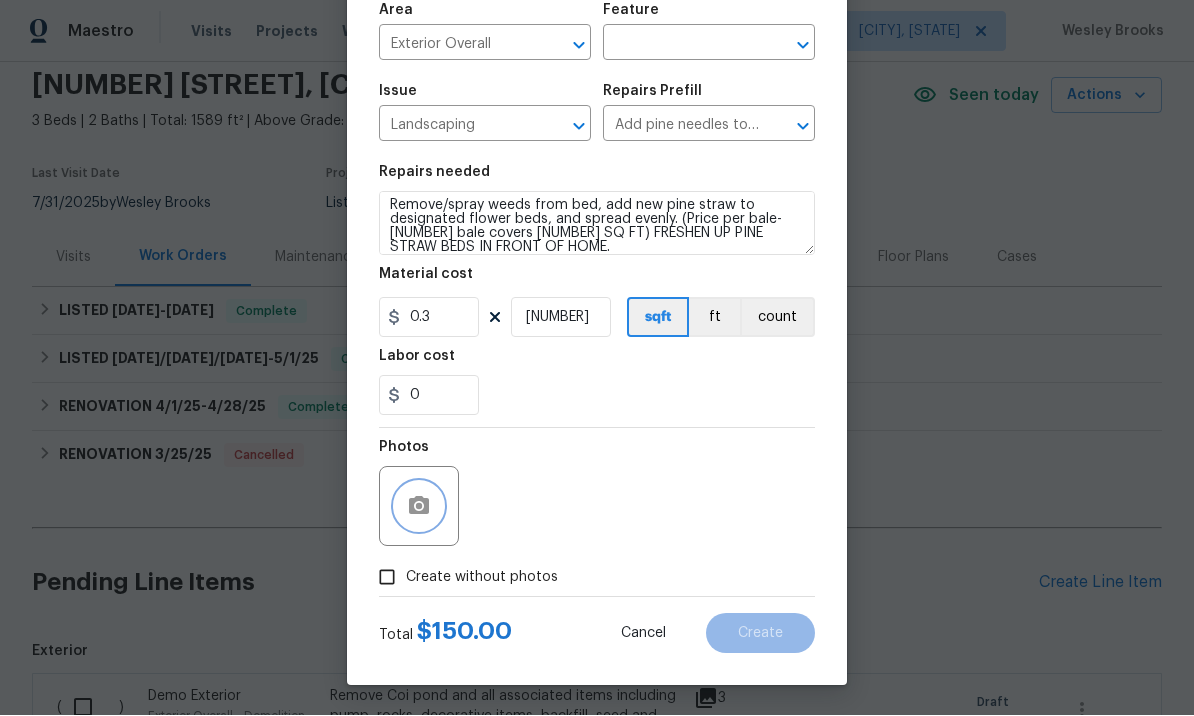 click 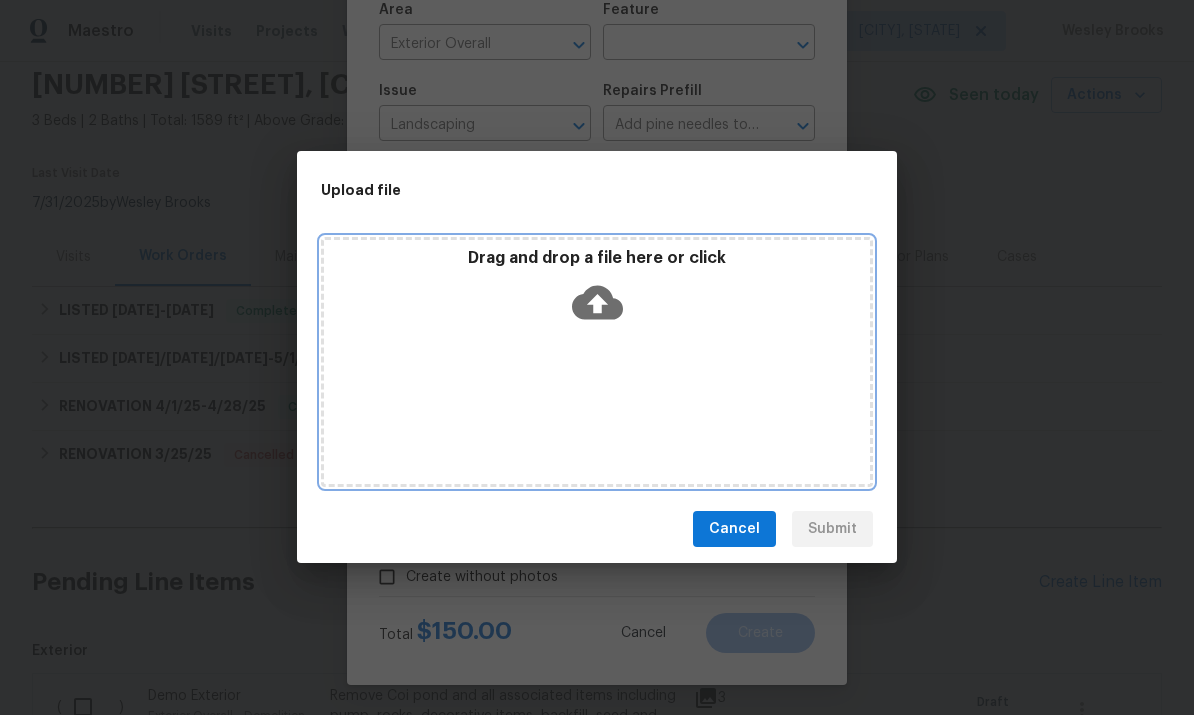 click 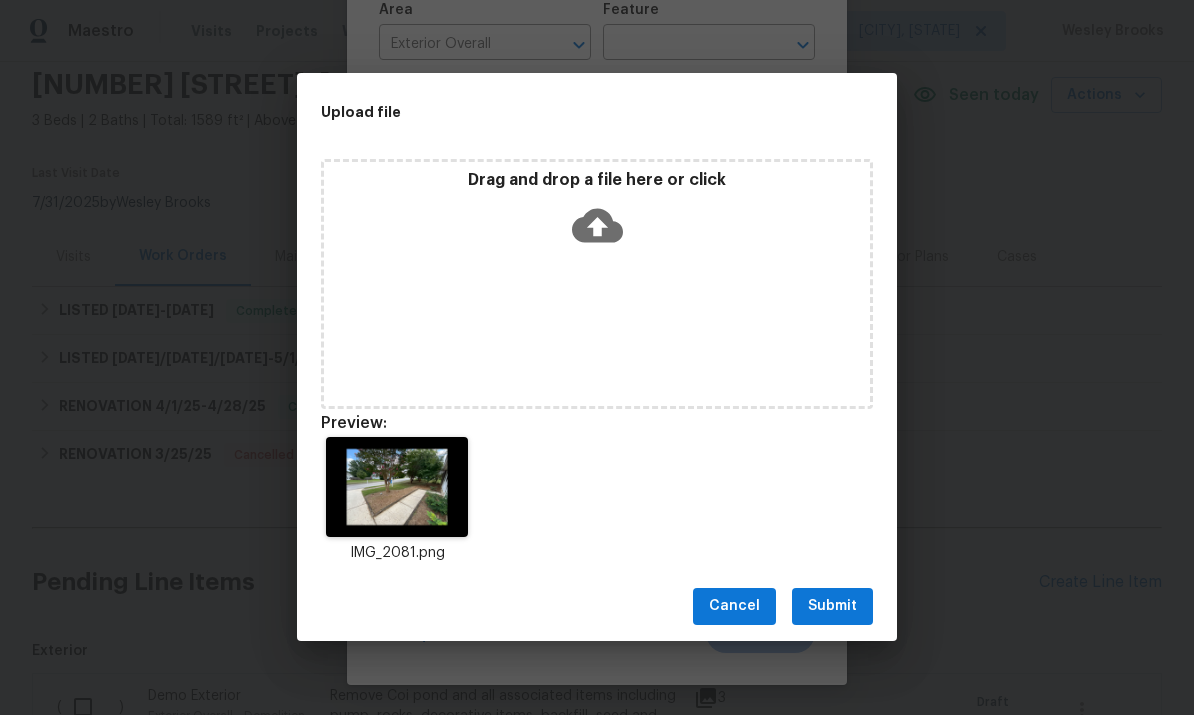 click on "Submit" at bounding box center (832, 607) 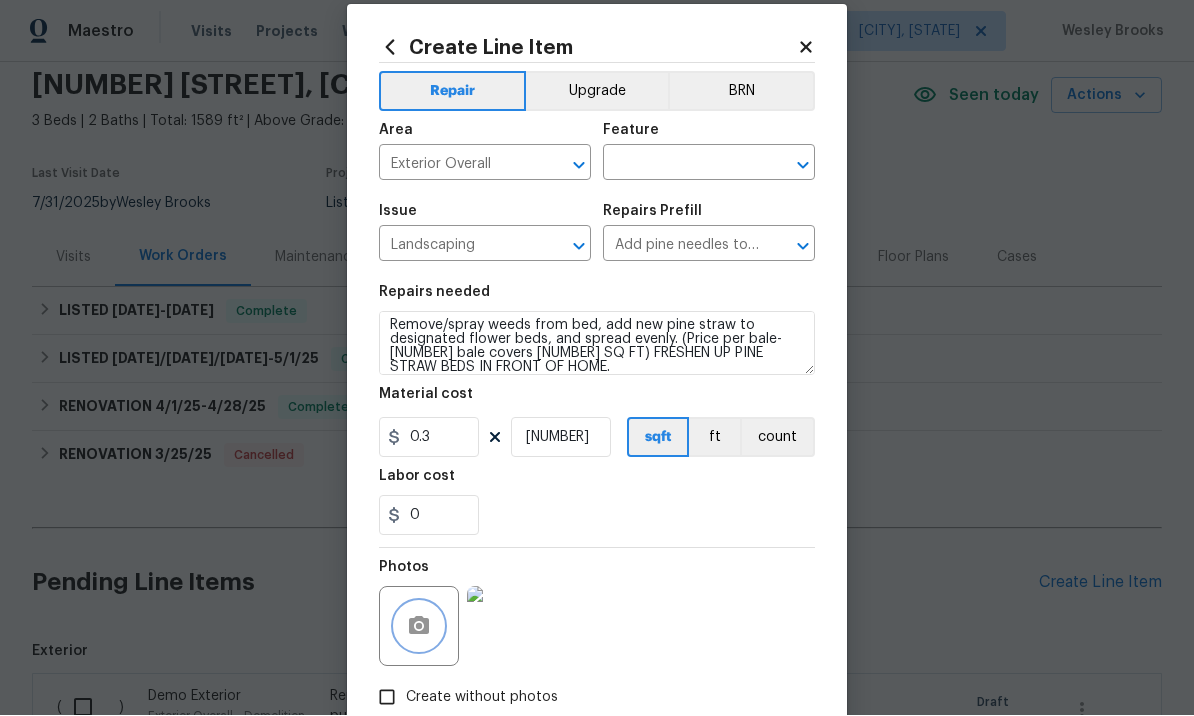 scroll, scrollTop: 26, scrollLeft: 0, axis: vertical 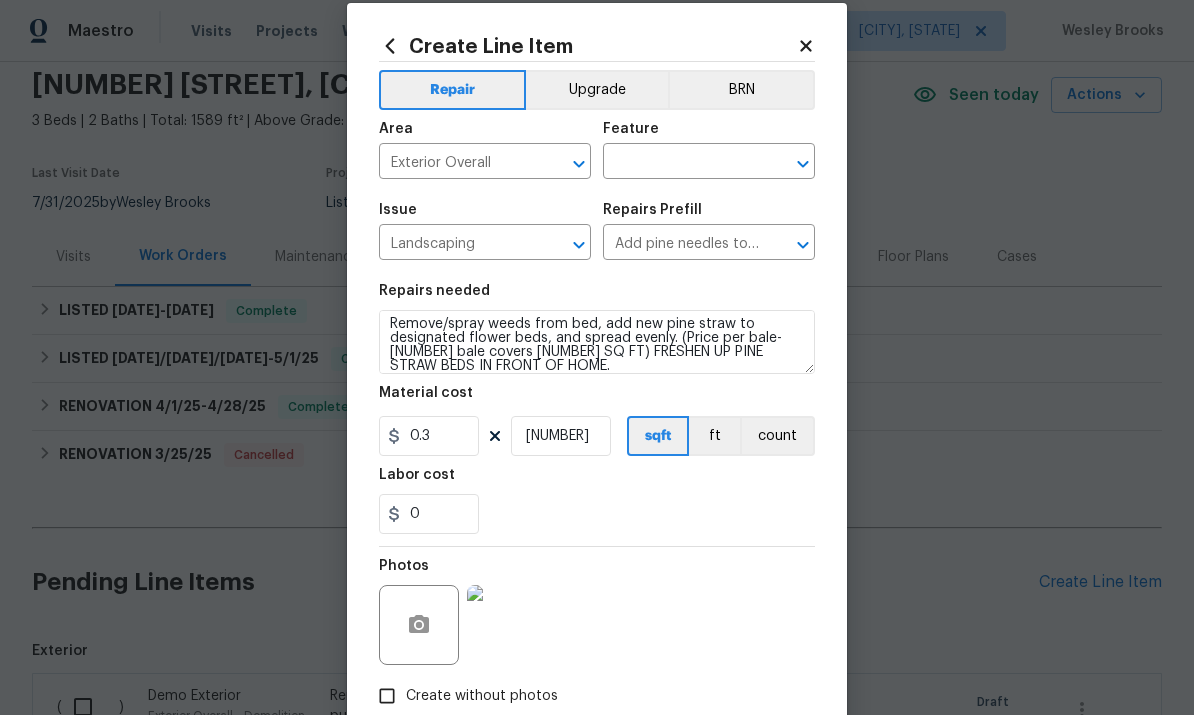 click at bounding box center (681, 164) 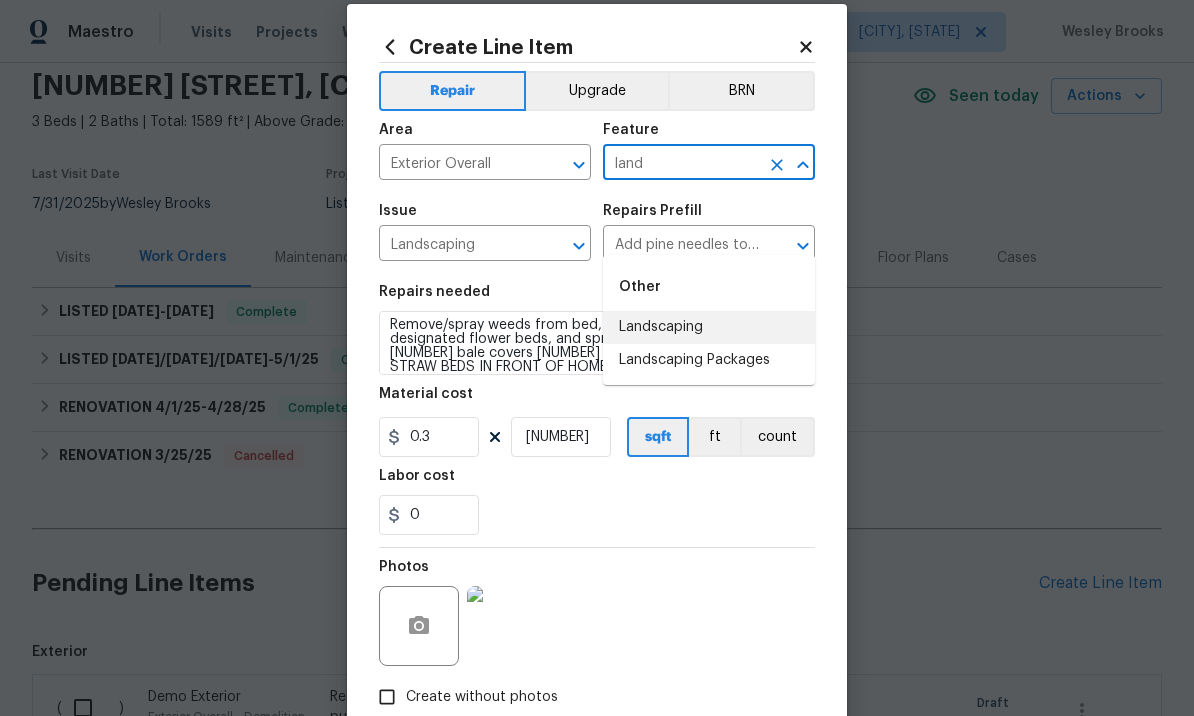 click on "Landscaping" at bounding box center (709, 327) 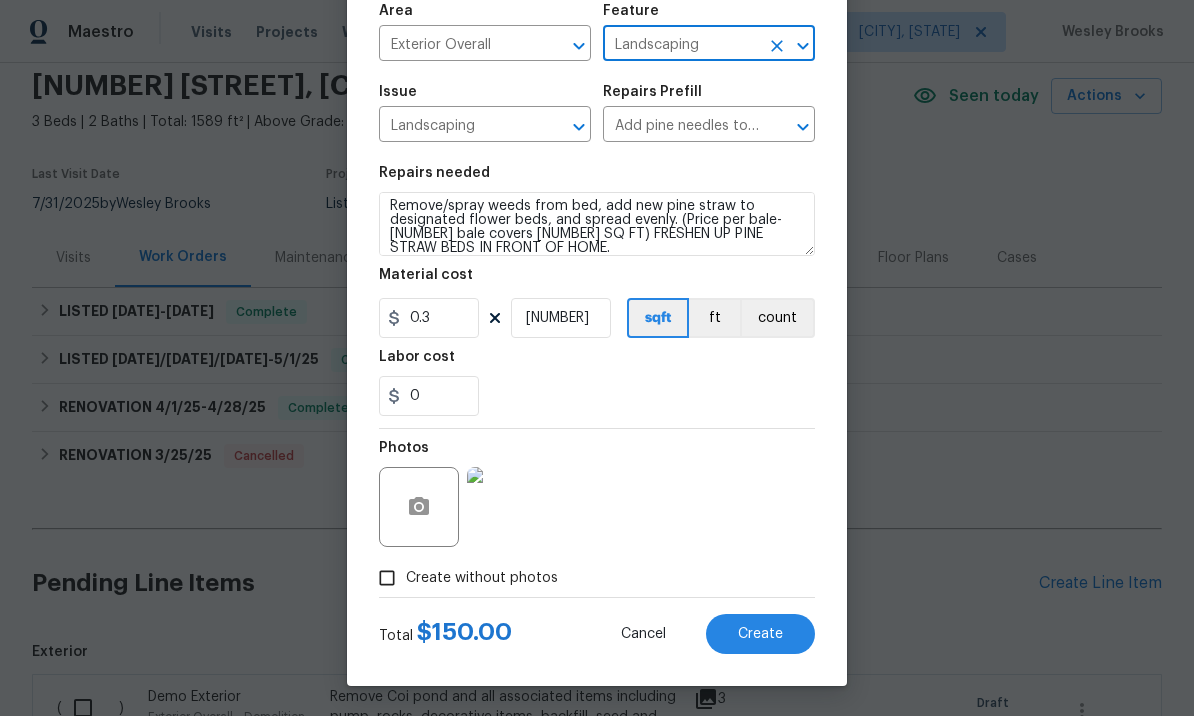 scroll, scrollTop: 149, scrollLeft: 0, axis: vertical 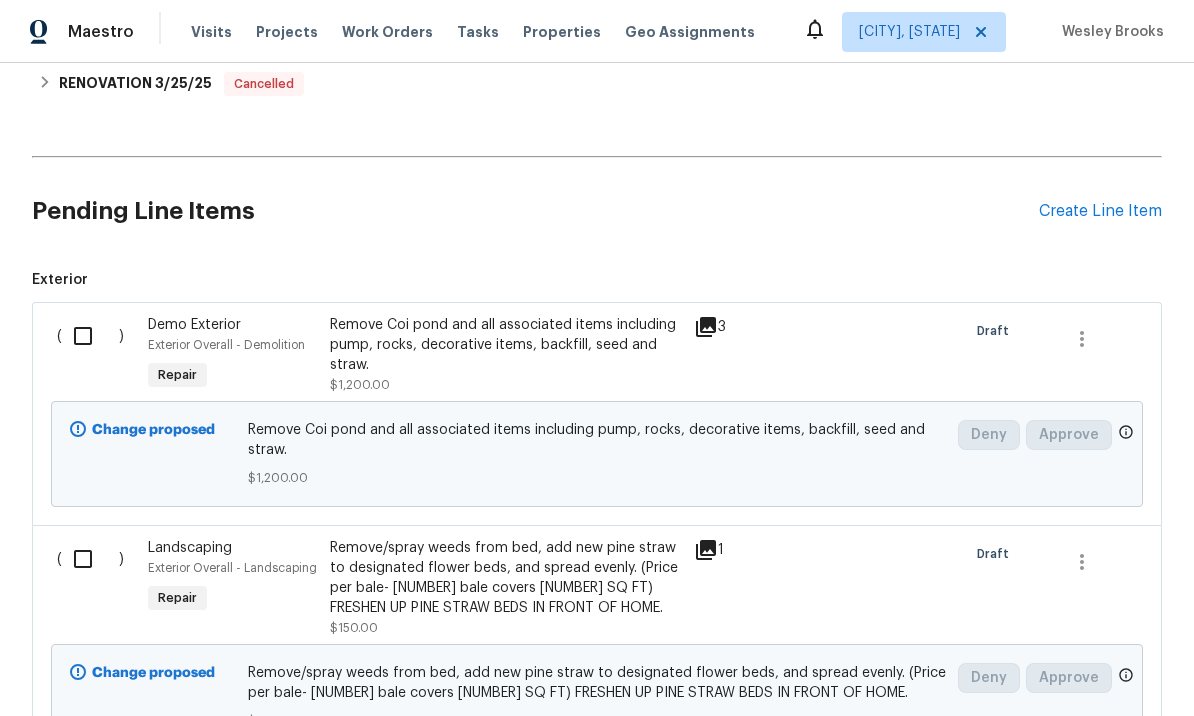 click on "Create Line Item" at bounding box center [1100, 211] 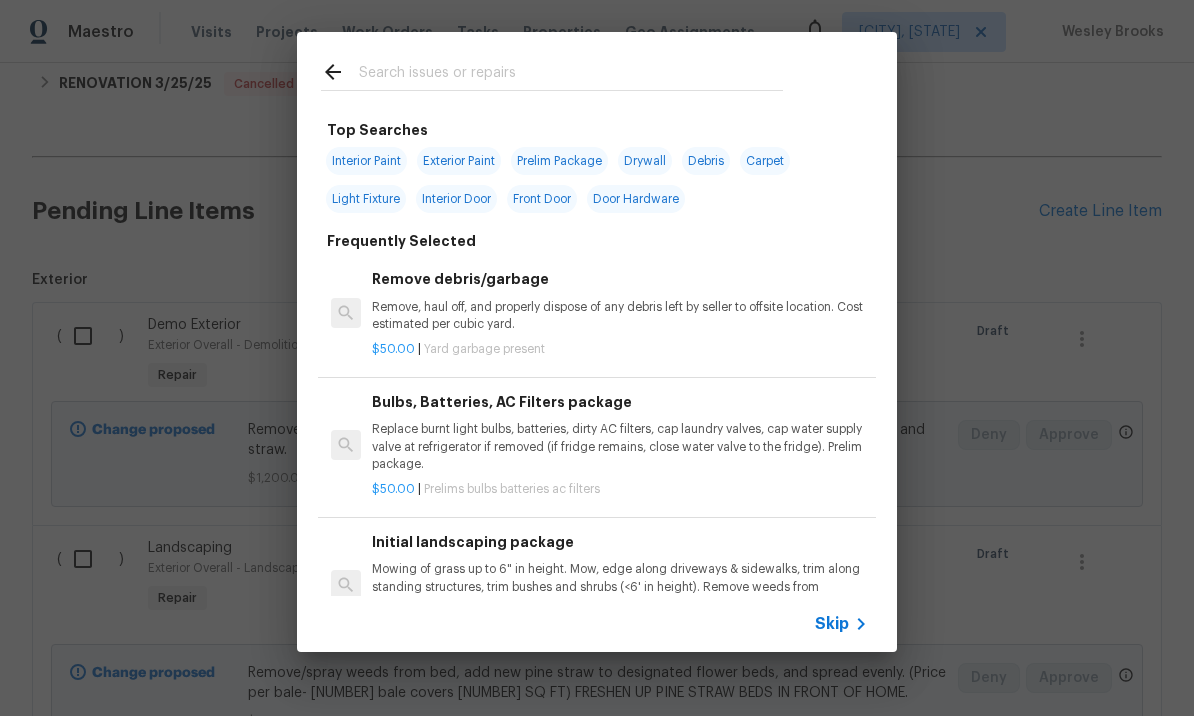click at bounding box center (571, 75) 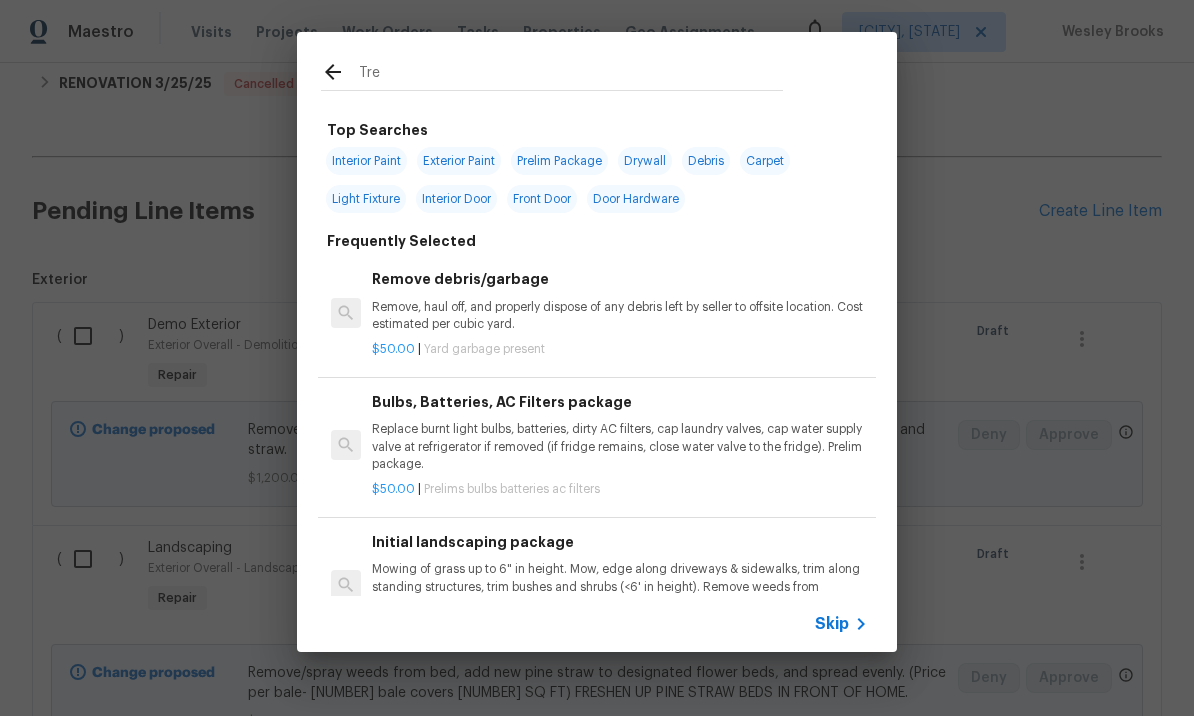 type on "Tree" 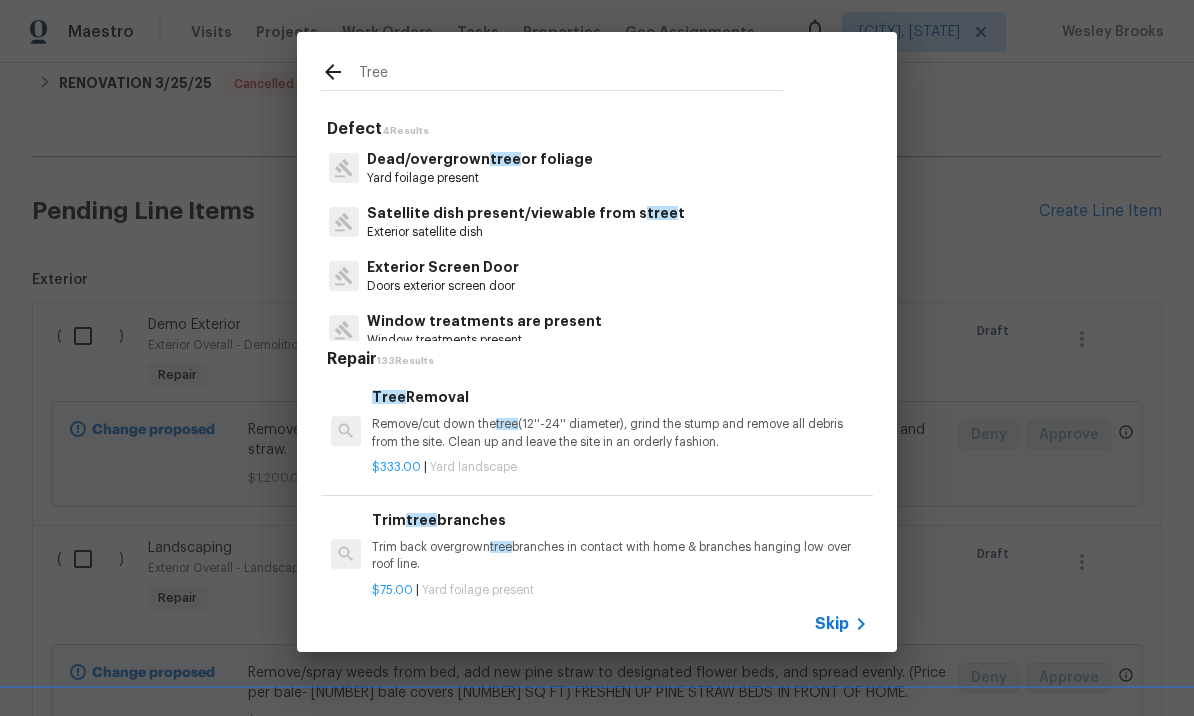 click on "Dead/overgrown tree or foliage" at bounding box center (480, 159) 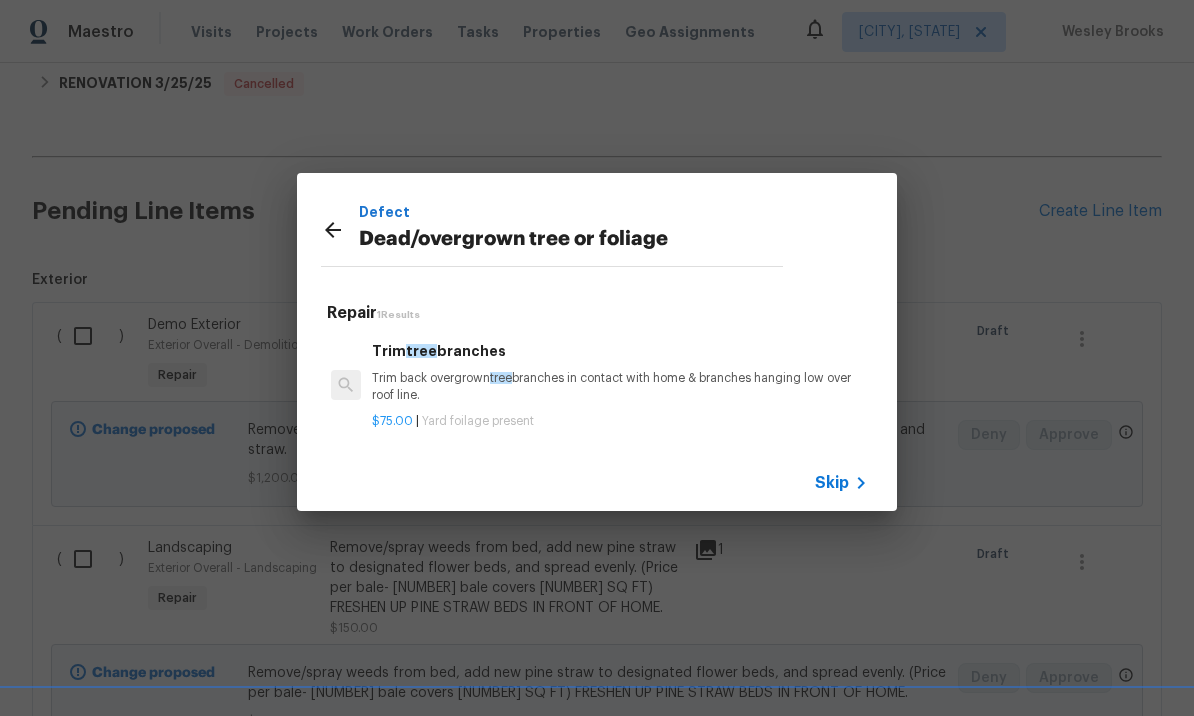 click on "Trim back overgrown  tree  branches in contact with home & branches hanging low over roof line." at bounding box center (620, 387) 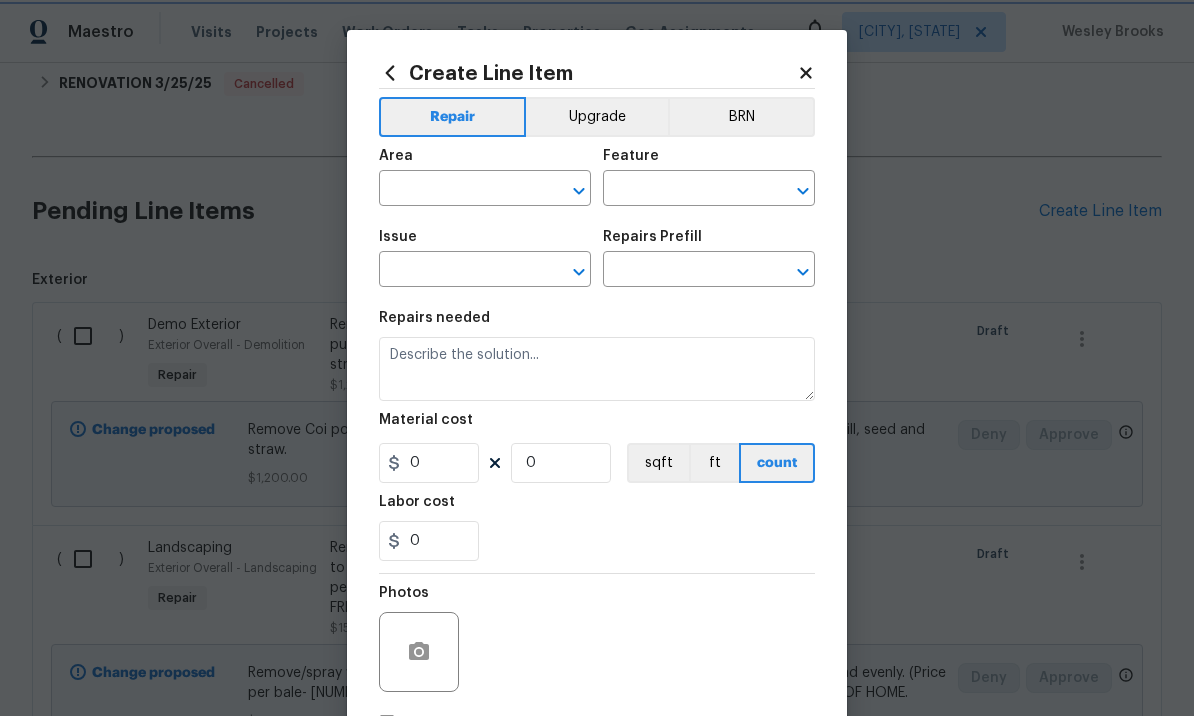 type on "Dead/overgrown tree or foliage" 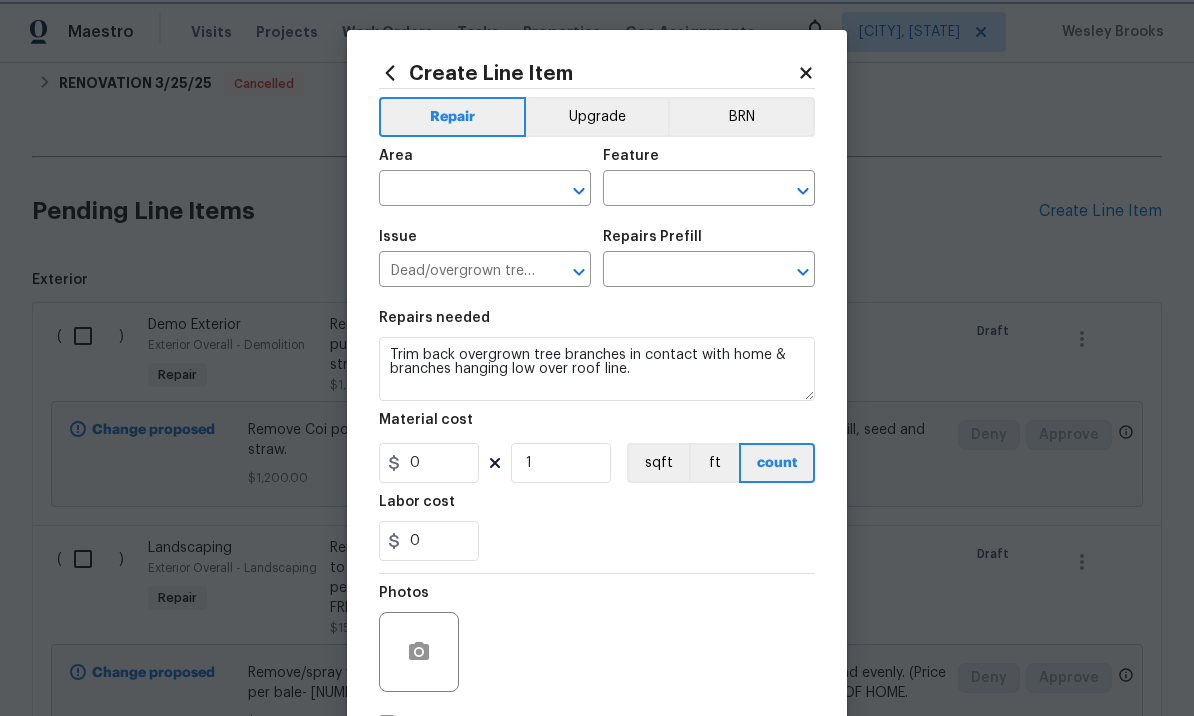 type on "Trim tree branches $75.00" 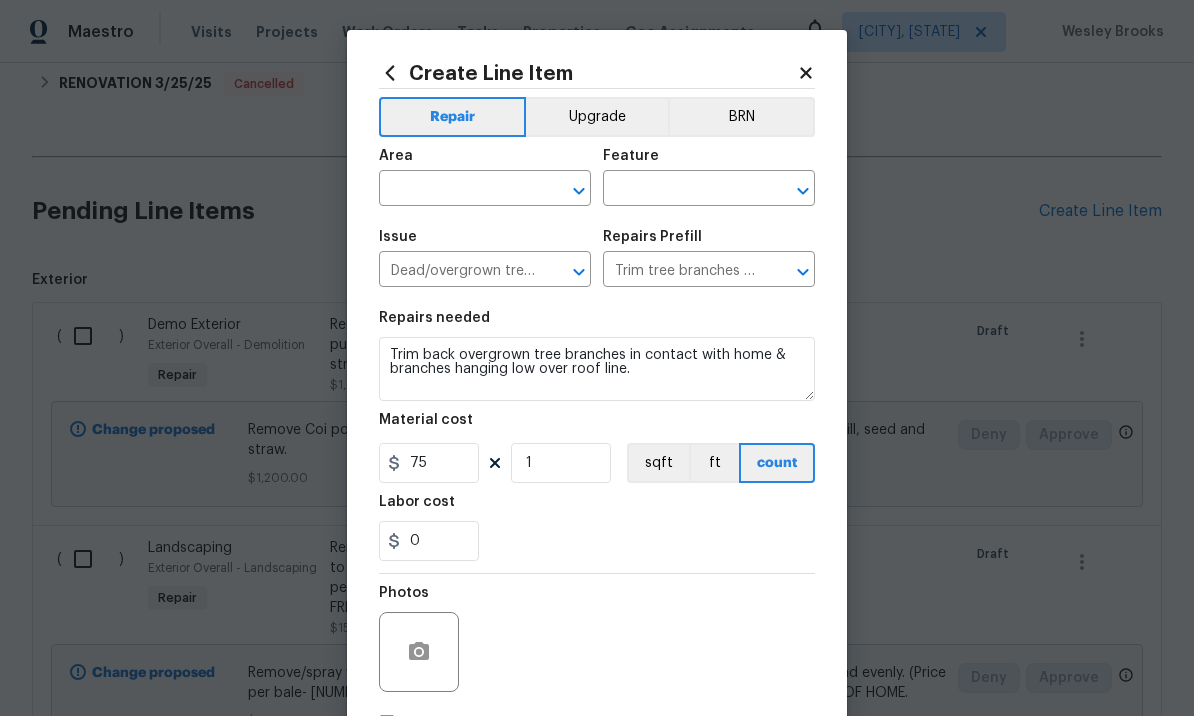 click at bounding box center (457, 190) 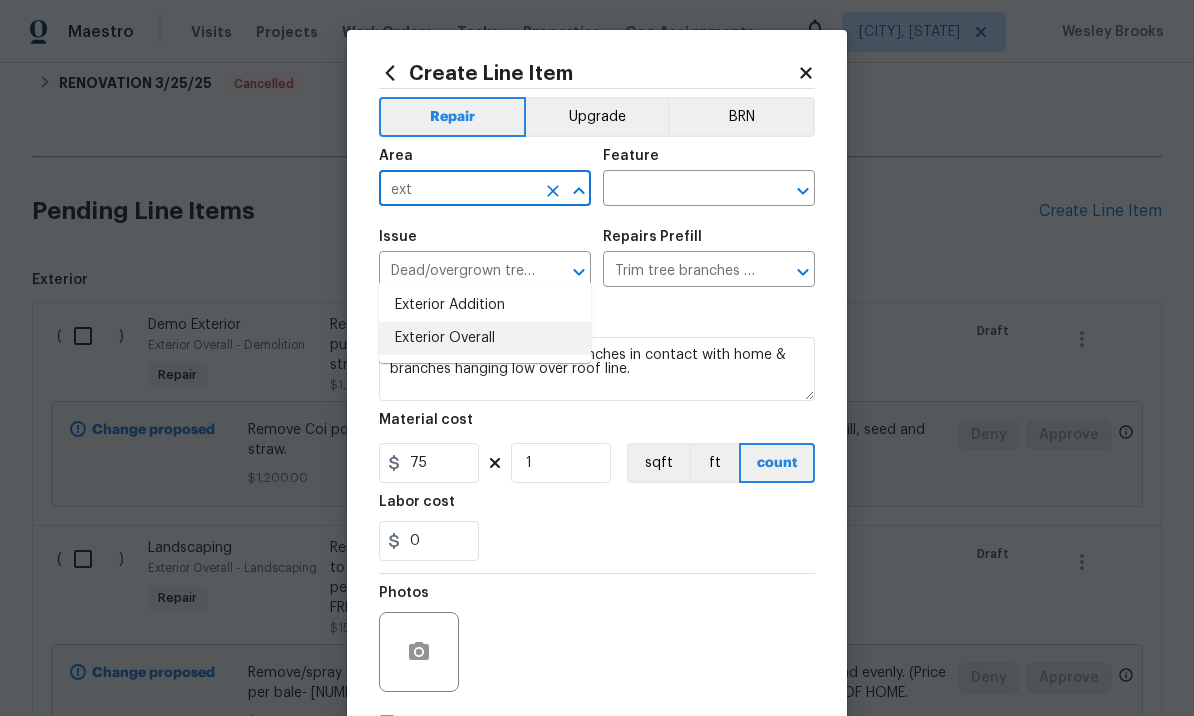 click on "Exterior Overall" at bounding box center (485, 338) 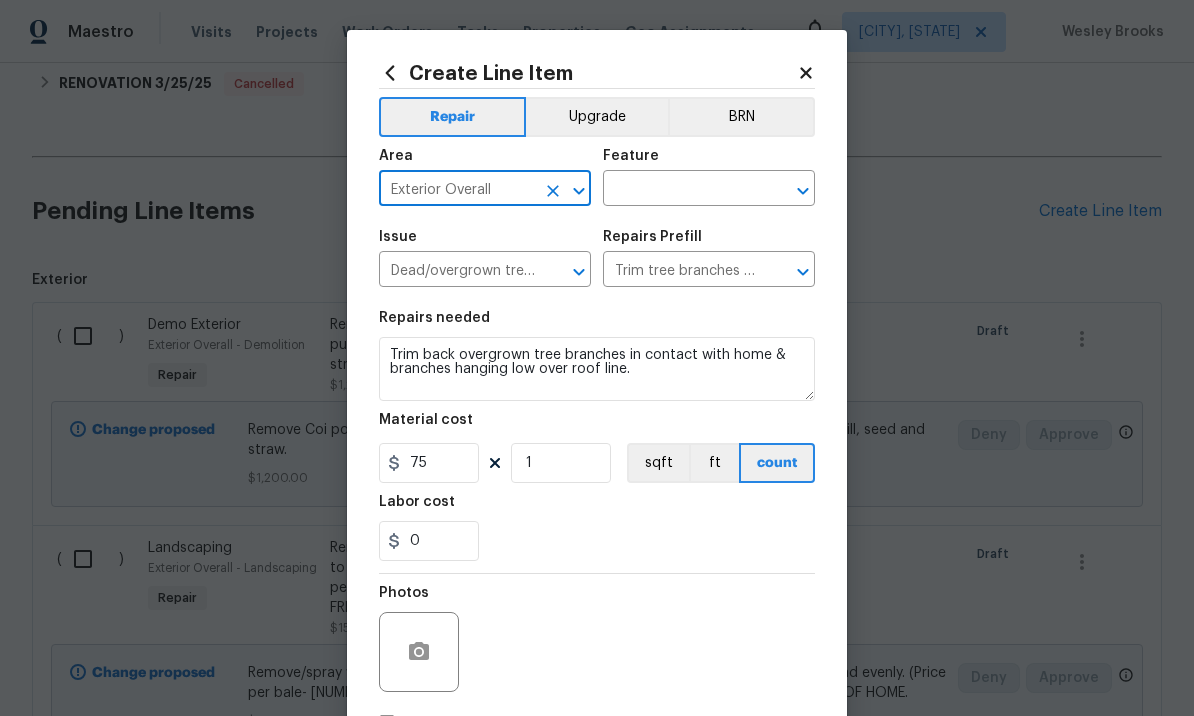 click at bounding box center [681, 190] 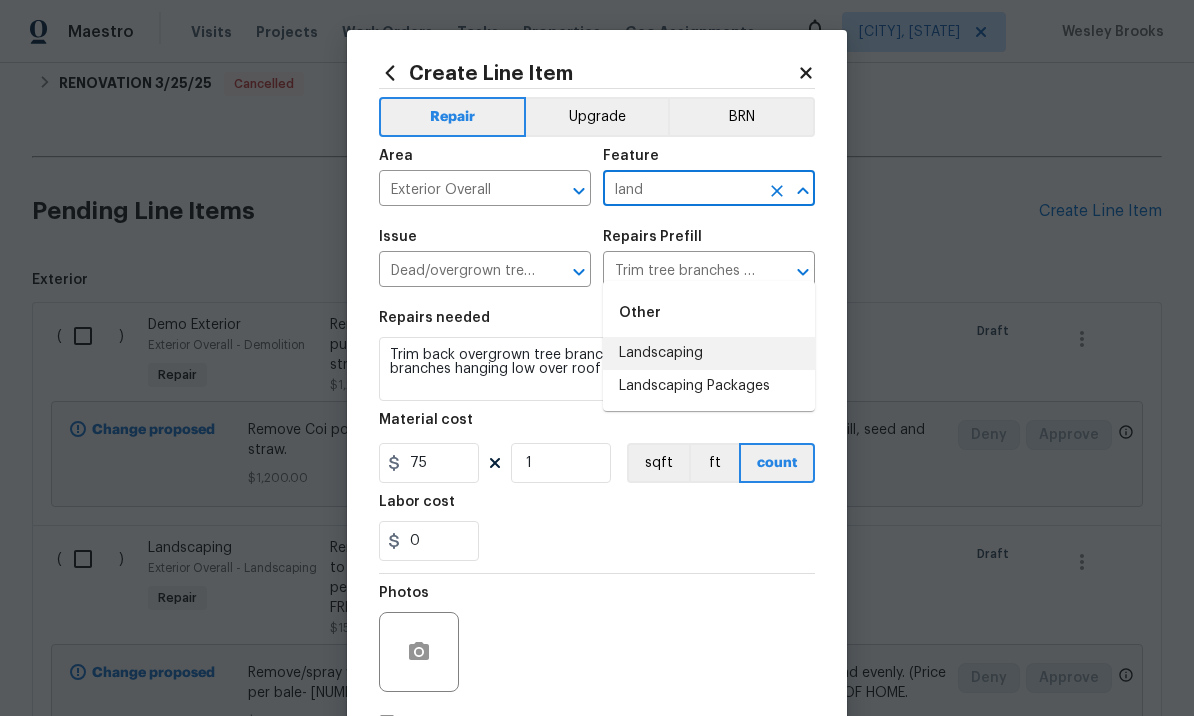 click on "Landscaping" at bounding box center (709, 353) 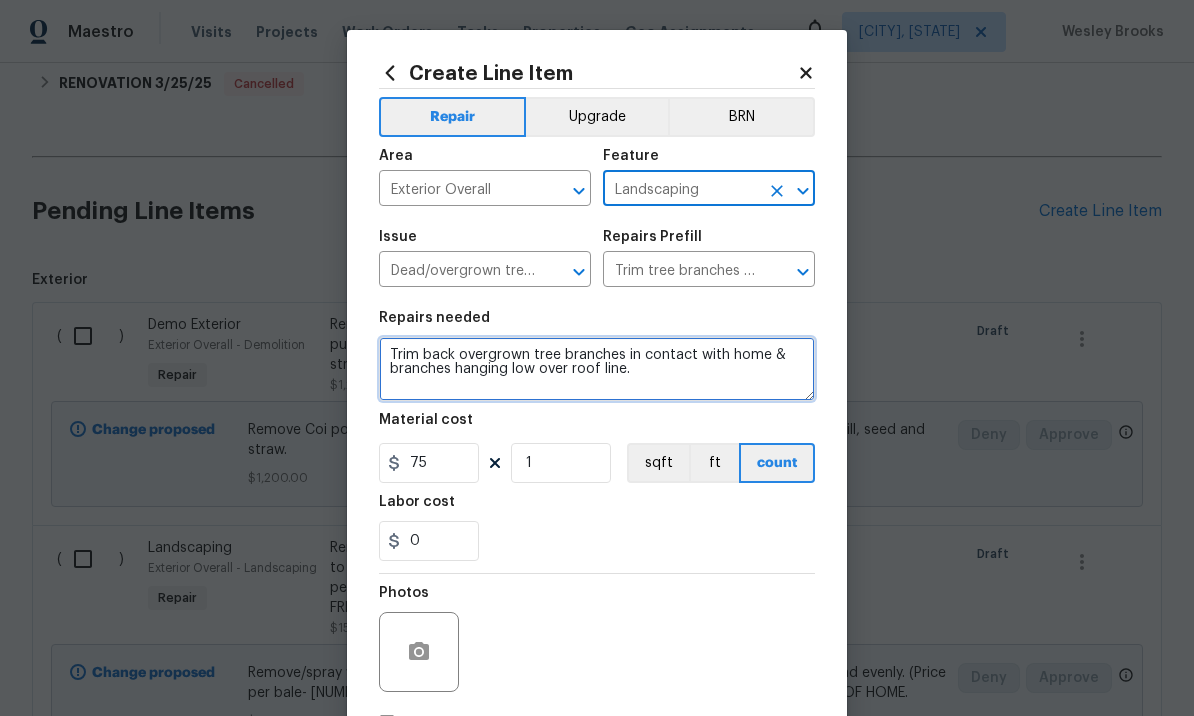 click on "Trim back overgrown tree branches in contact with home & branches hanging low over roof line." at bounding box center [597, 369] 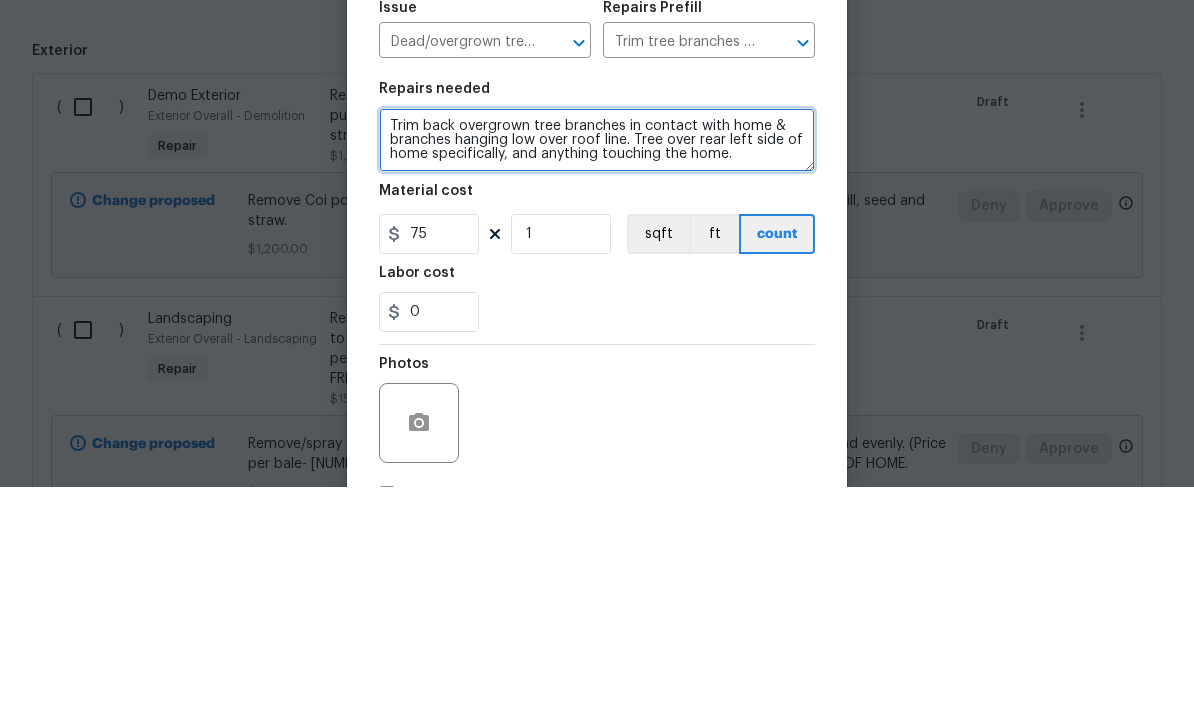 type on "Trim back overgrown tree branches in contact with home & branches hanging low over roof line. Tree over rear left side of home specifically, and anything touching the home." 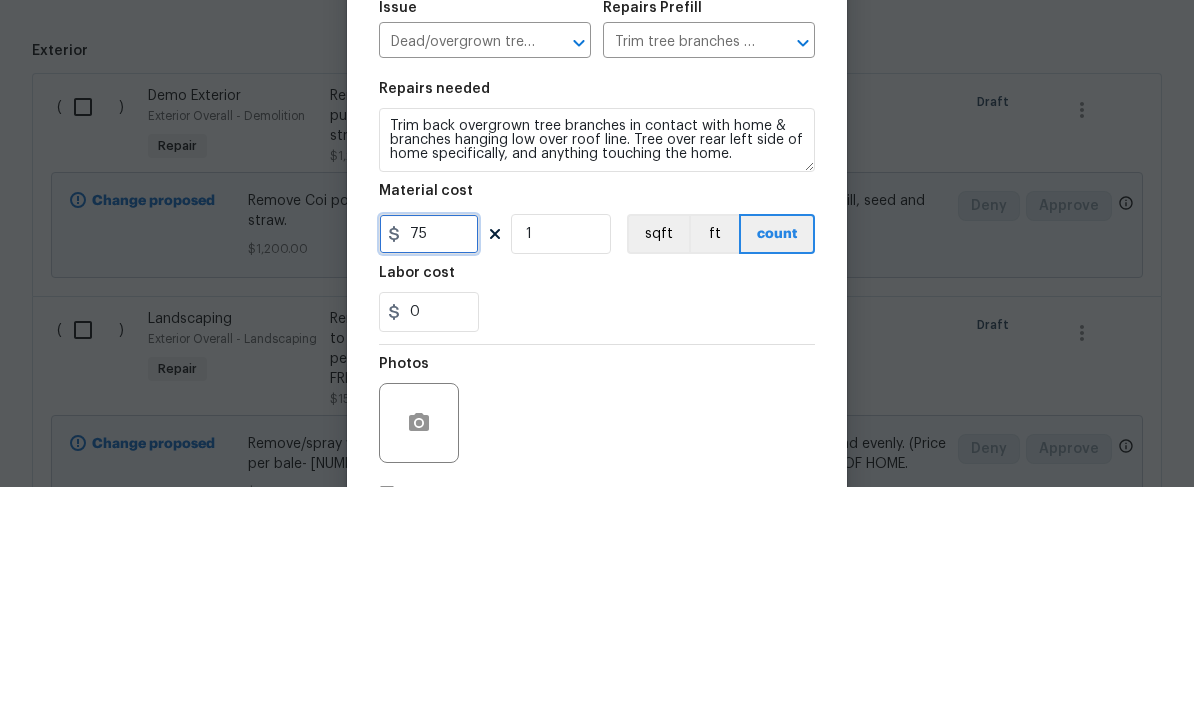 click on "75" at bounding box center [429, 463] 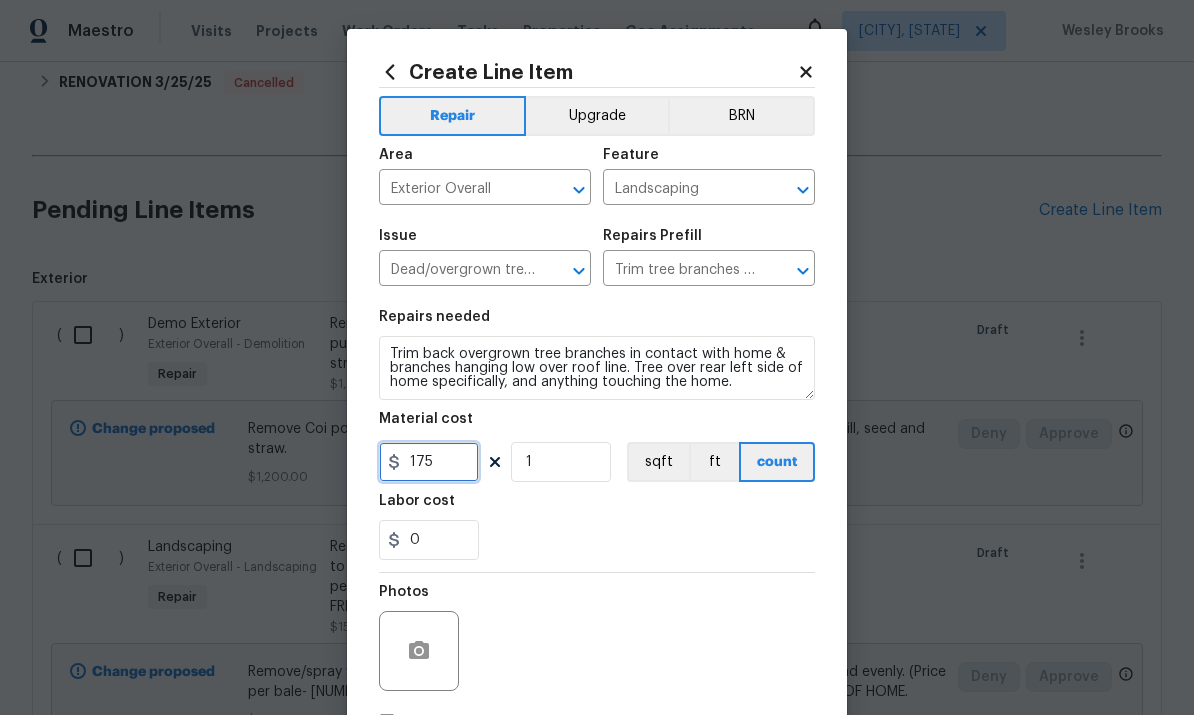 type on "175" 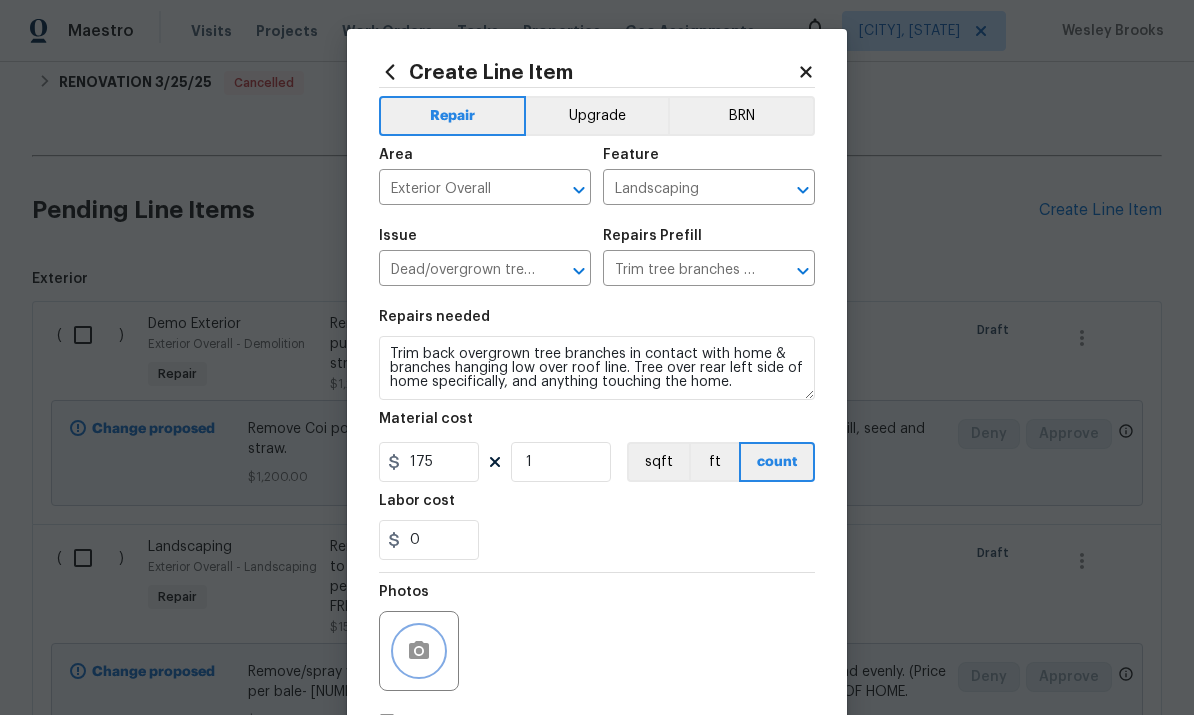 click at bounding box center [419, 652] 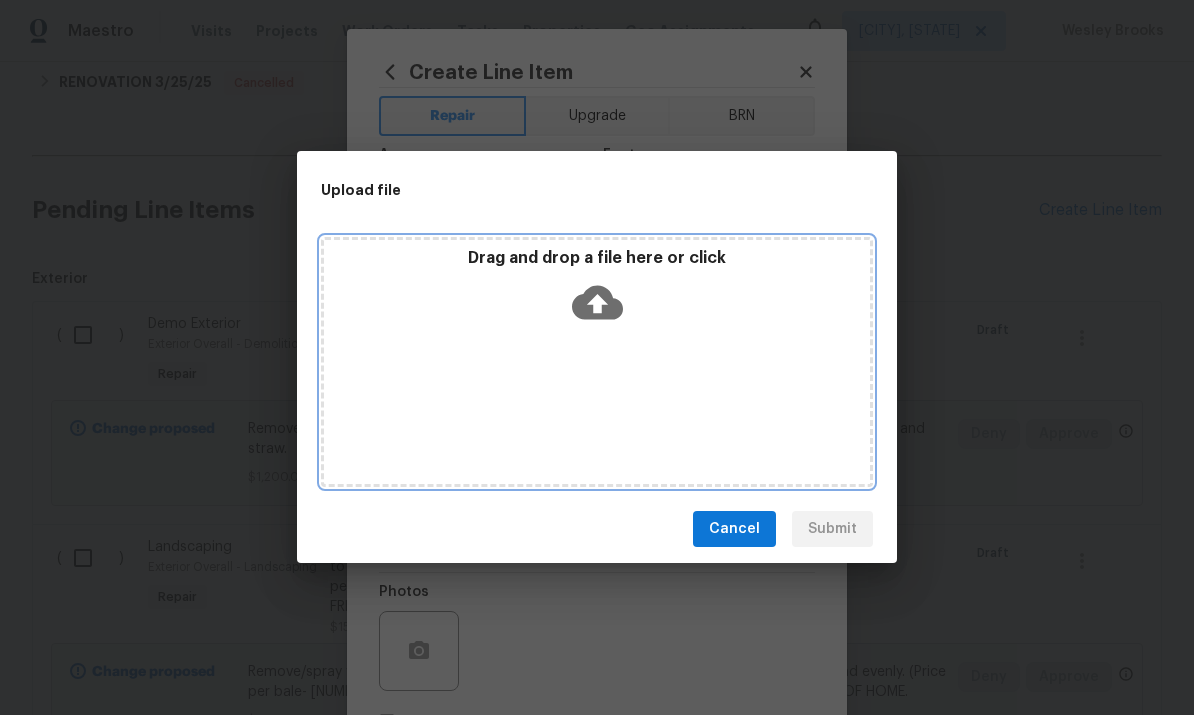 click 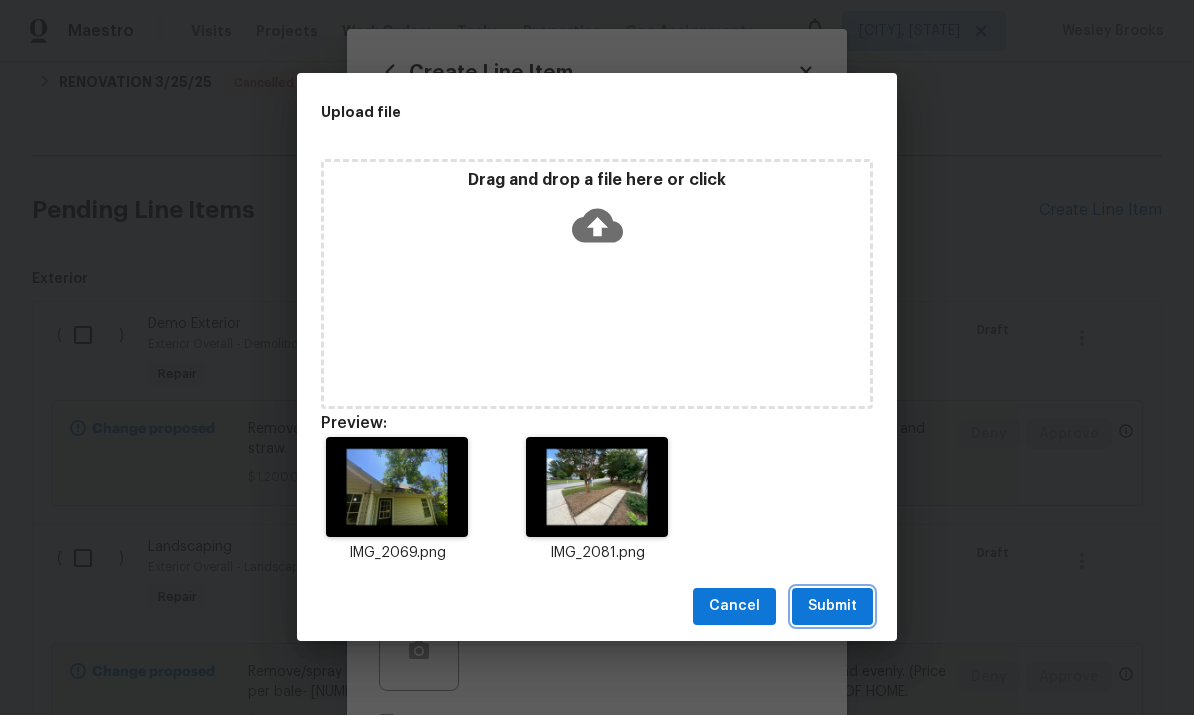 click on "Submit" at bounding box center [832, 607] 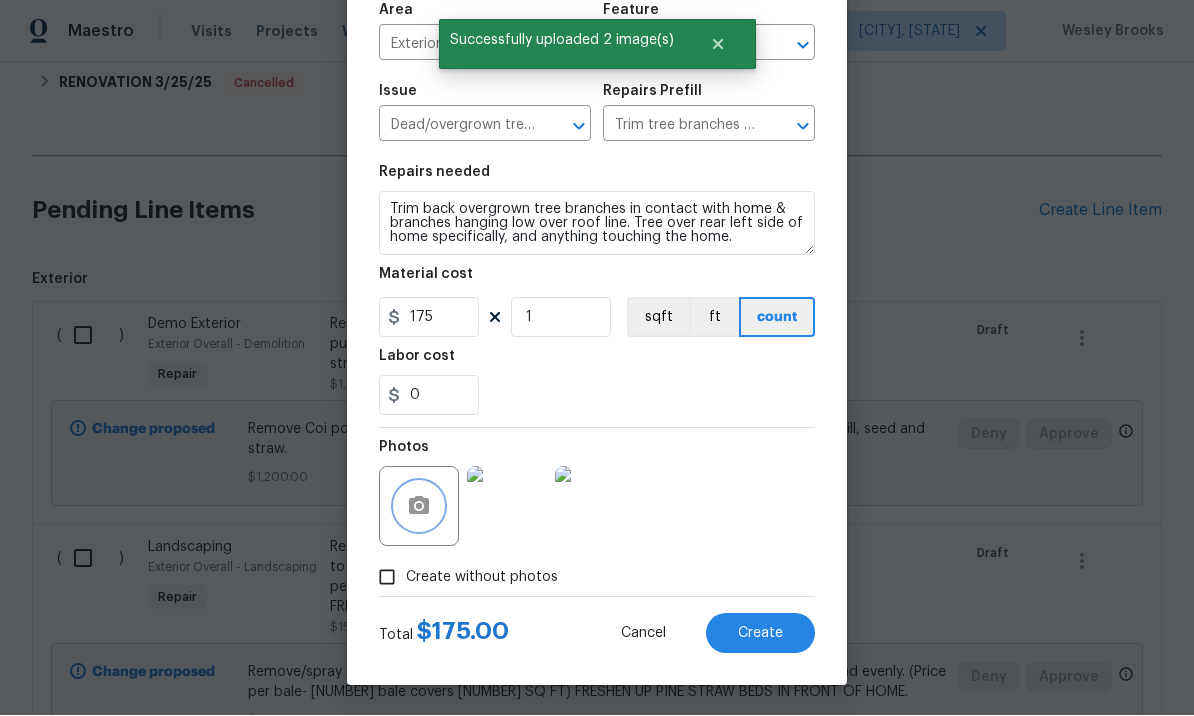 scroll, scrollTop: 149, scrollLeft: 0, axis: vertical 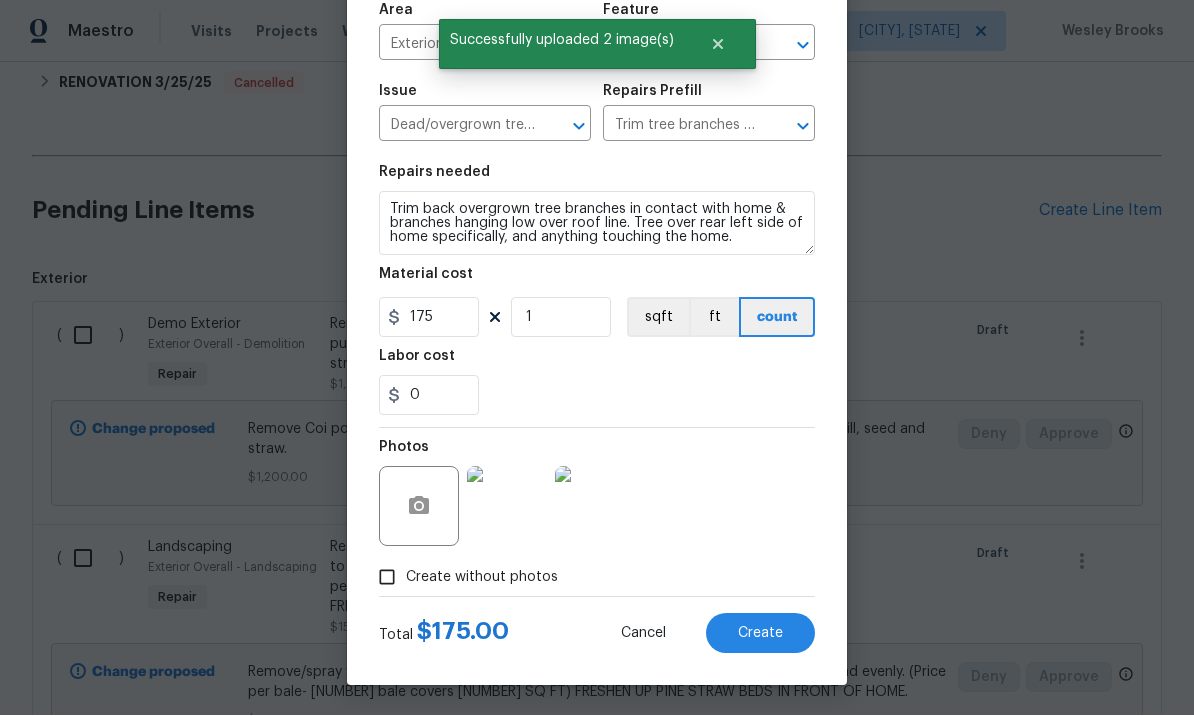 click on "Create" at bounding box center [760, 634] 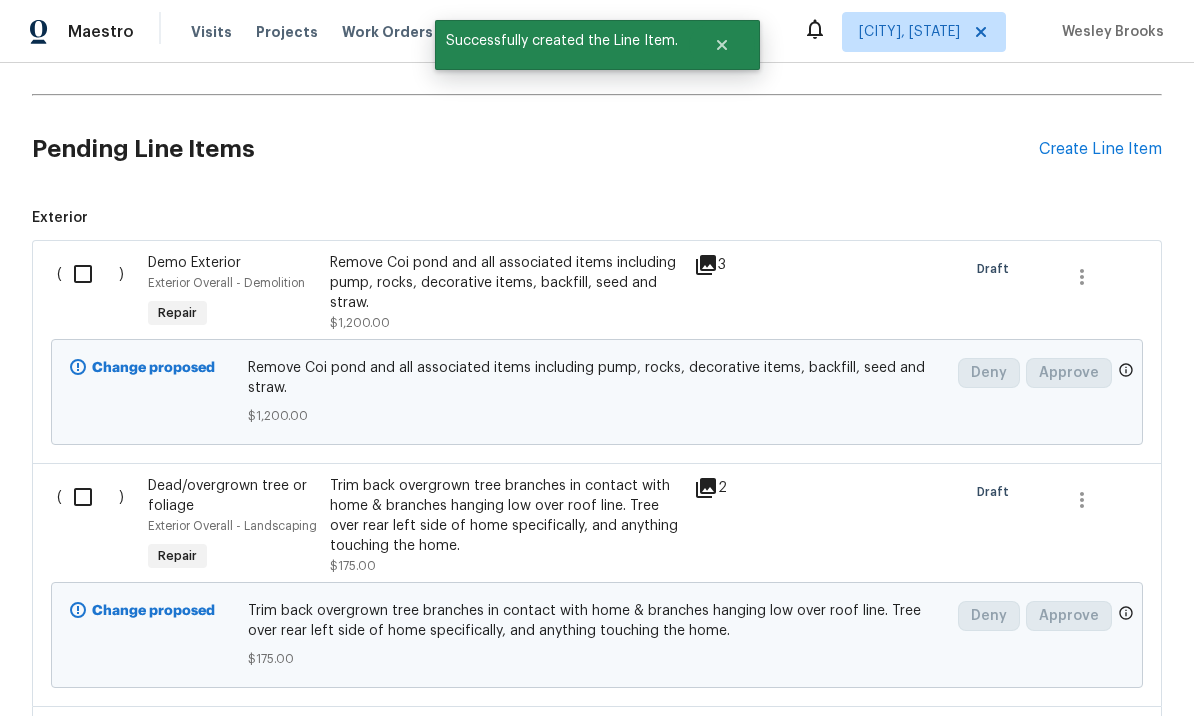 scroll, scrollTop: 482, scrollLeft: 0, axis: vertical 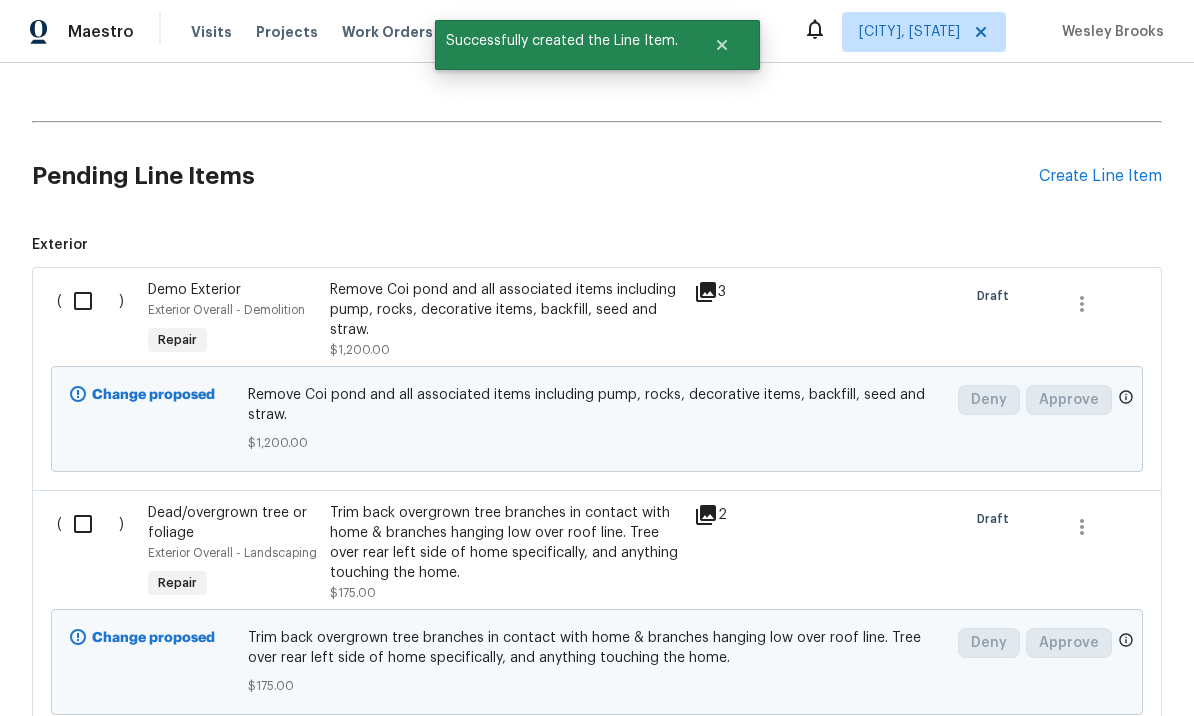click at bounding box center [90, 301] 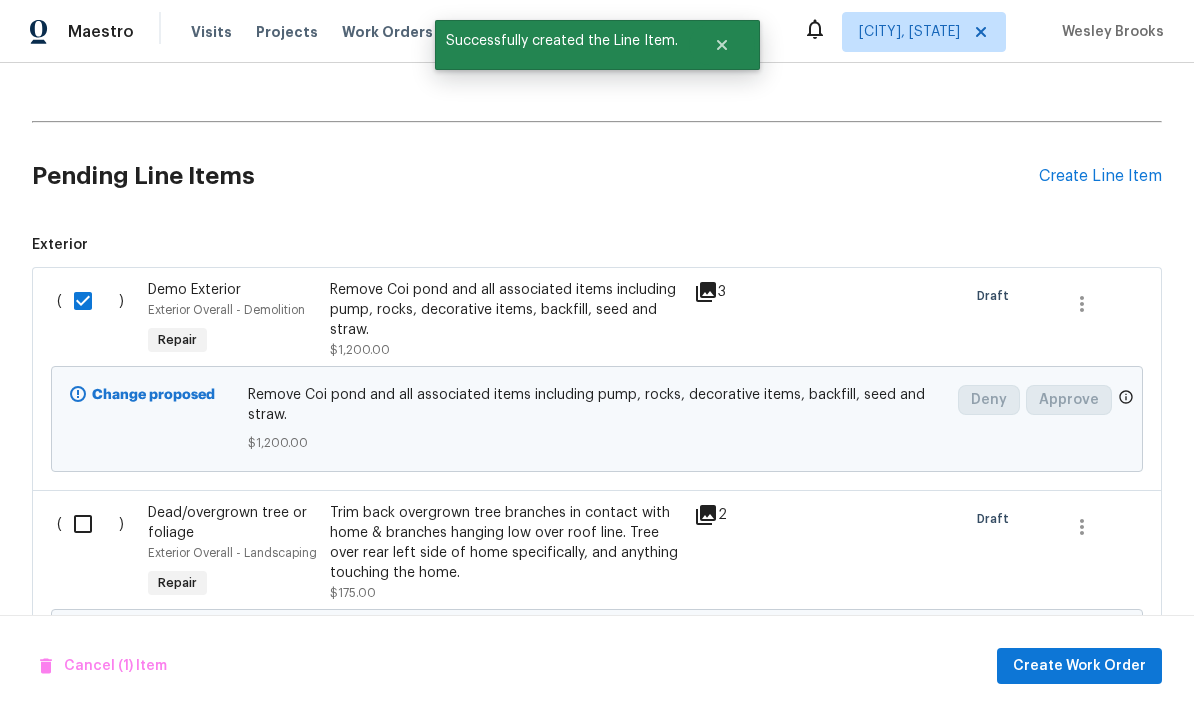 click at bounding box center (90, 524) 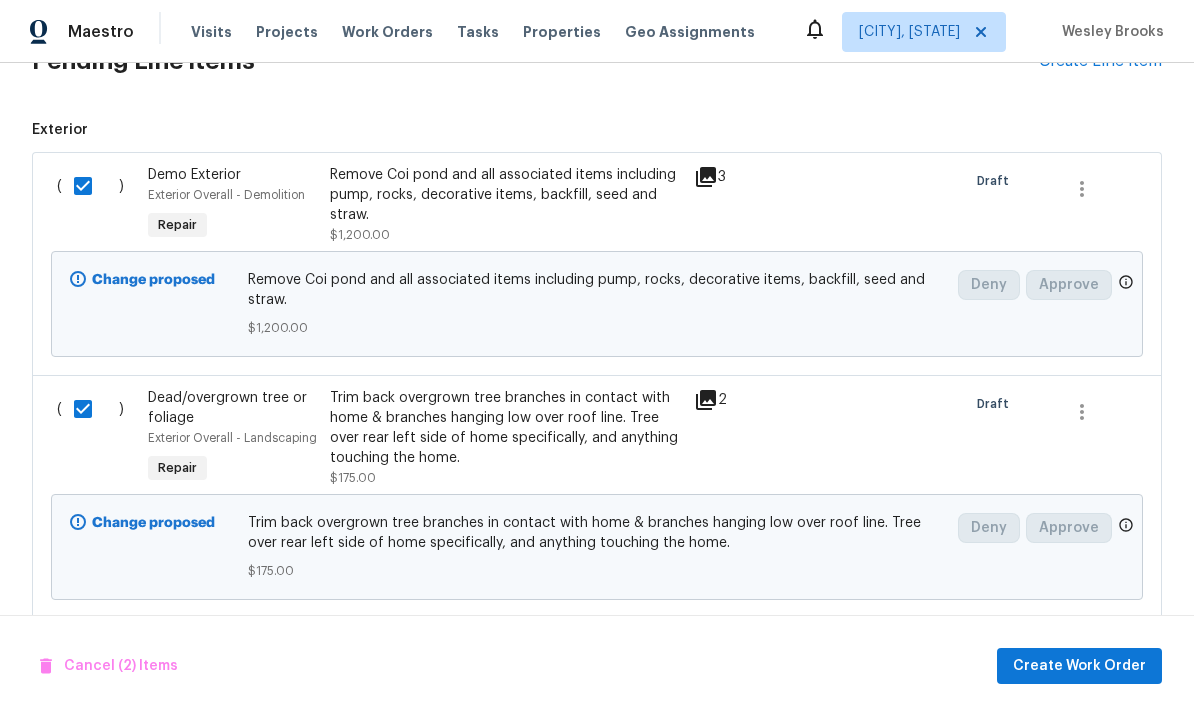 scroll, scrollTop: 610, scrollLeft: 0, axis: vertical 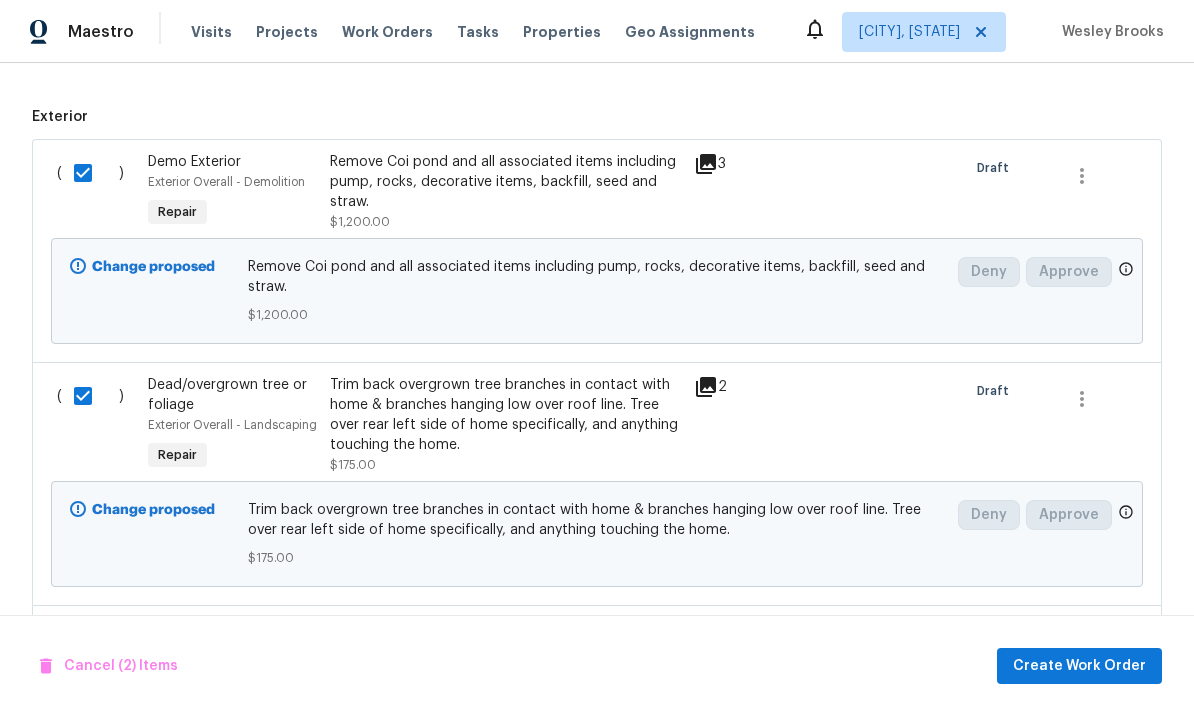 click at bounding box center [90, 639] 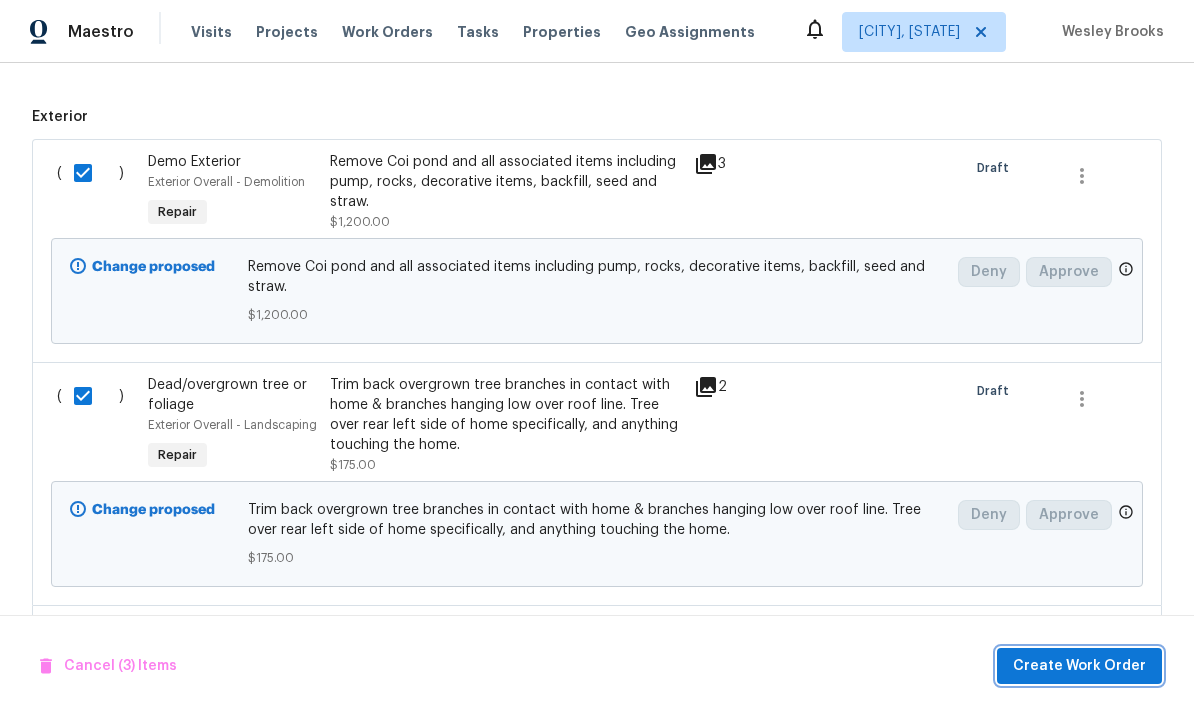 click on "Create Work Order" at bounding box center [1079, 666] 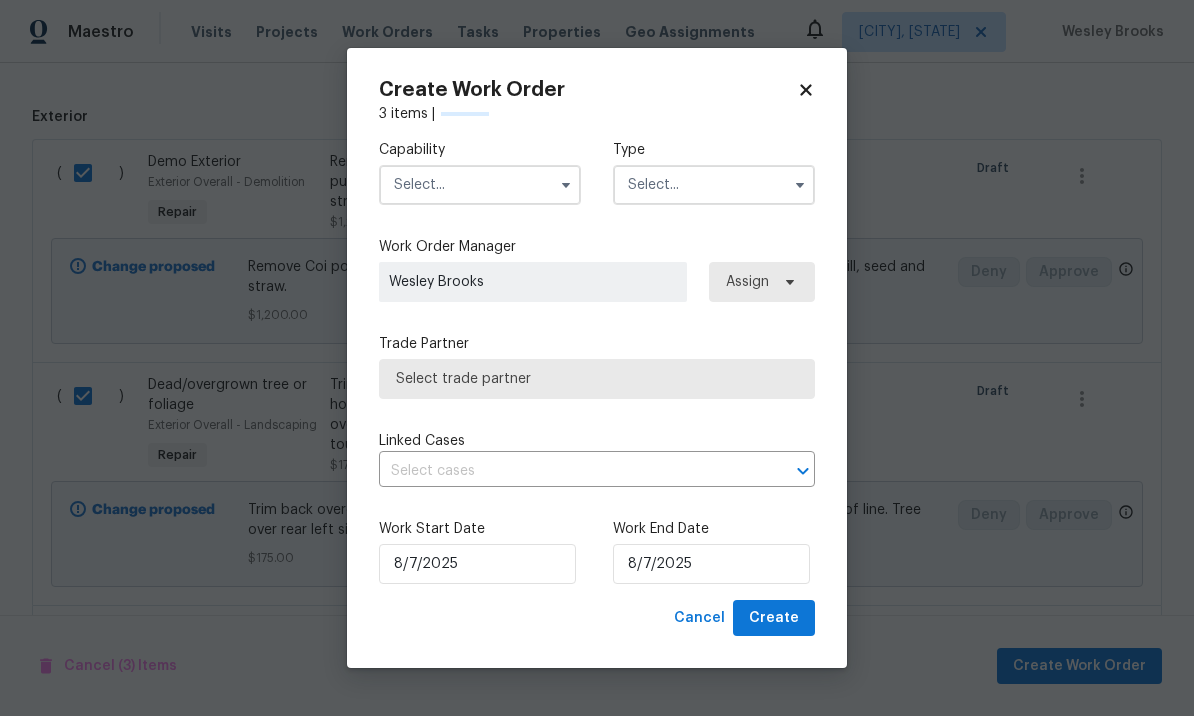 checkbox on "false" 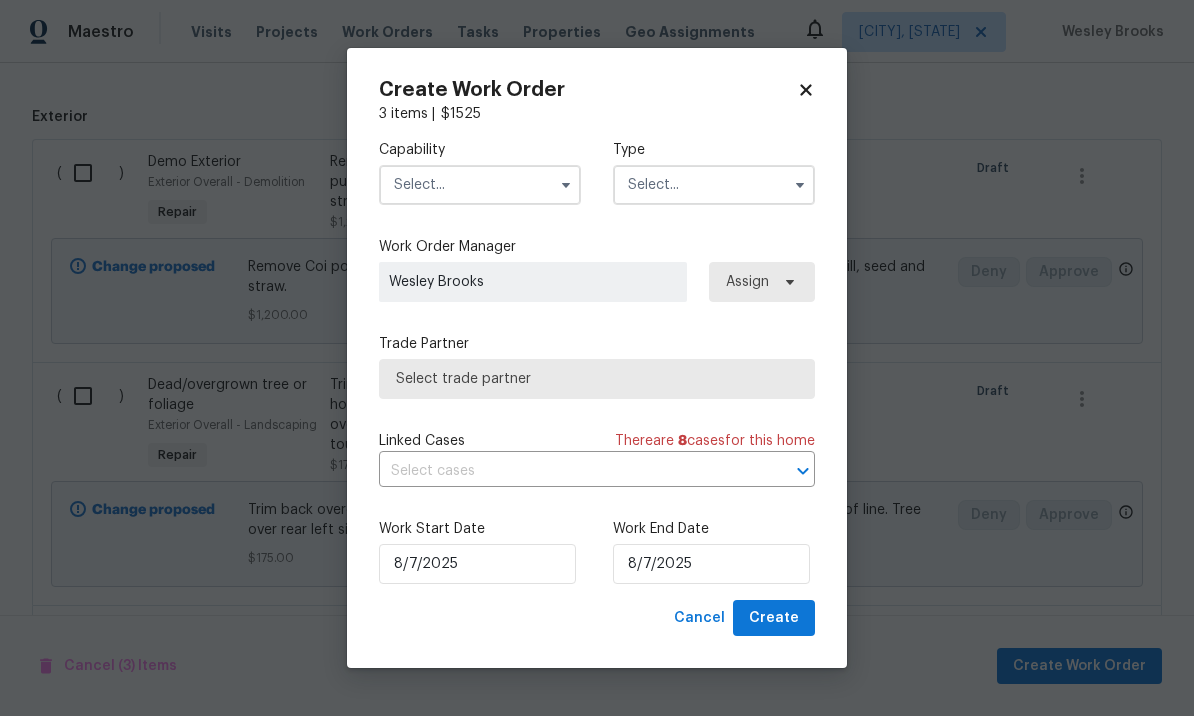 click at bounding box center [480, 185] 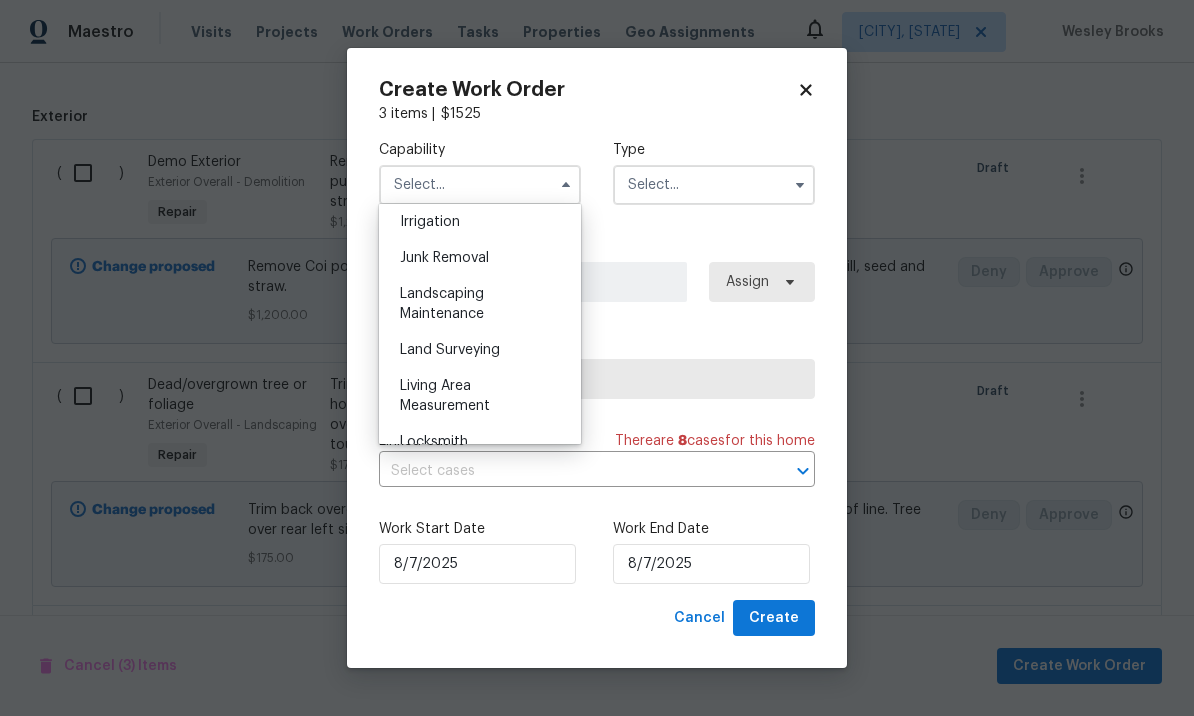 scroll, scrollTop: 1236, scrollLeft: 0, axis: vertical 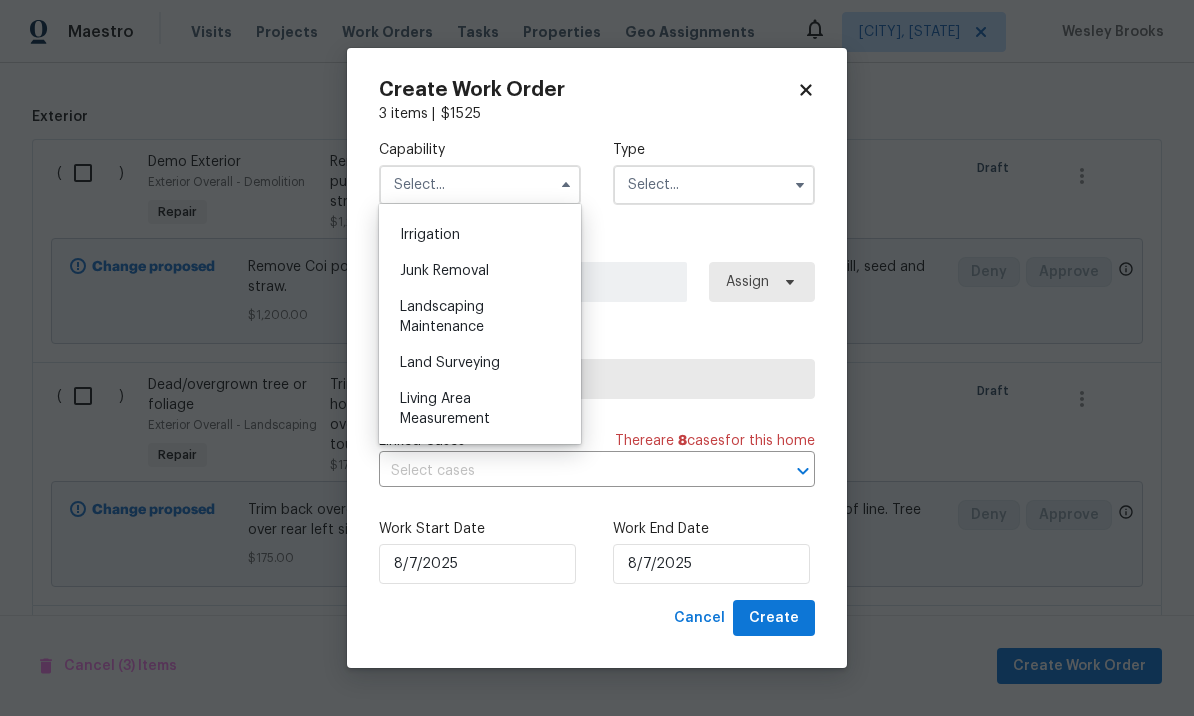 click on "Landscaping Maintenance" at bounding box center [480, 317] 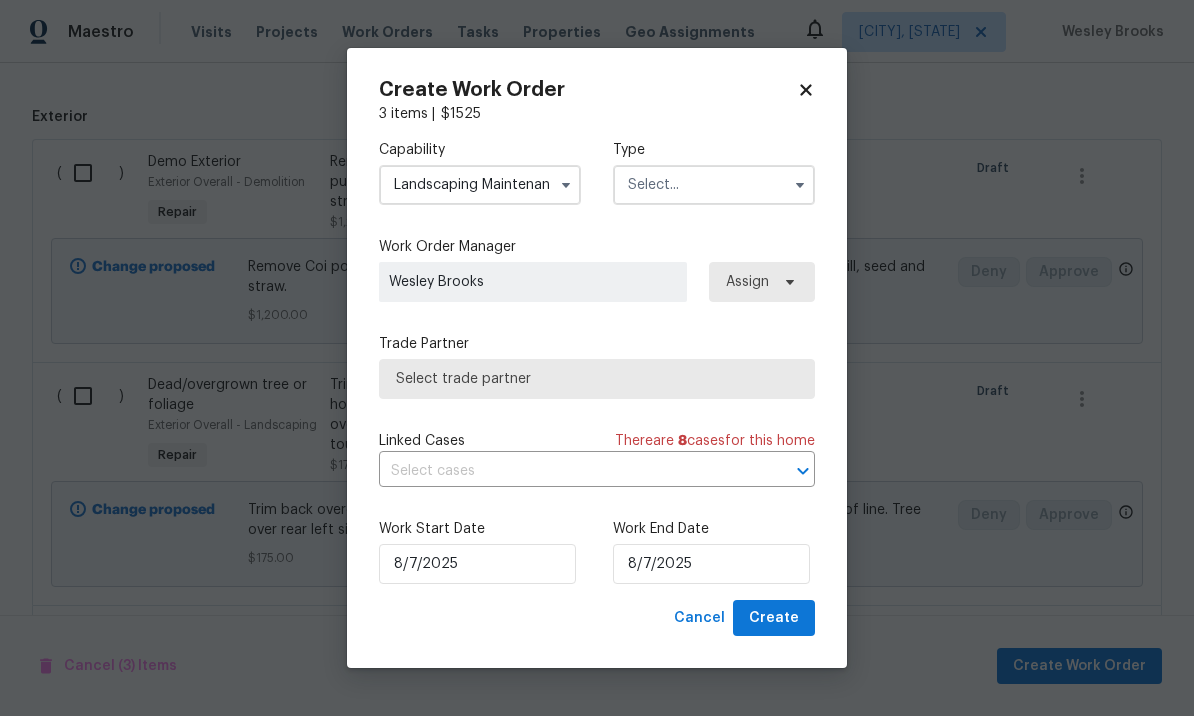 click at bounding box center (714, 185) 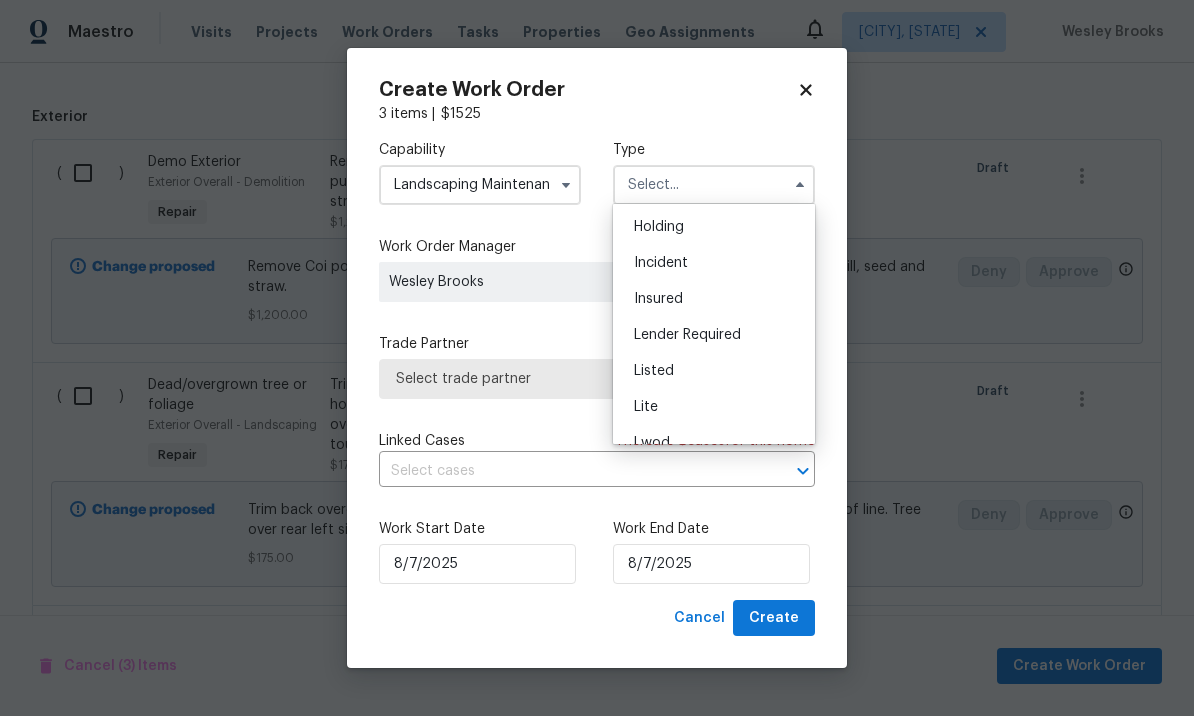 scroll, scrollTop: 81, scrollLeft: 0, axis: vertical 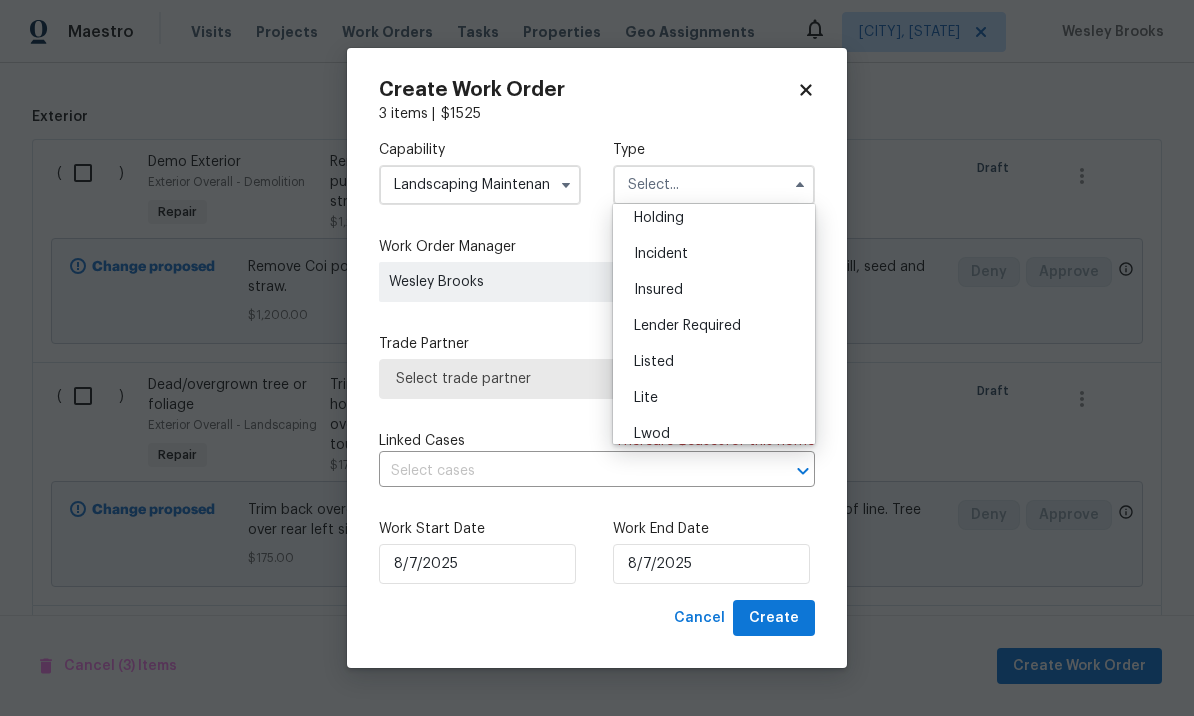 click on "Listed" at bounding box center (714, 362) 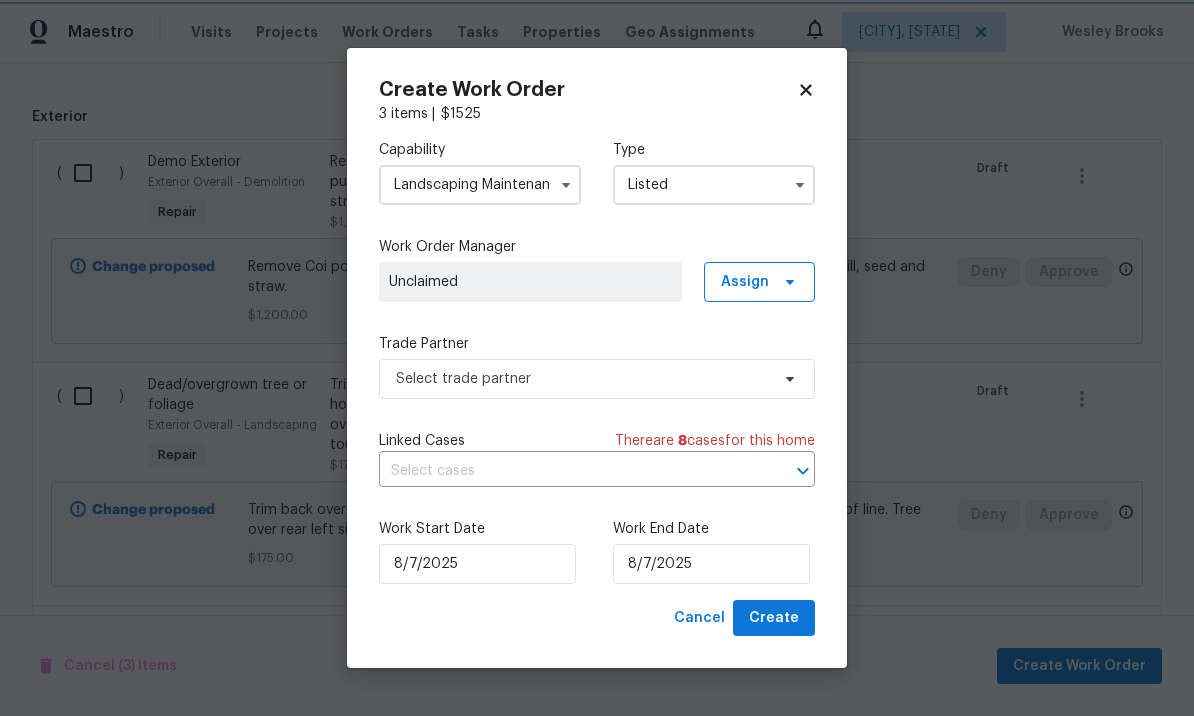 scroll, scrollTop: 0, scrollLeft: 0, axis: both 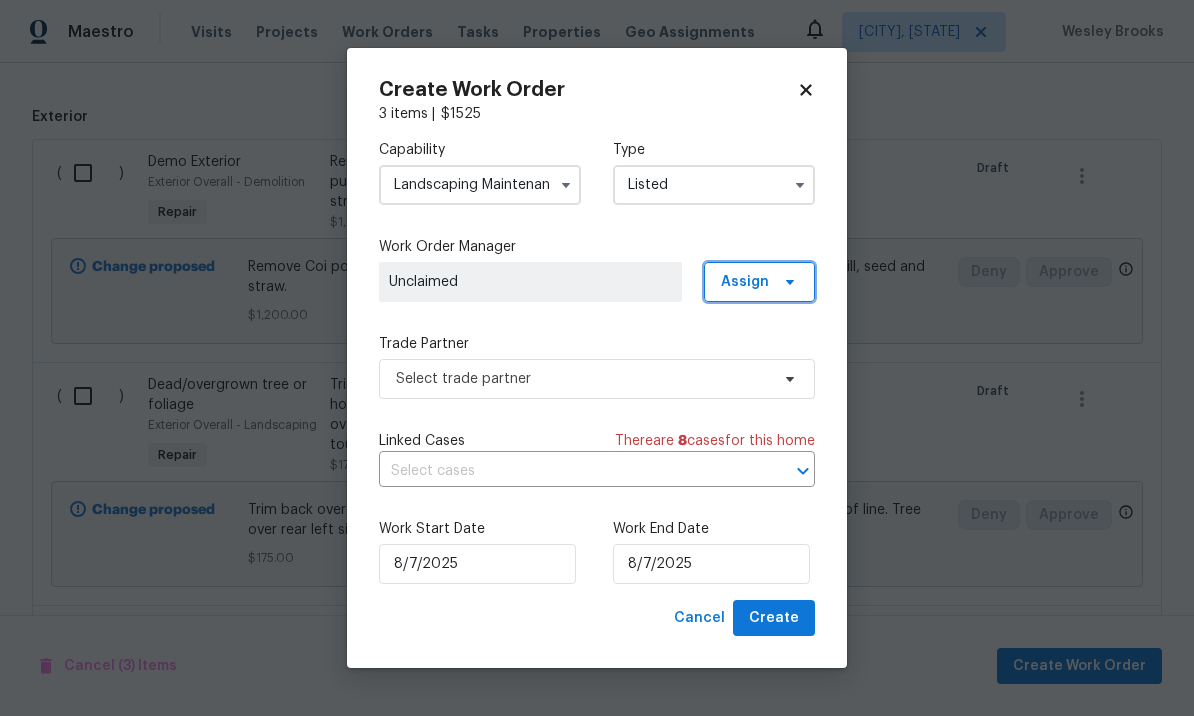 click on "Assign" at bounding box center [759, 282] 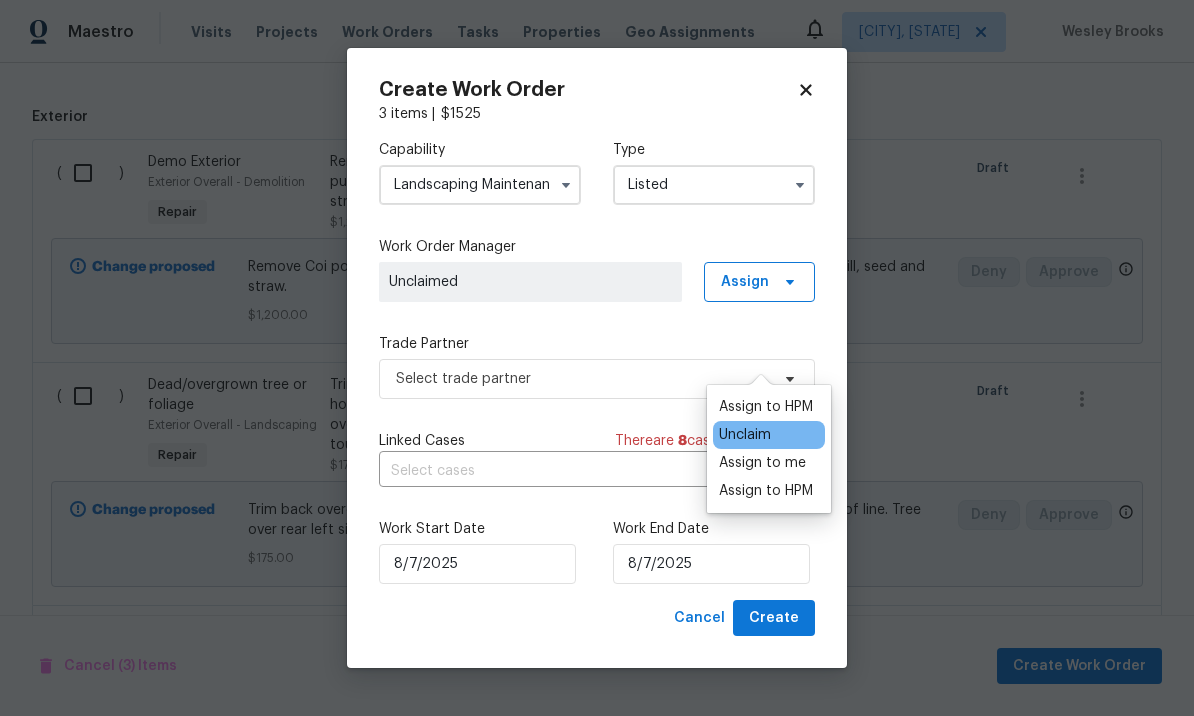 click on "Assign to HPM" at bounding box center (766, 407) 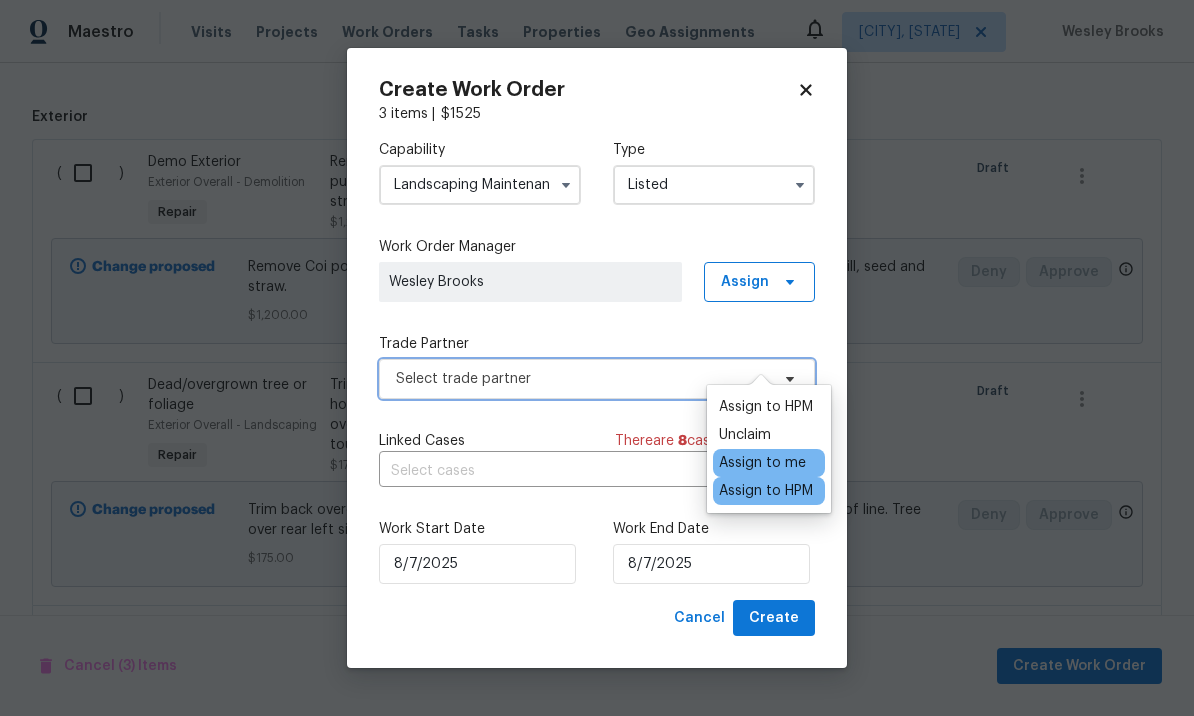click on "Select trade partner" at bounding box center [582, 379] 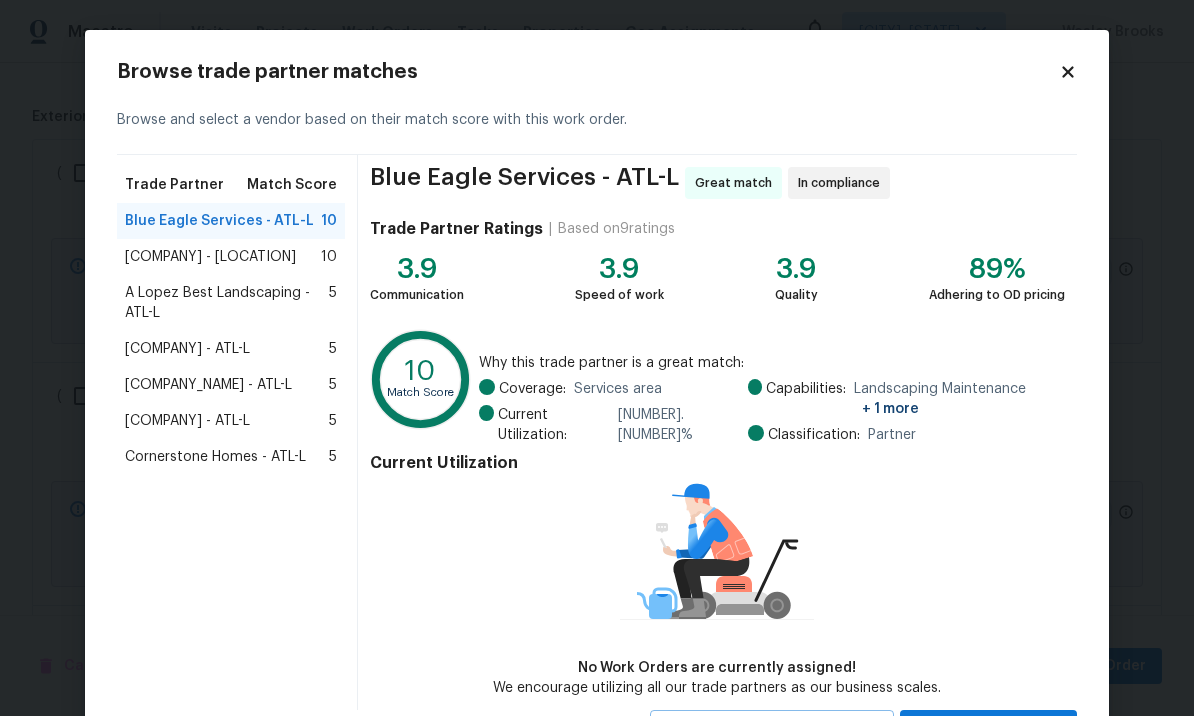 click on "[COMPANY] - [LOCATION]" at bounding box center (210, 257) 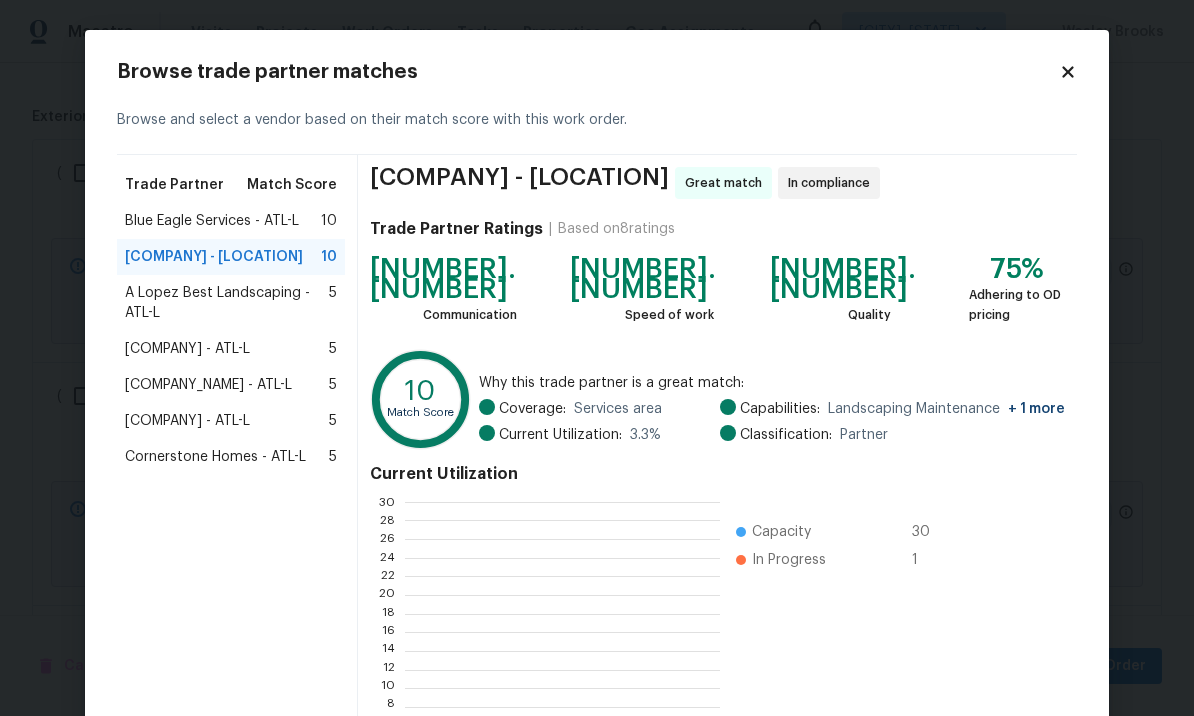 scroll, scrollTop: 2, scrollLeft: 2, axis: both 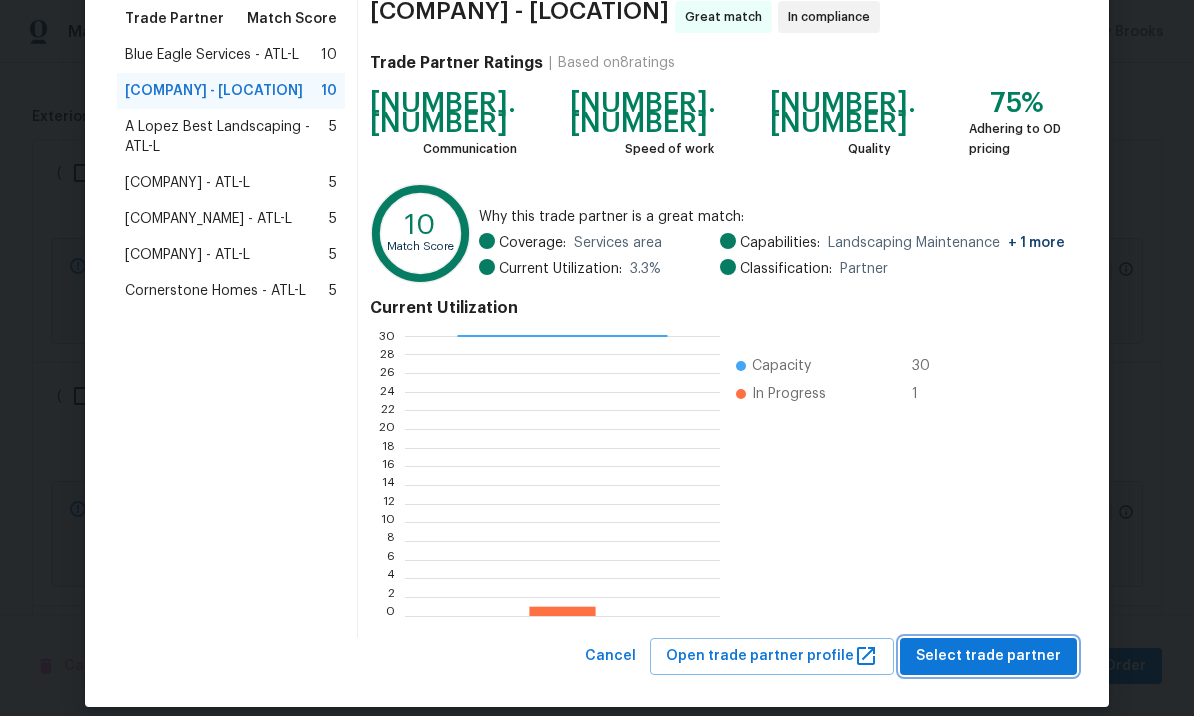 click on "Select trade partner" at bounding box center (988, 656) 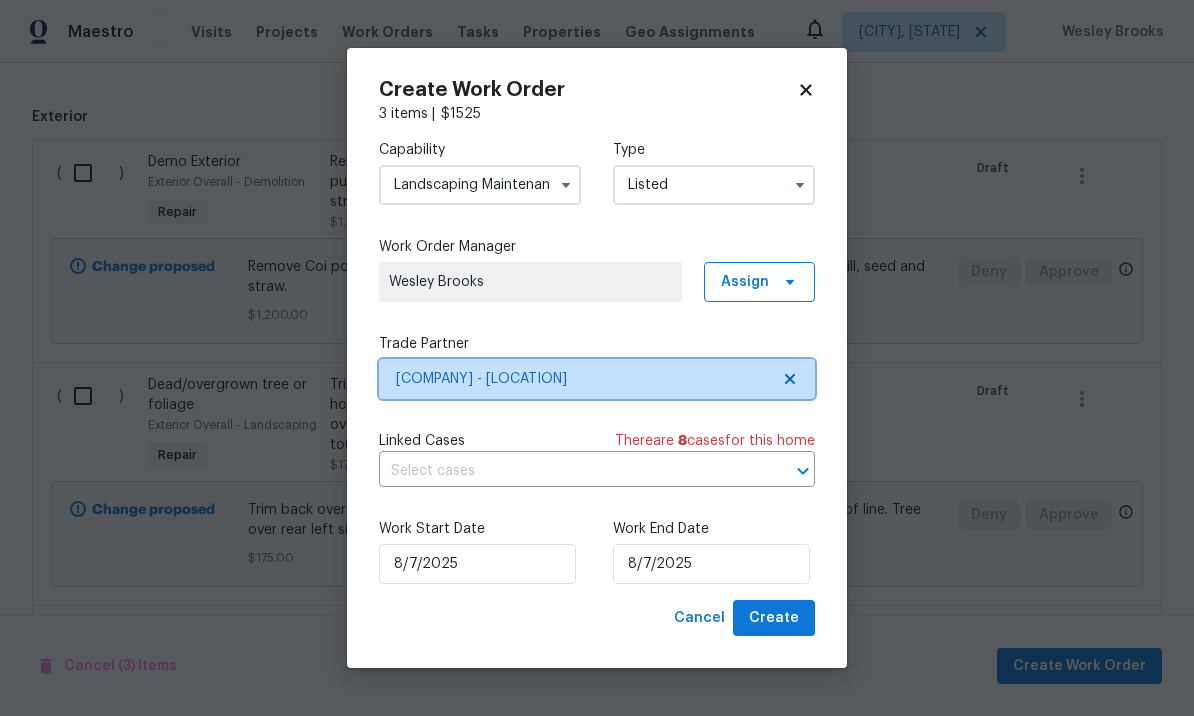 scroll, scrollTop: 0, scrollLeft: 0, axis: both 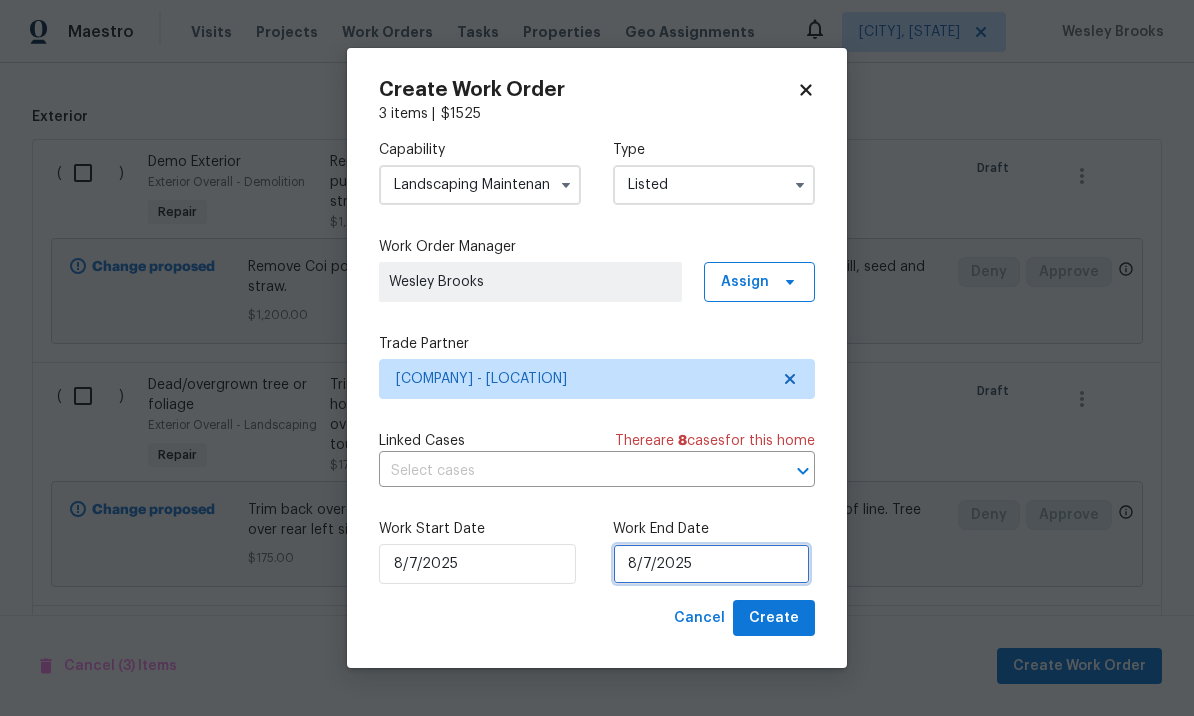 click on "8/7/2025" at bounding box center [711, 564] 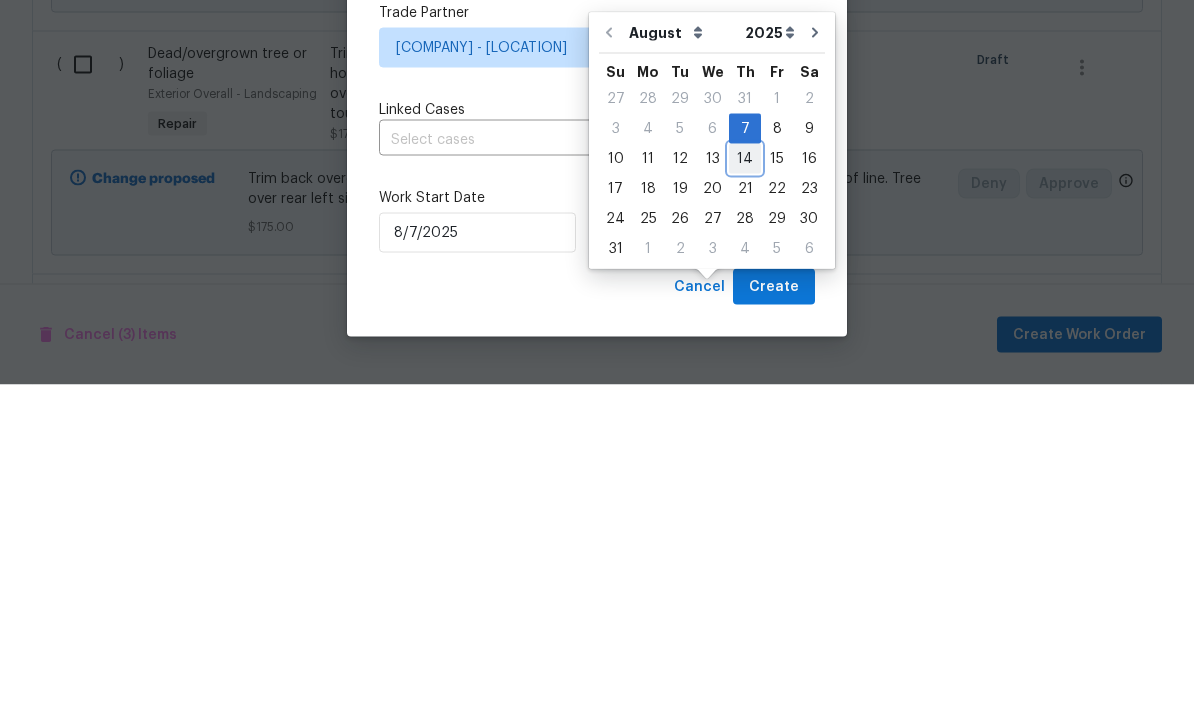 click on "14" at bounding box center [745, 490] 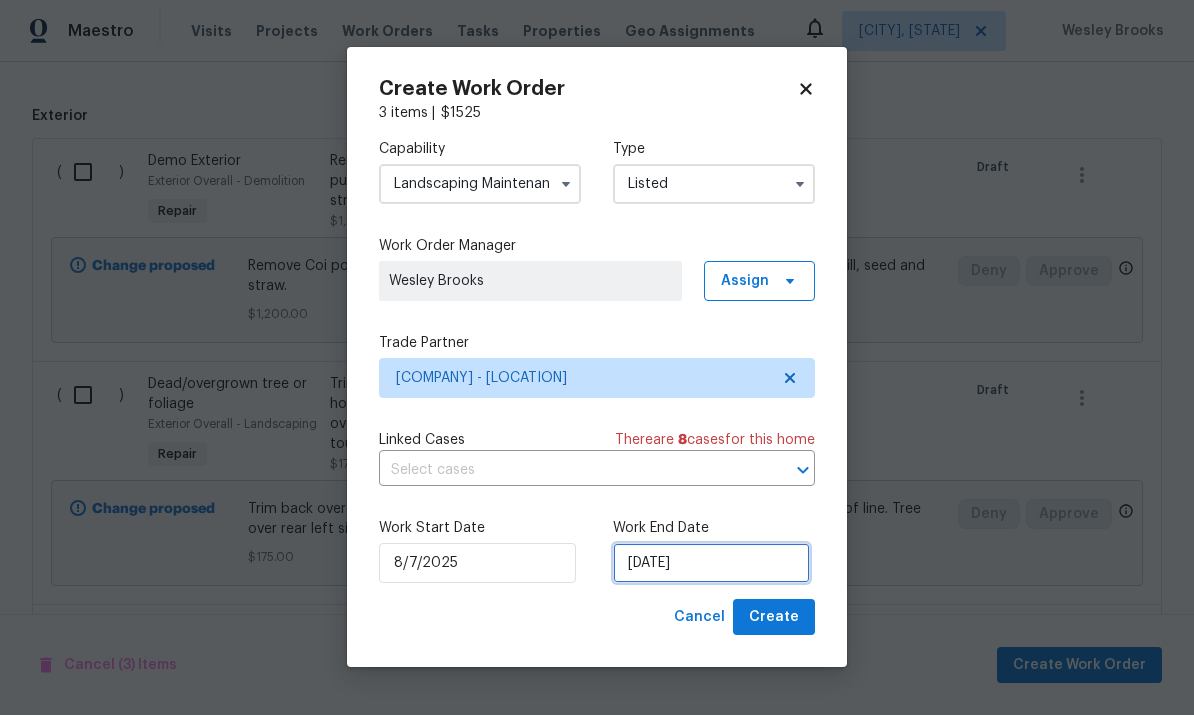 click on "[DATE]" at bounding box center [711, 564] 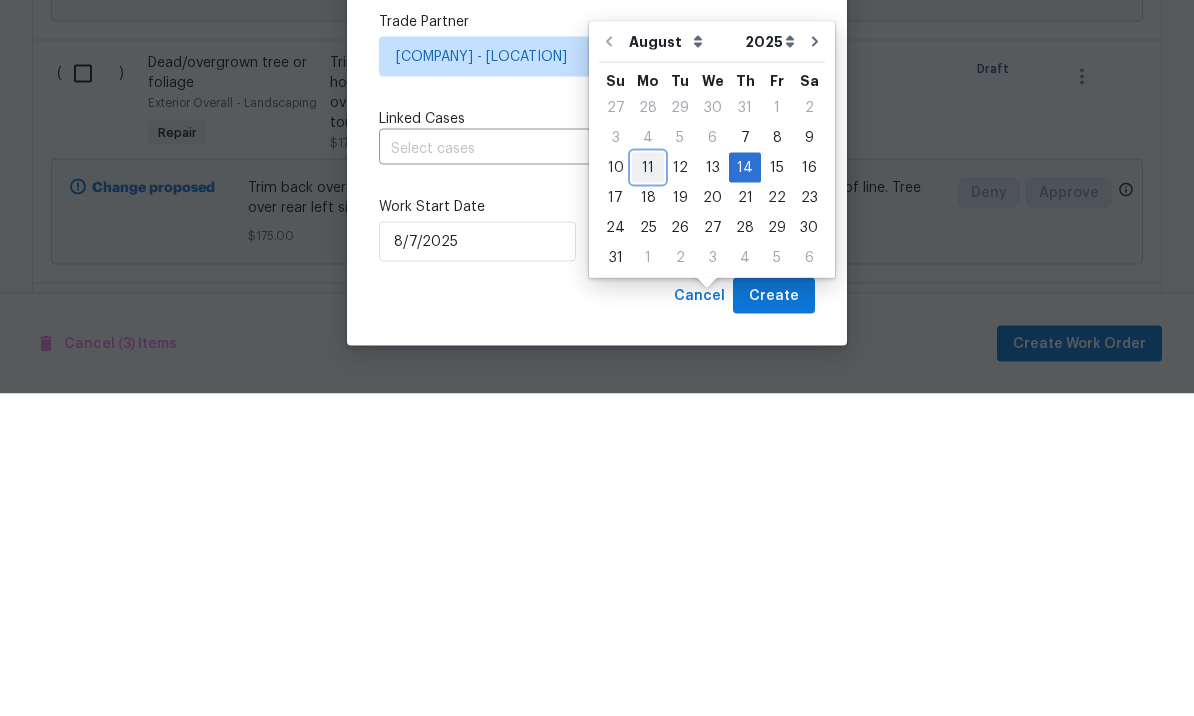 click on "11" at bounding box center [648, 490] 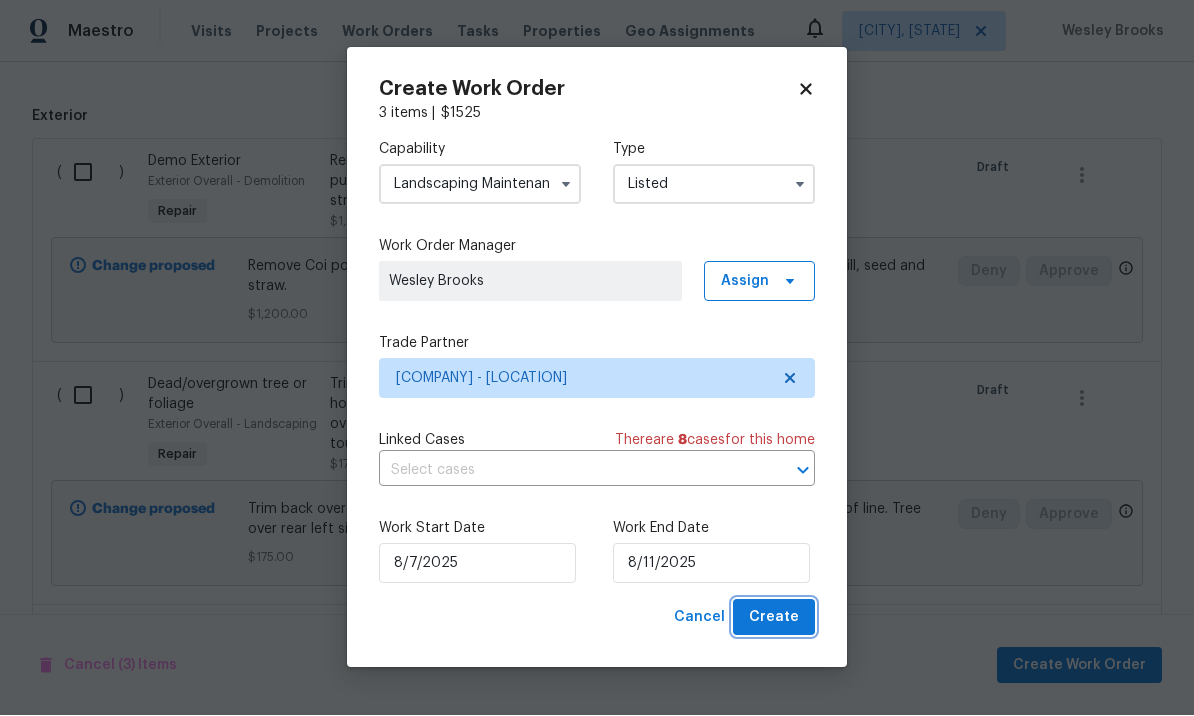 click on "Create" at bounding box center (774, 618) 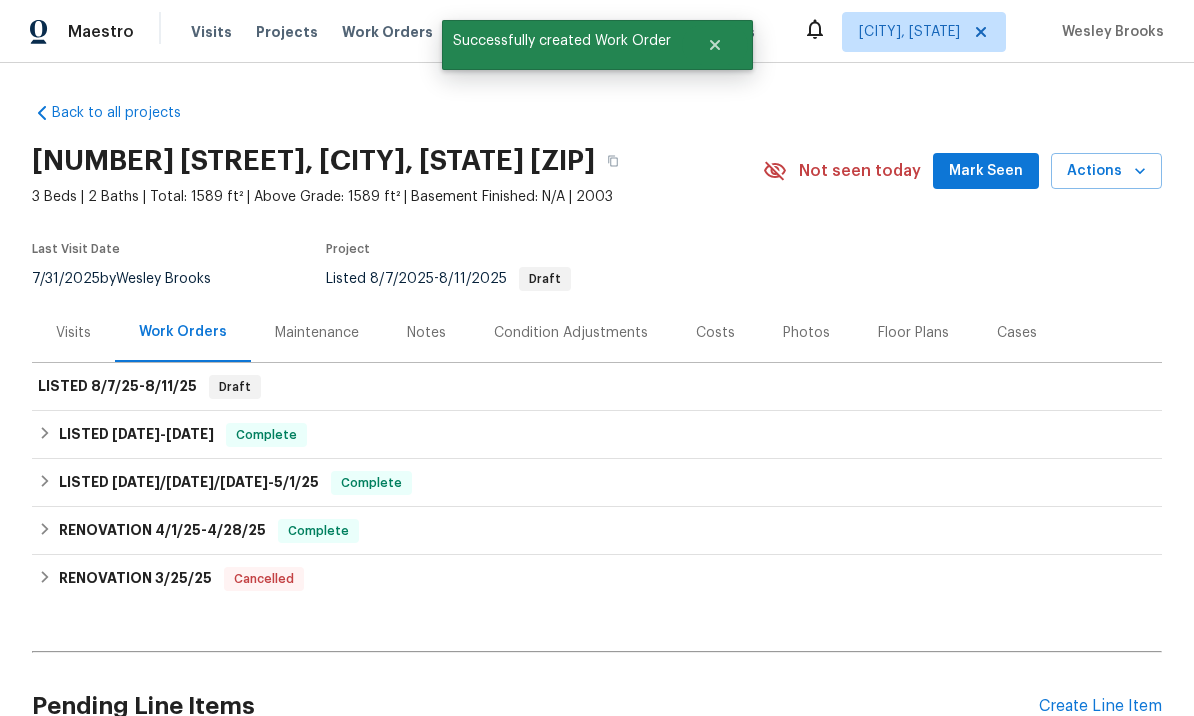 scroll, scrollTop: 0, scrollLeft: 0, axis: both 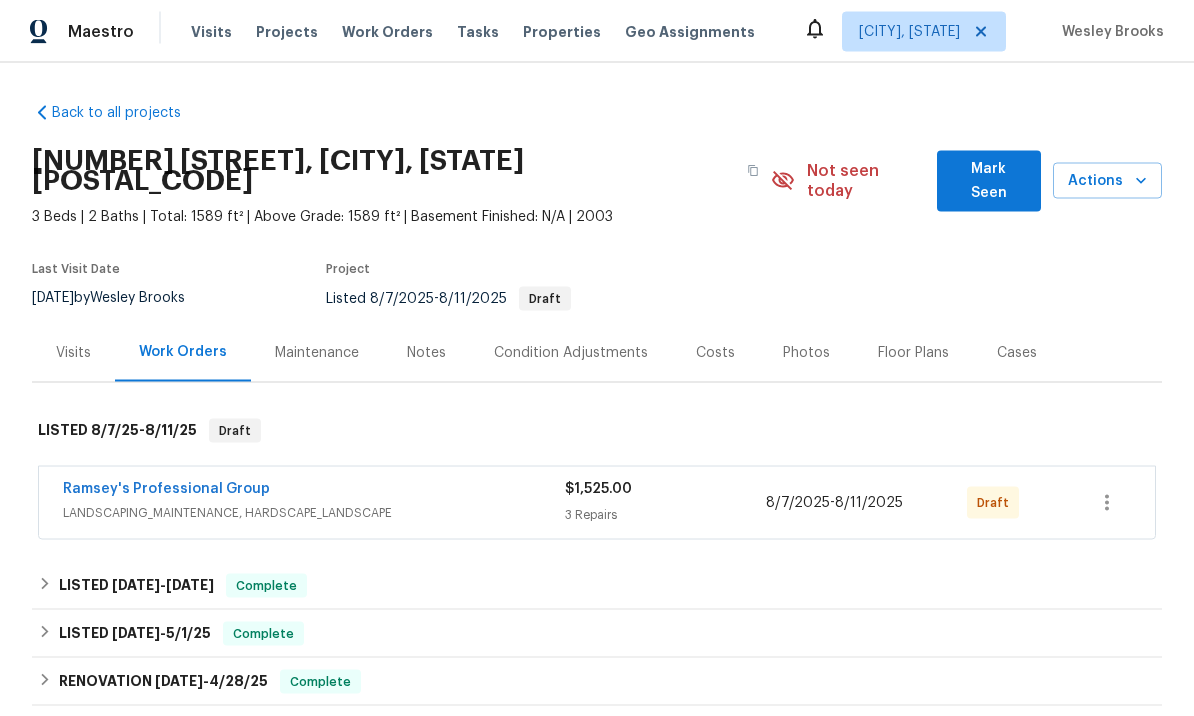 click on "Mark Seen" at bounding box center [989, 181] 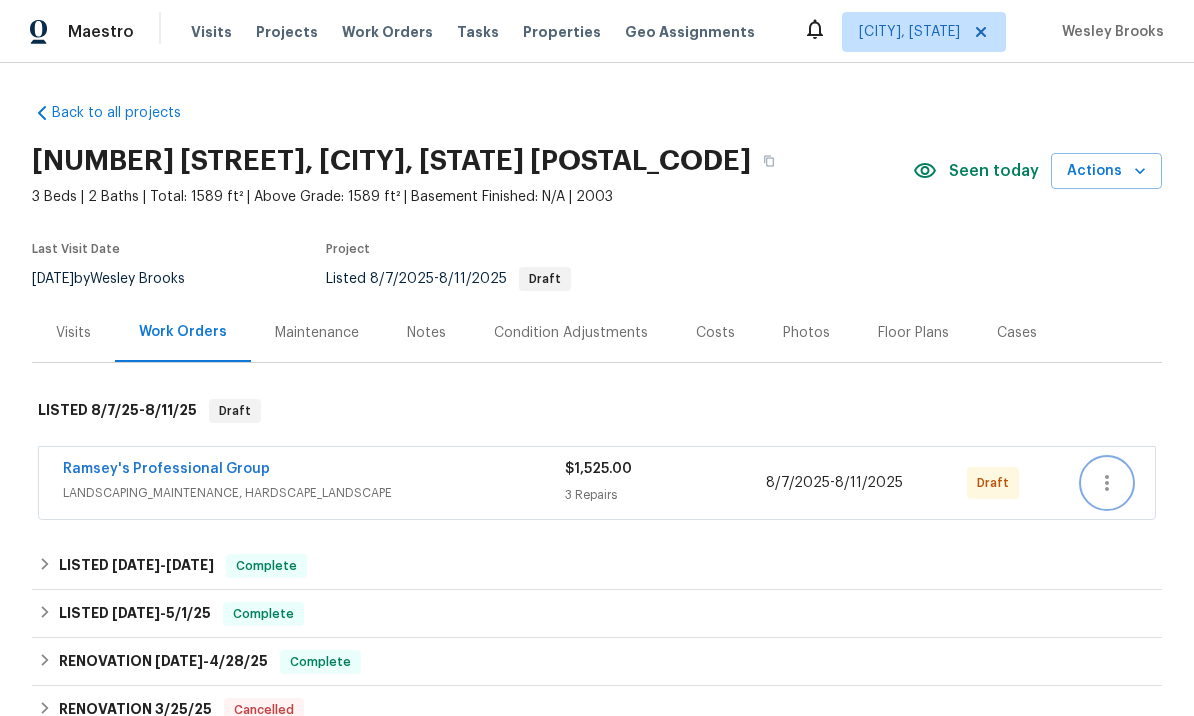 click 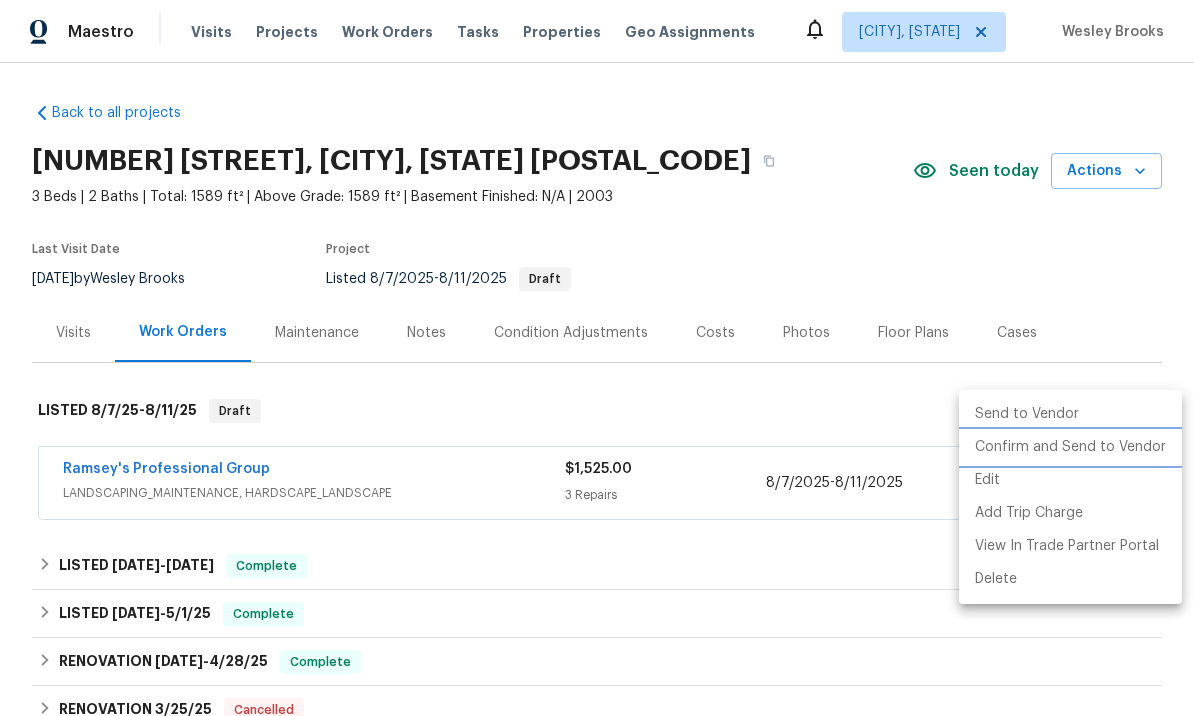 click on "Confirm and Send to Vendor" at bounding box center (1070, 447) 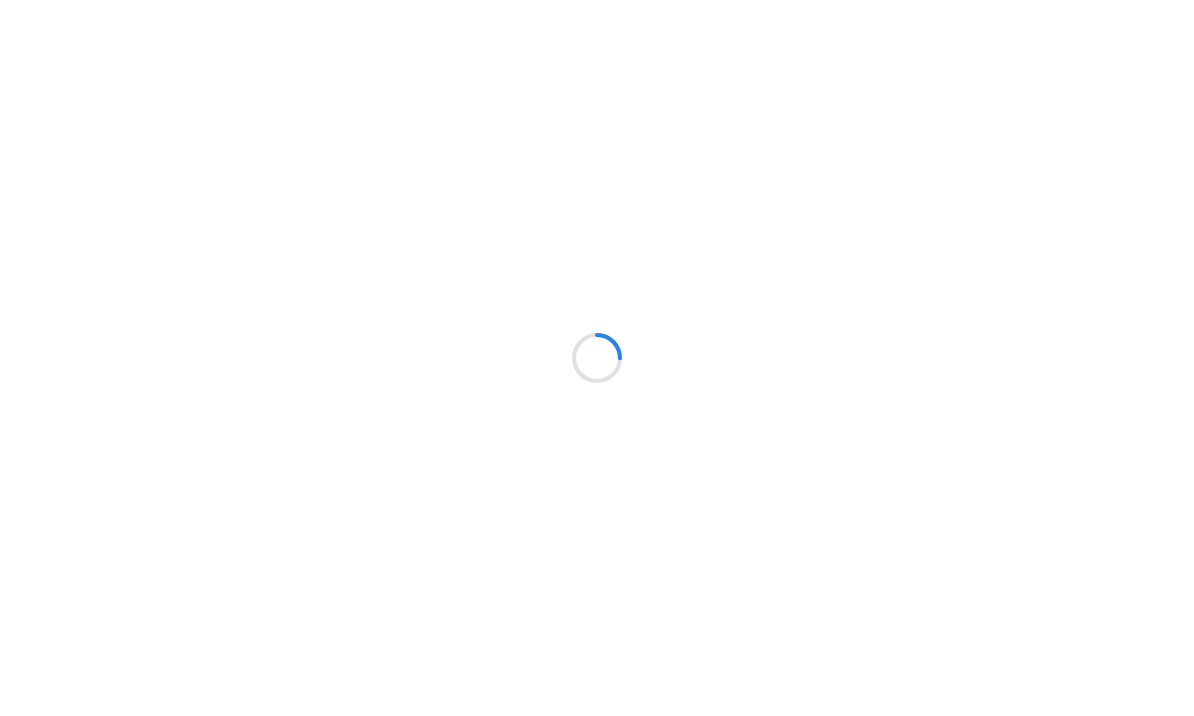 scroll, scrollTop: 0, scrollLeft: 0, axis: both 